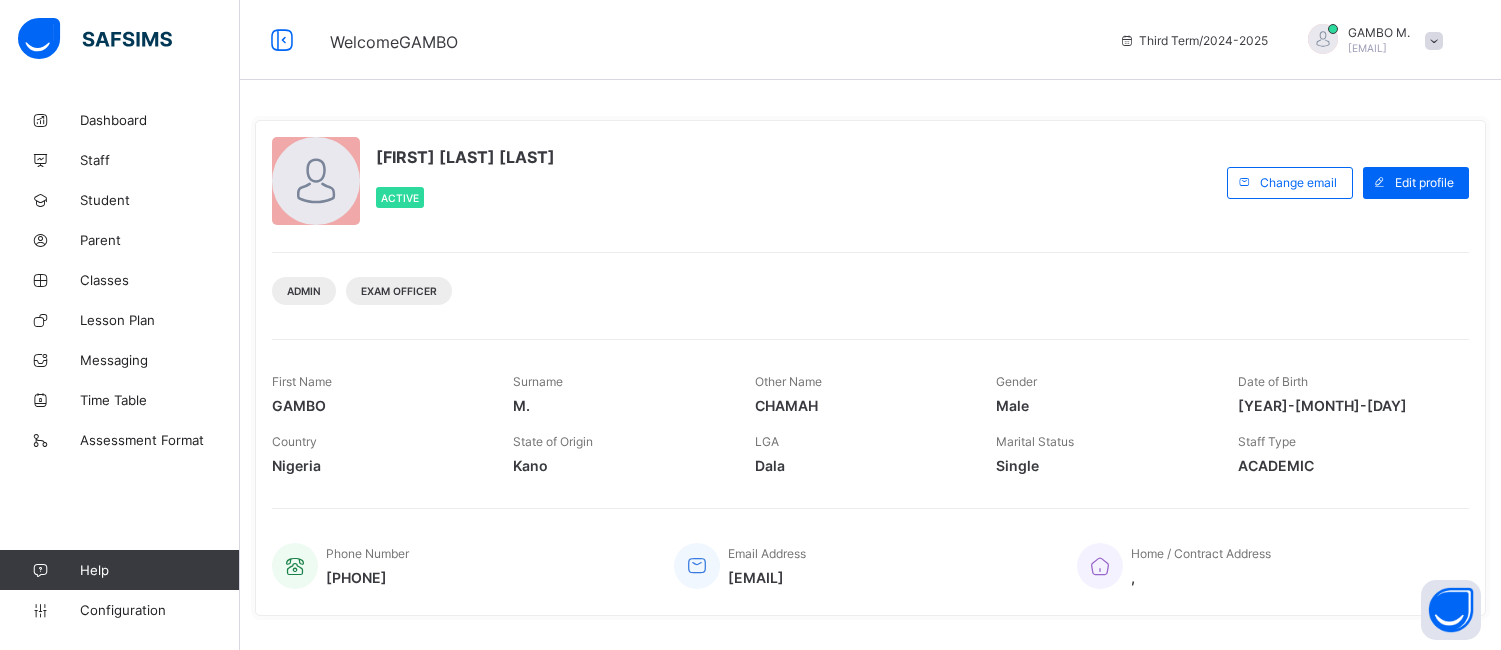 scroll, scrollTop: 0, scrollLeft: 0, axis: both 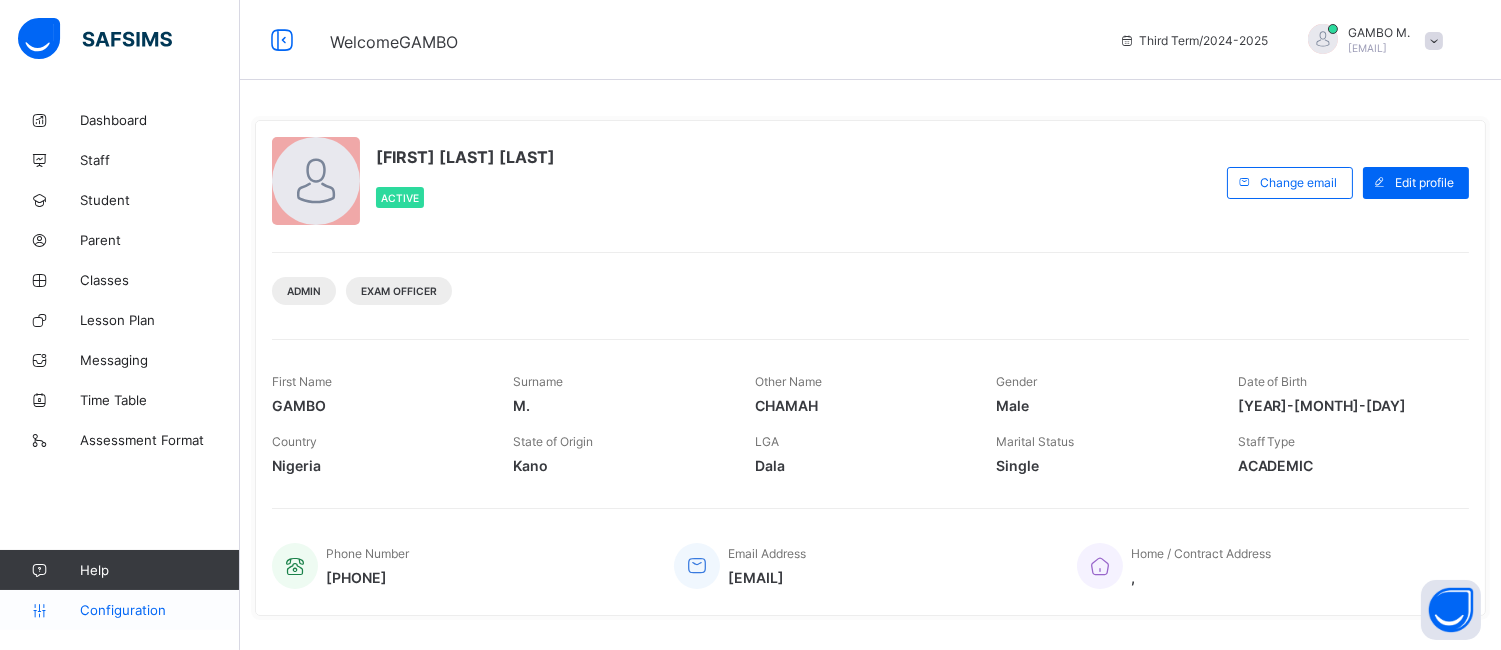 click on "Configuration" at bounding box center [159, 610] 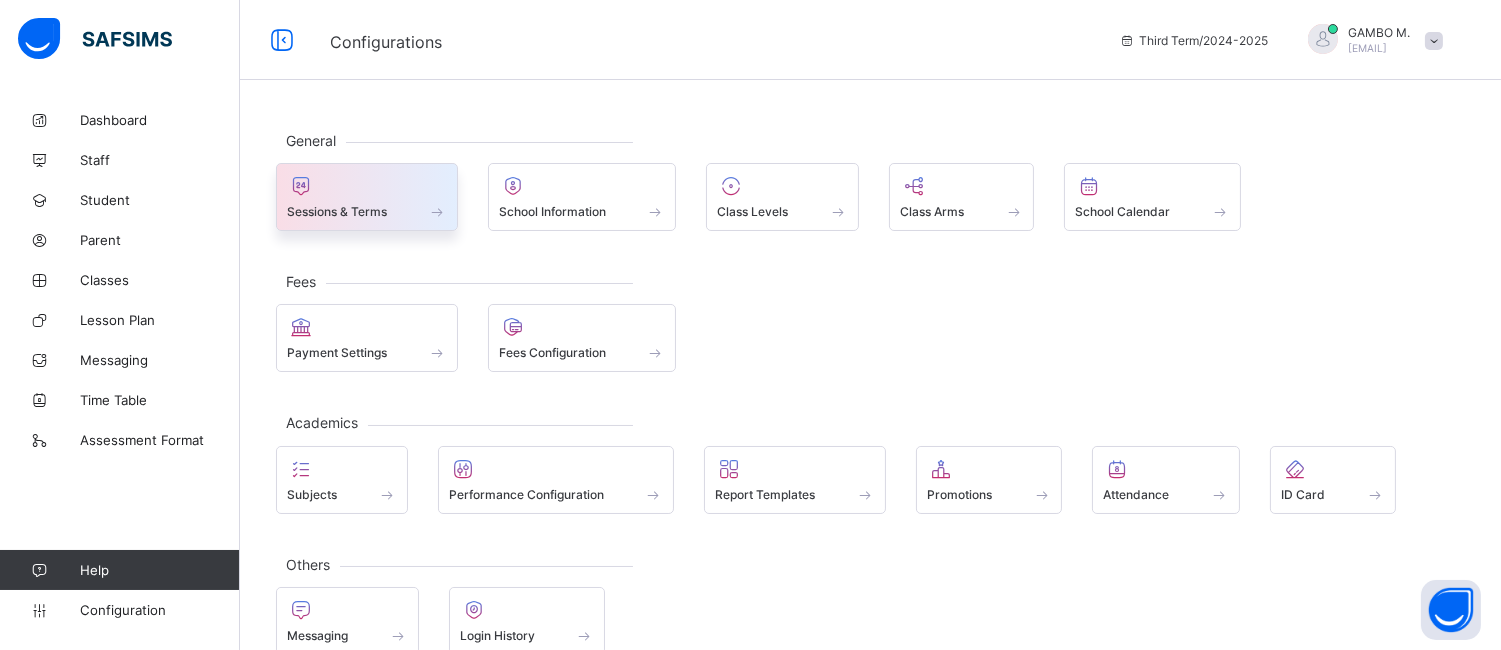 click at bounding box center [367, 186] 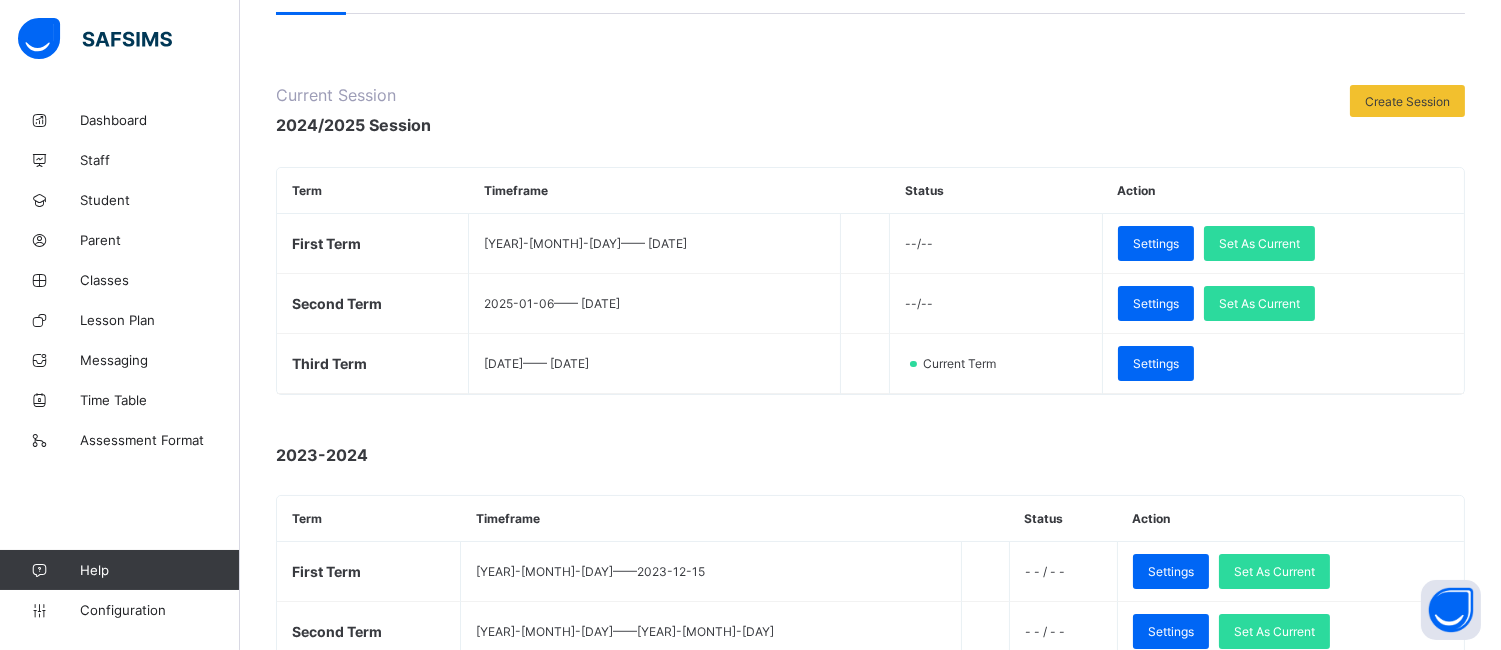scroll, scrollTop: 0, scrollLeft: 0, axis: both 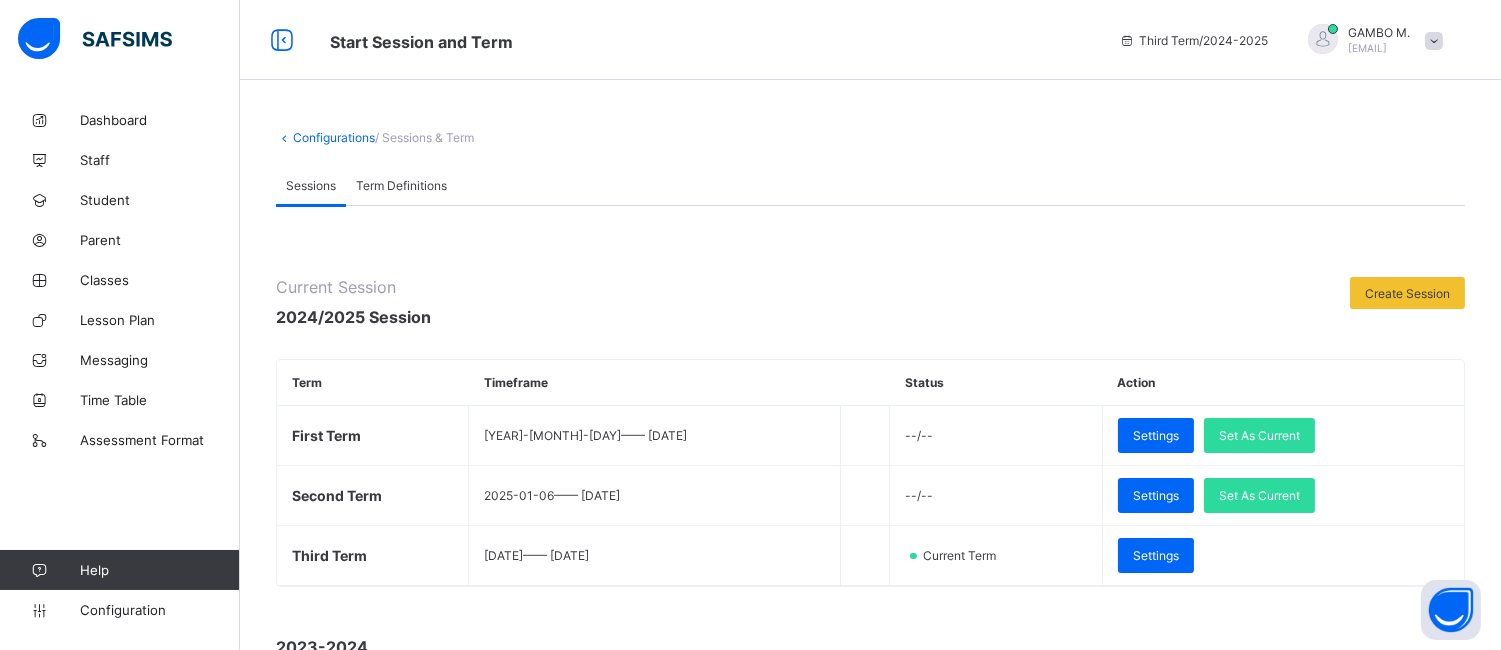 click on "Term Definitions" at bounding box center [401, 185] 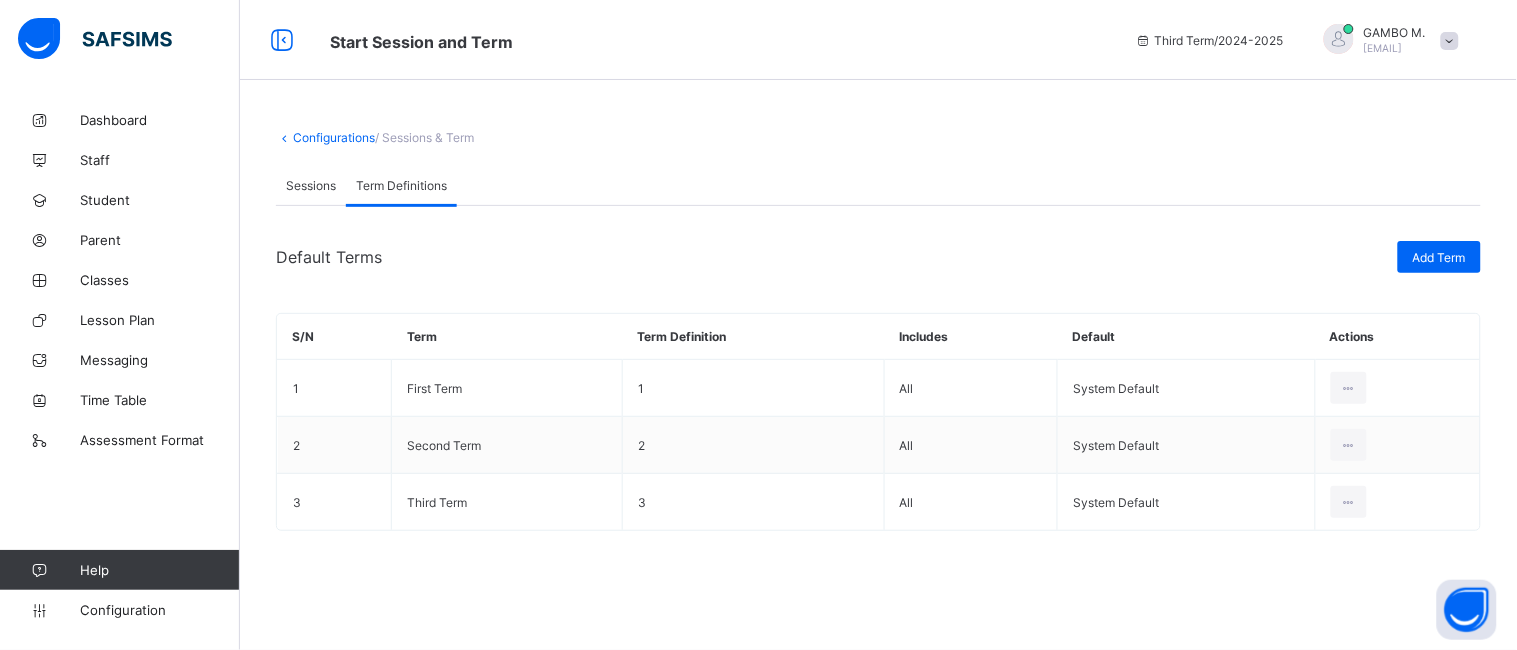 click on "Configurations" at bounding box center [334, 137] 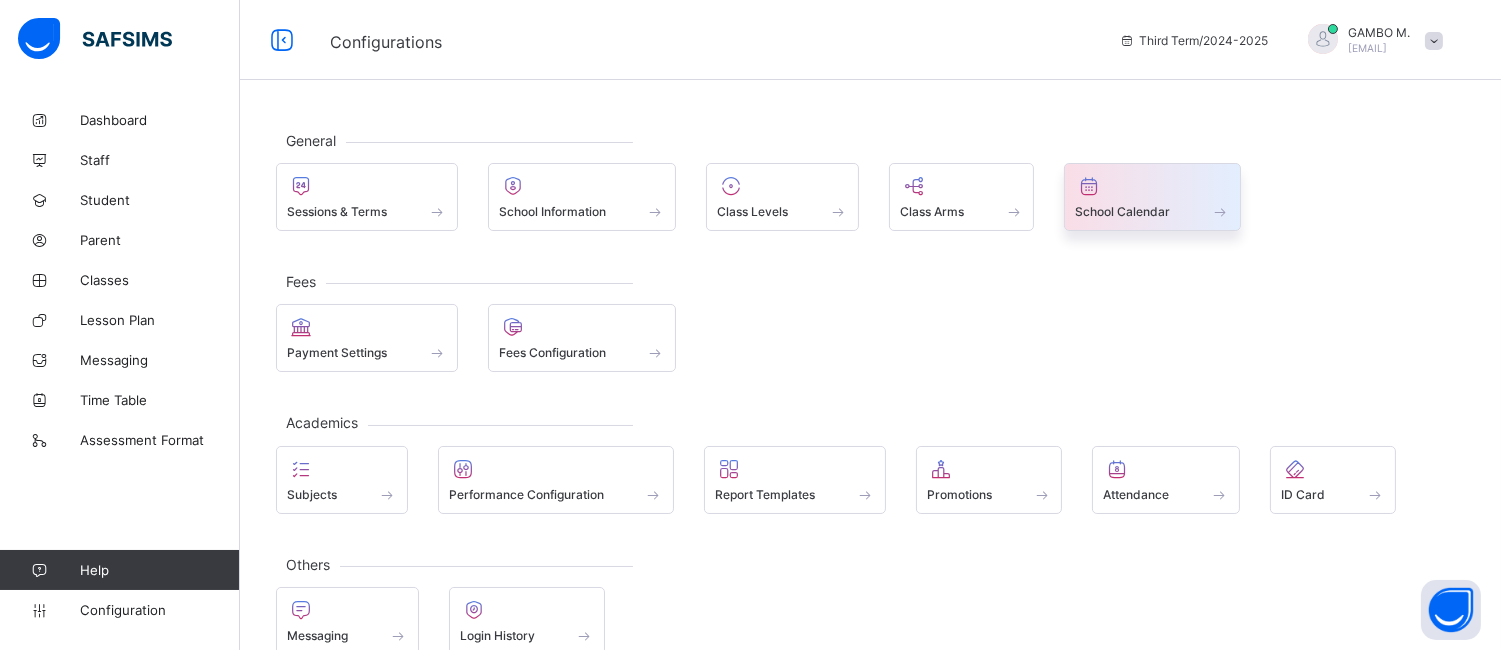 click on "School Calendar" at bounding box center (1152, 211) 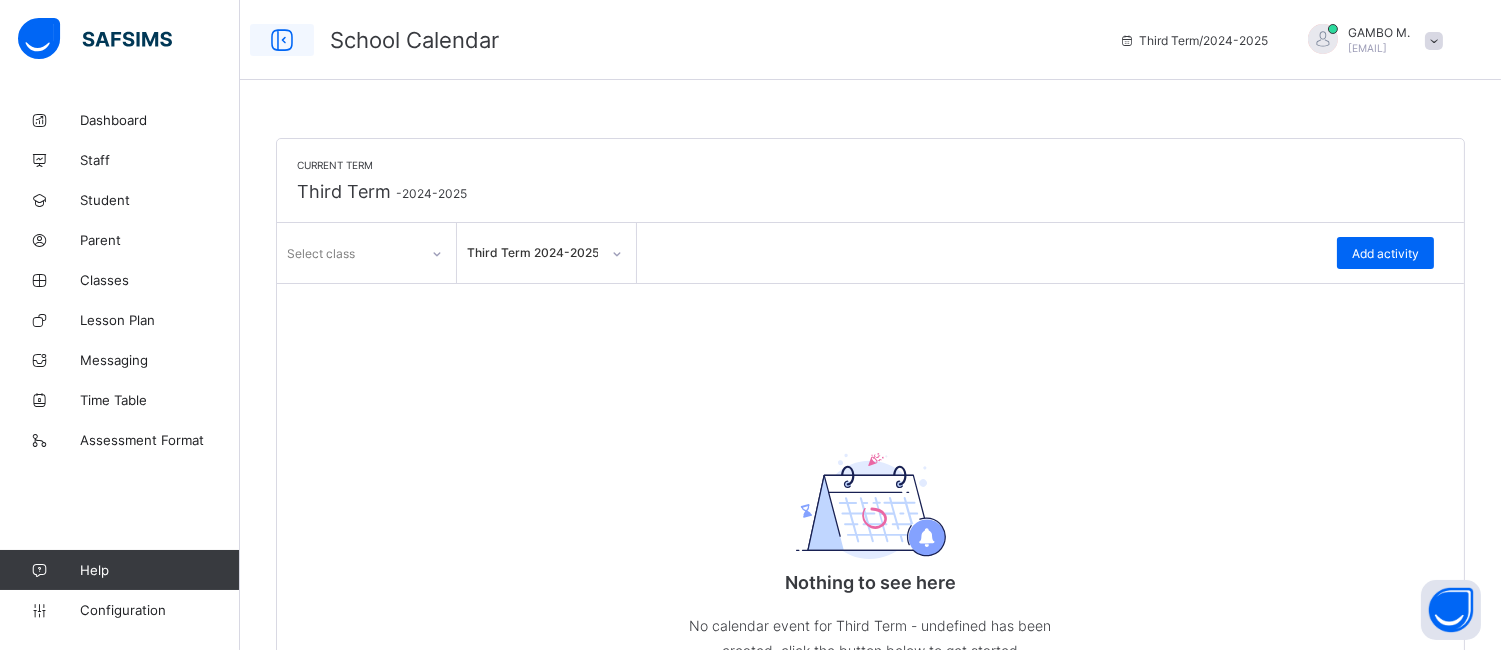 click at bounding box center [282, 40] 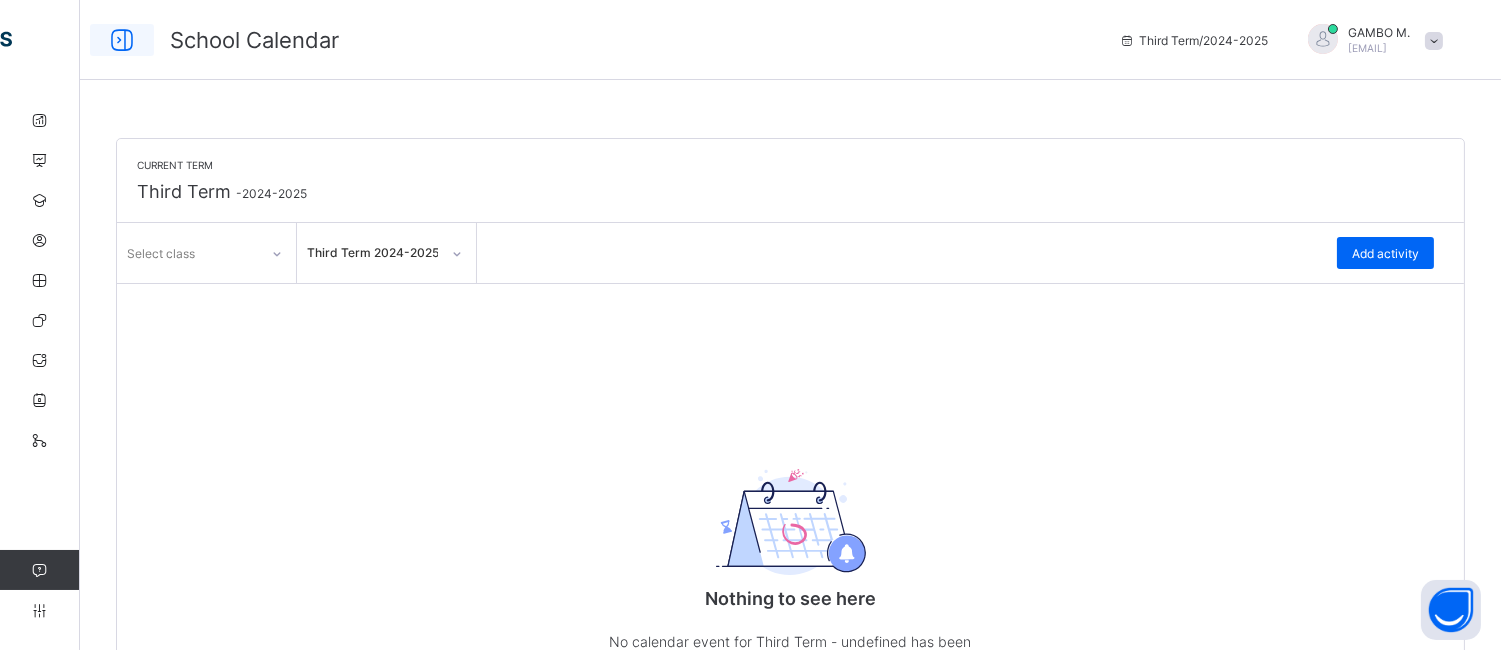 click at bounding box center (122, 40) 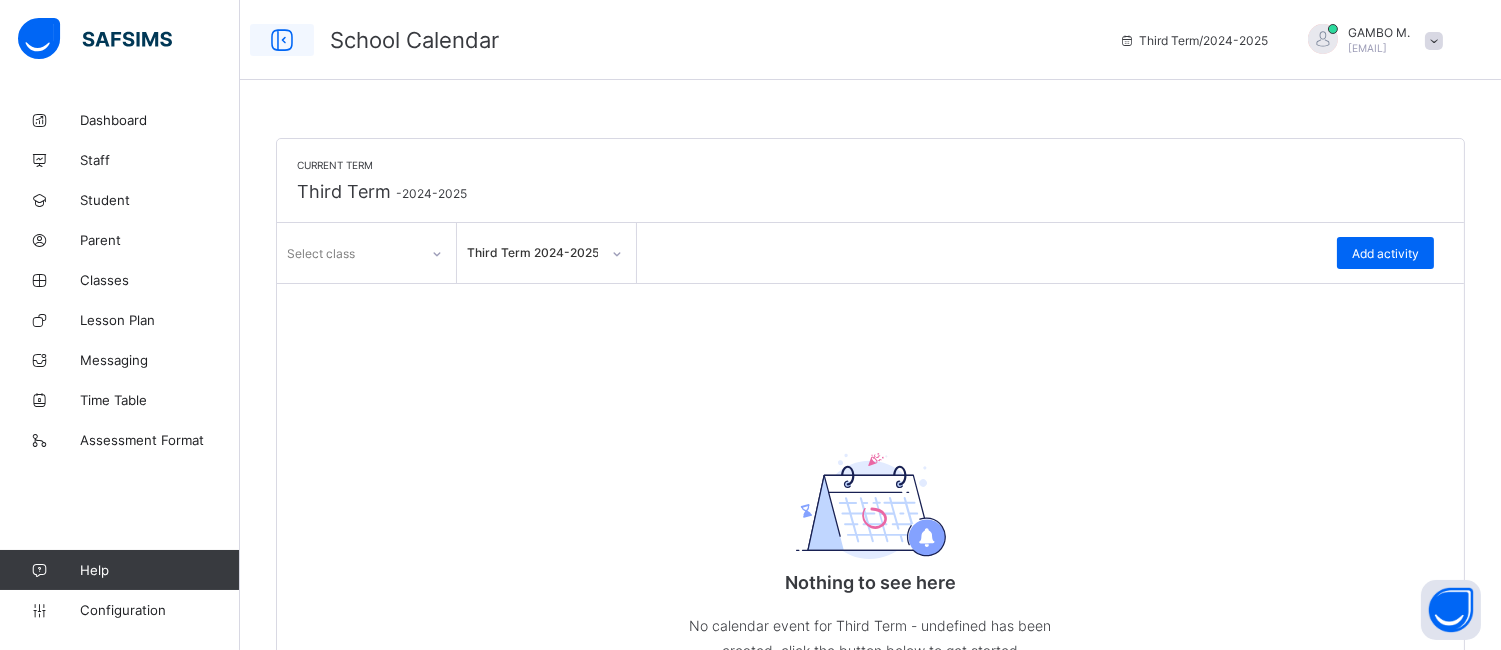 click at bounding box center (282, 40) 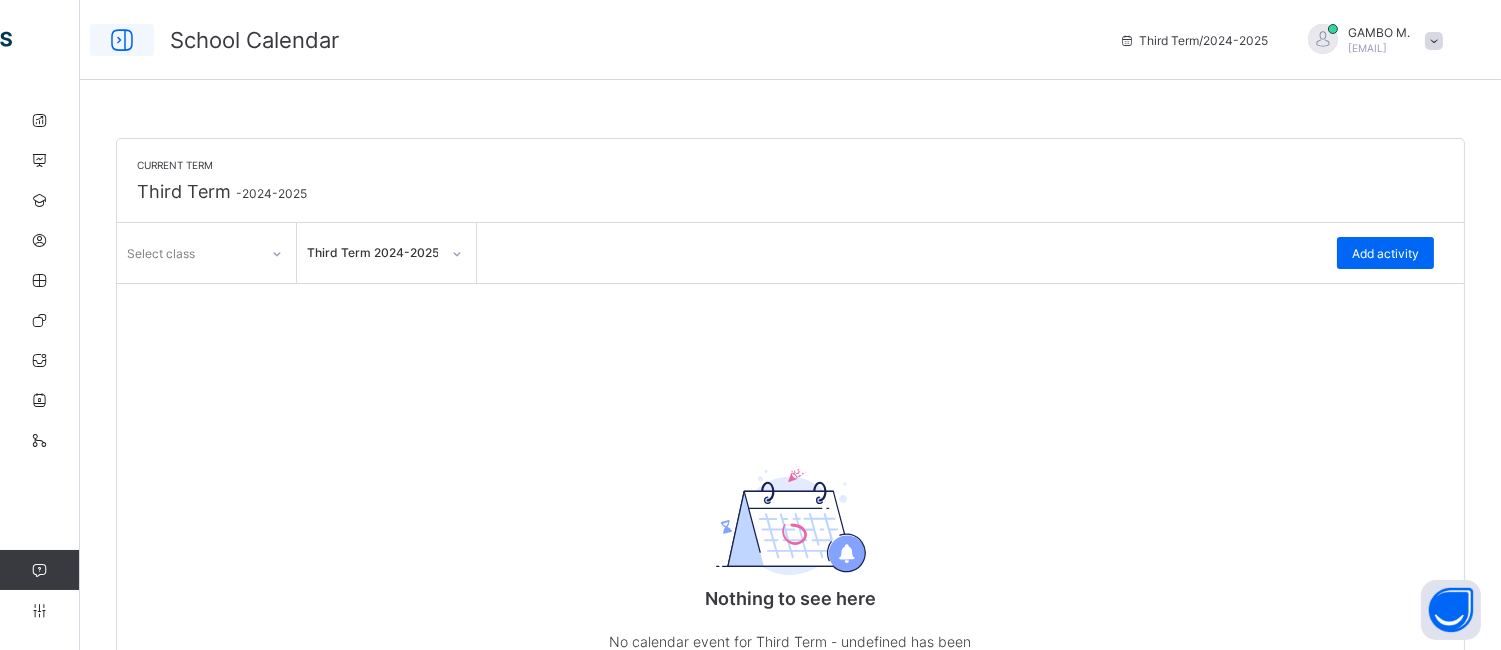click at bounding box center [122, 40] 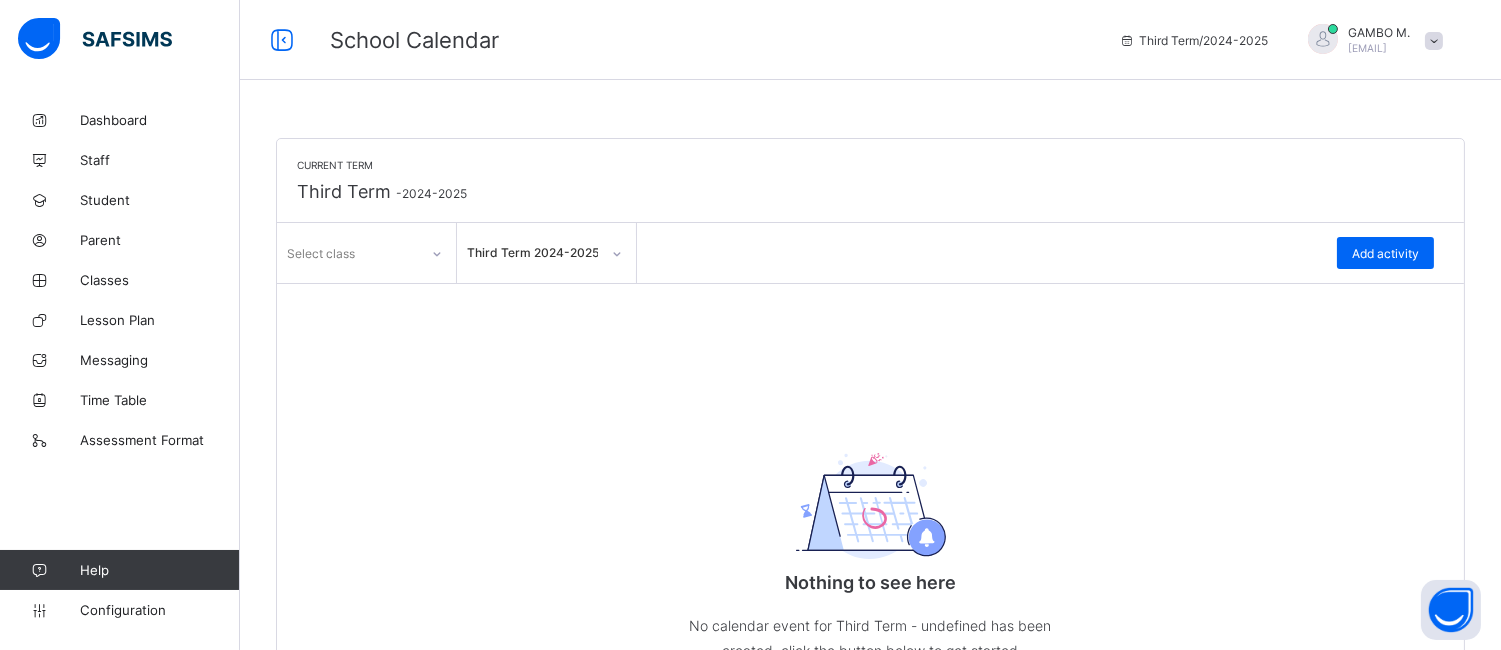 click on "Third Term     -  [DATE]" at bounding box center (382, 191) 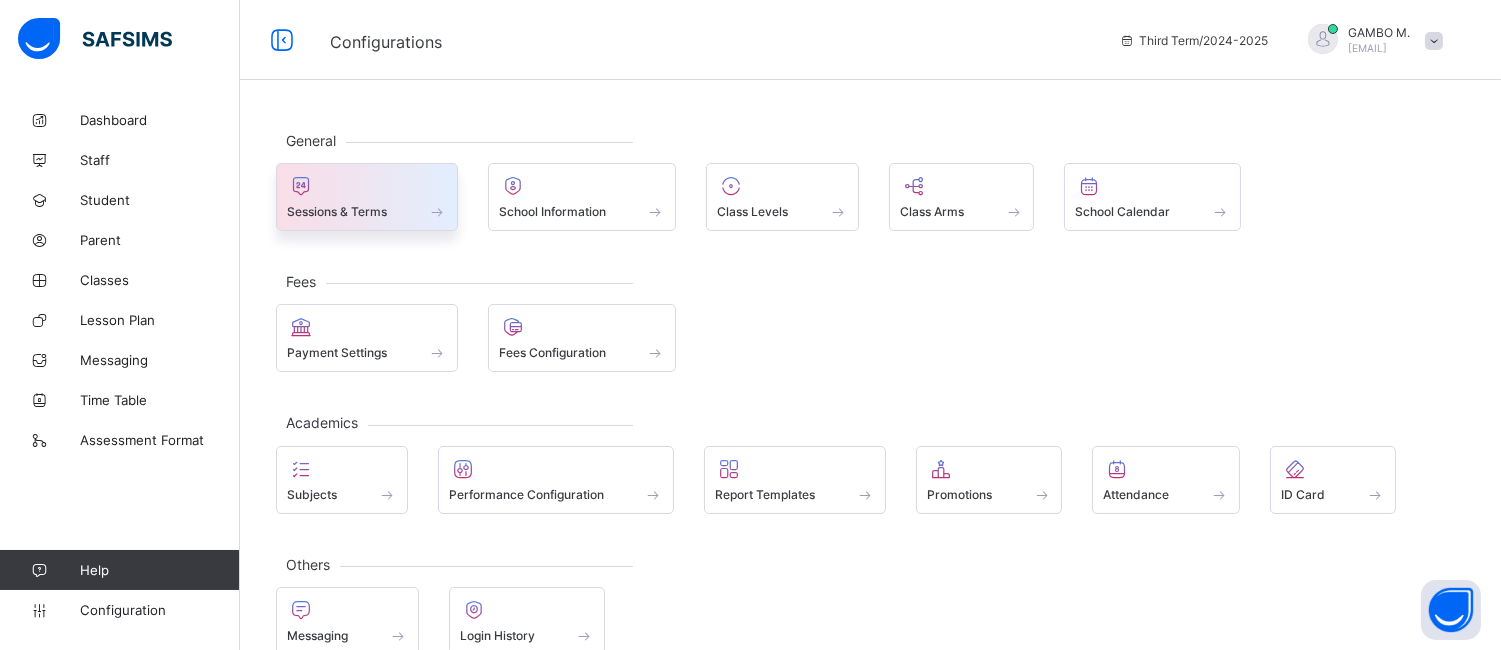 click on "Sessions & Terms" at bounding box center (367, 197) 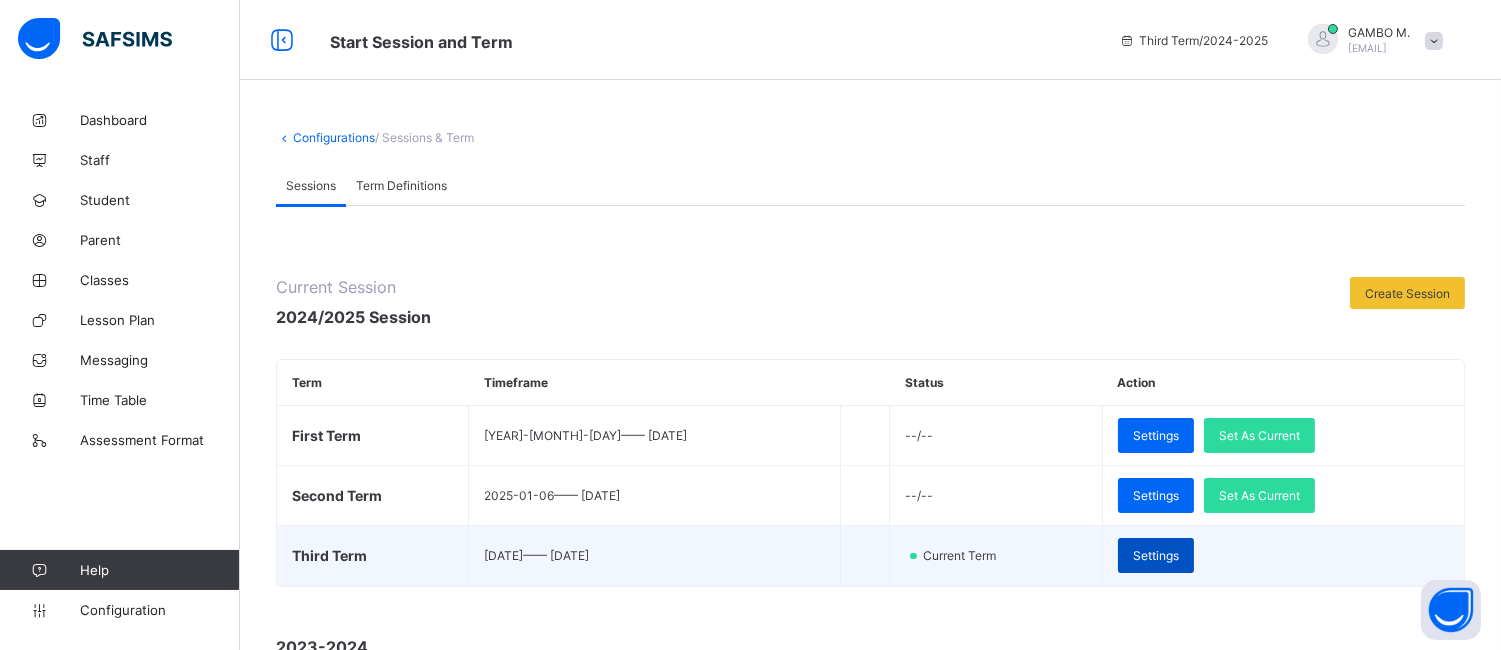 click on "Settings" at bounding box center (1156, 555) 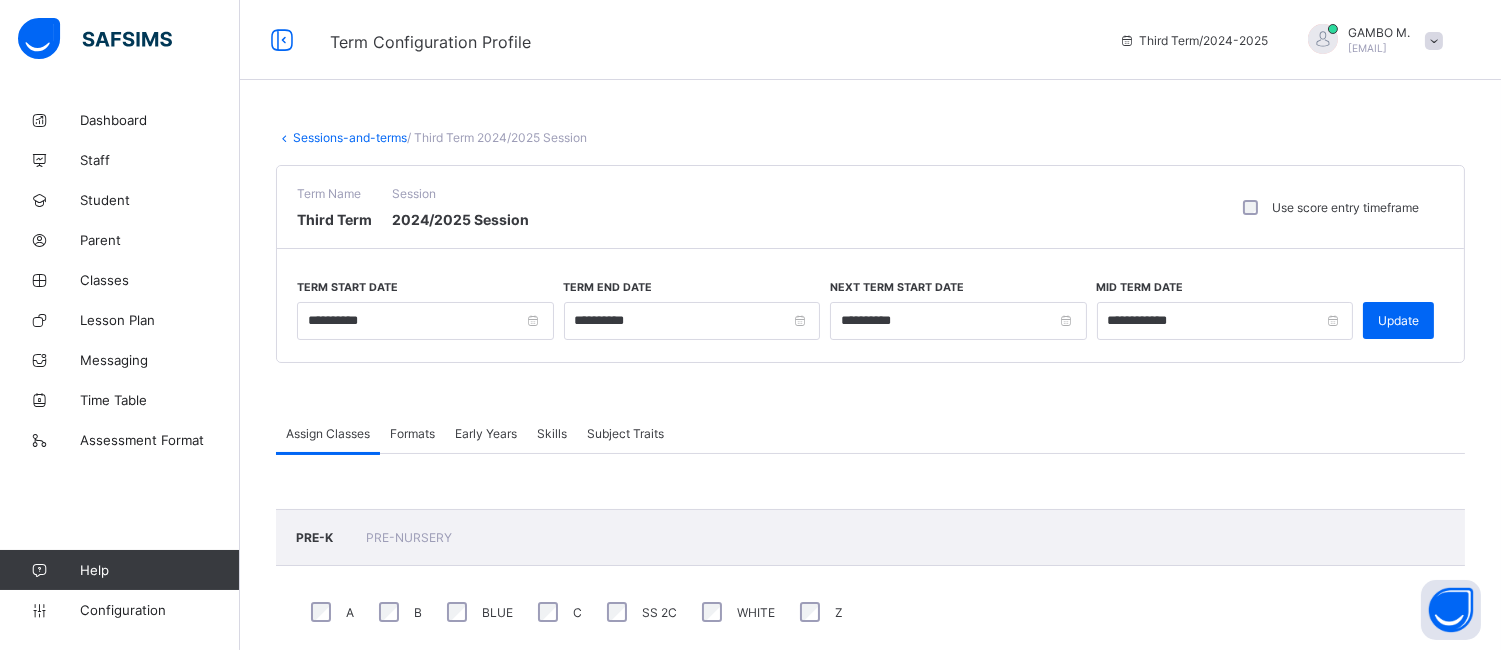 scroll, scrollTop: 20, scrollLeft: 0, axis: vertical 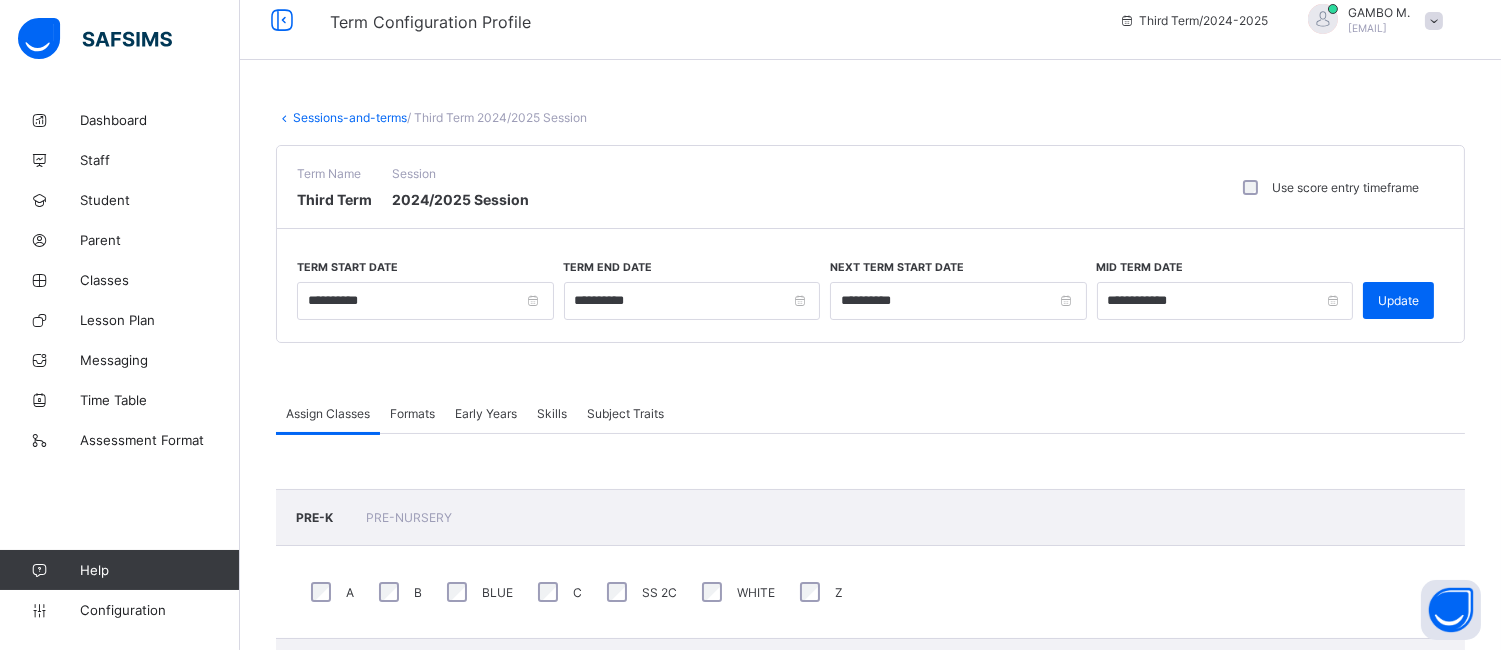 click on "Use score entry timeframe" at bounding box center [1329, 187] 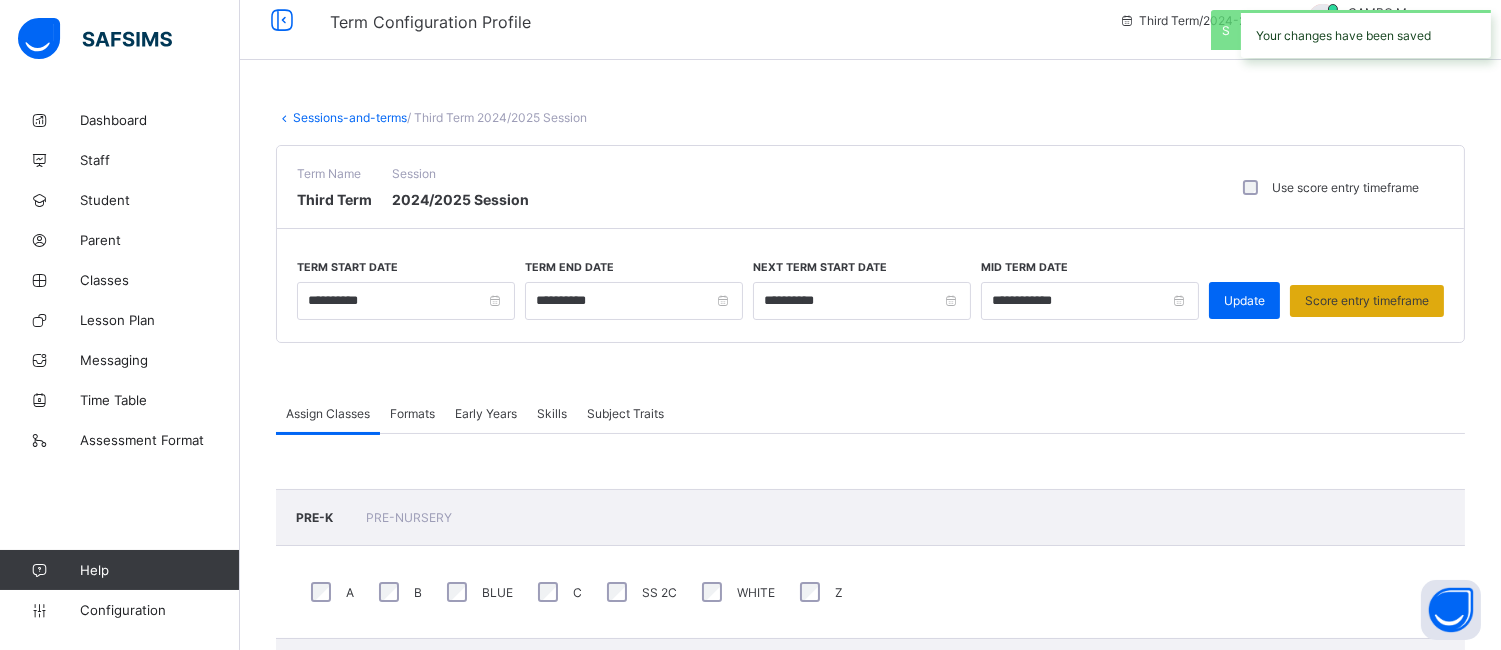 click on "Score entry timeframe" at bounding box center [1367, 301] 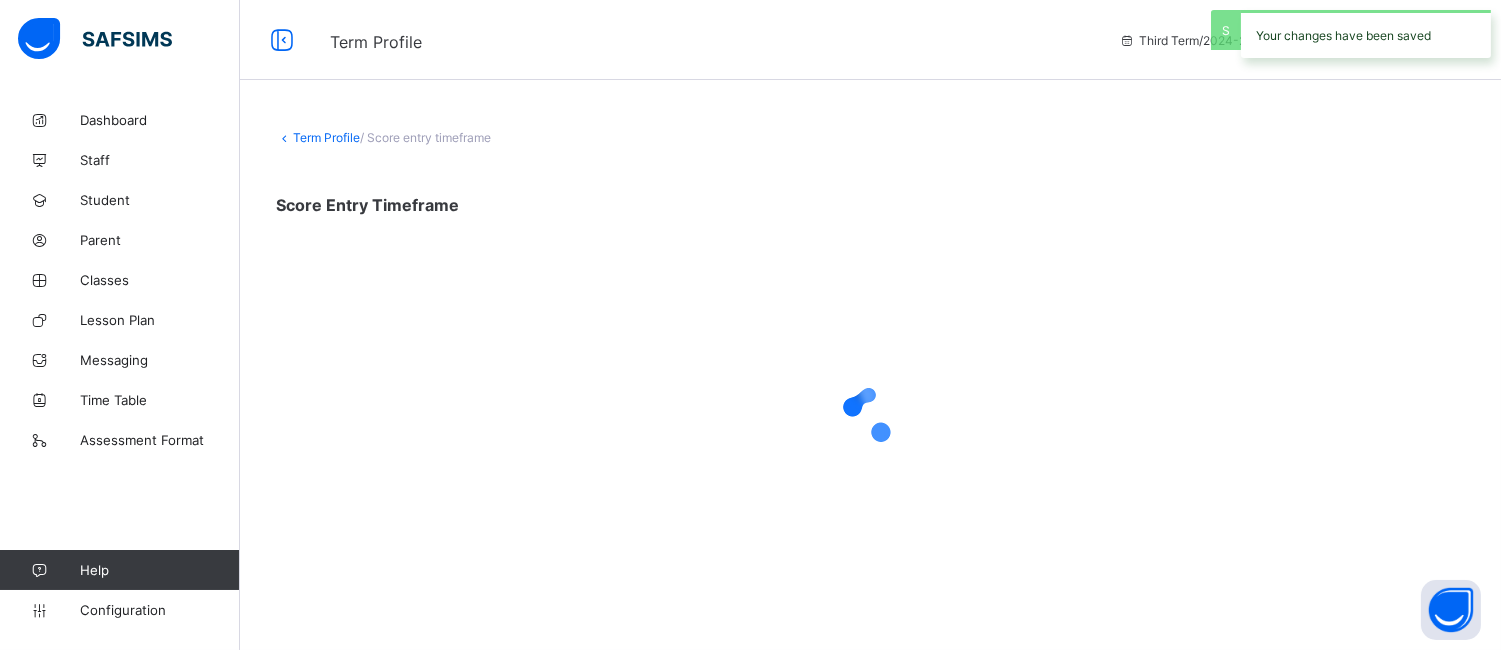 scroll, scrollTop: 0, scrollLeft: 0, axis: both 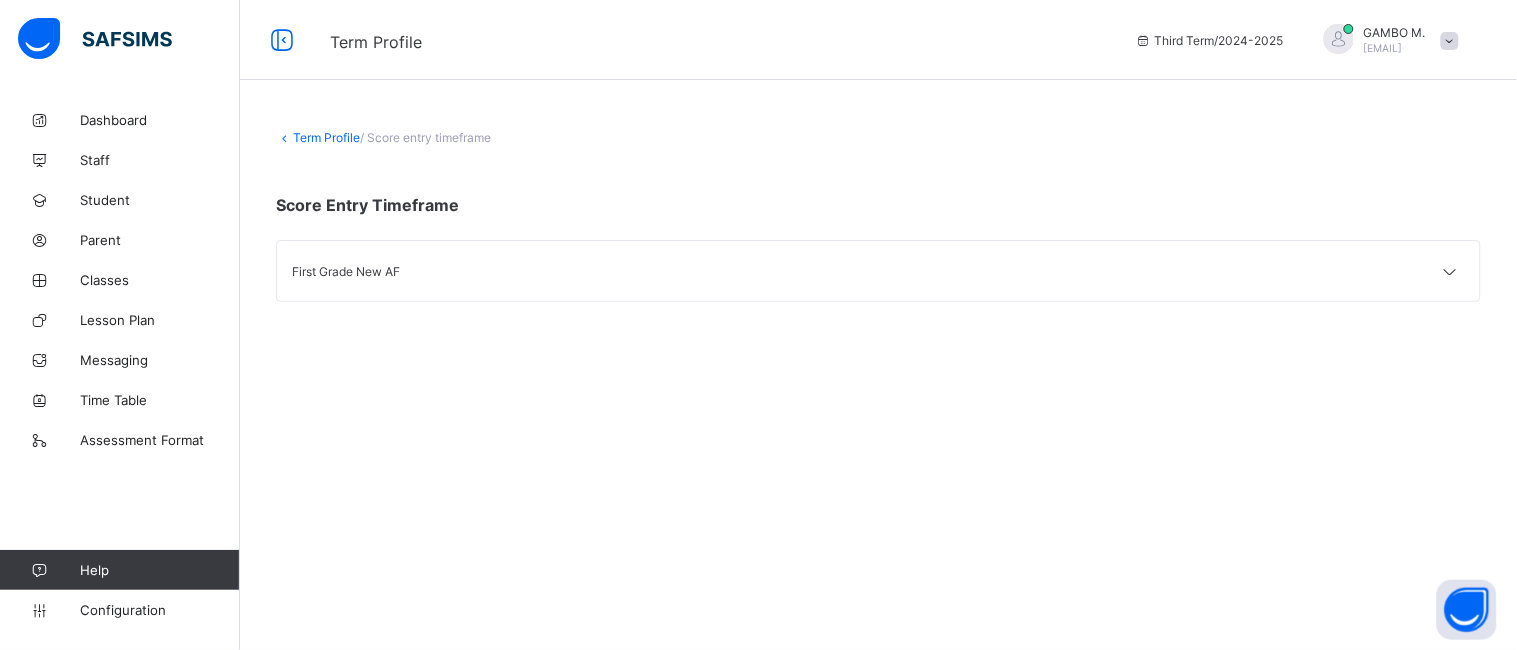 click on "First Grade New   AF" at bounding box center [878, 271] 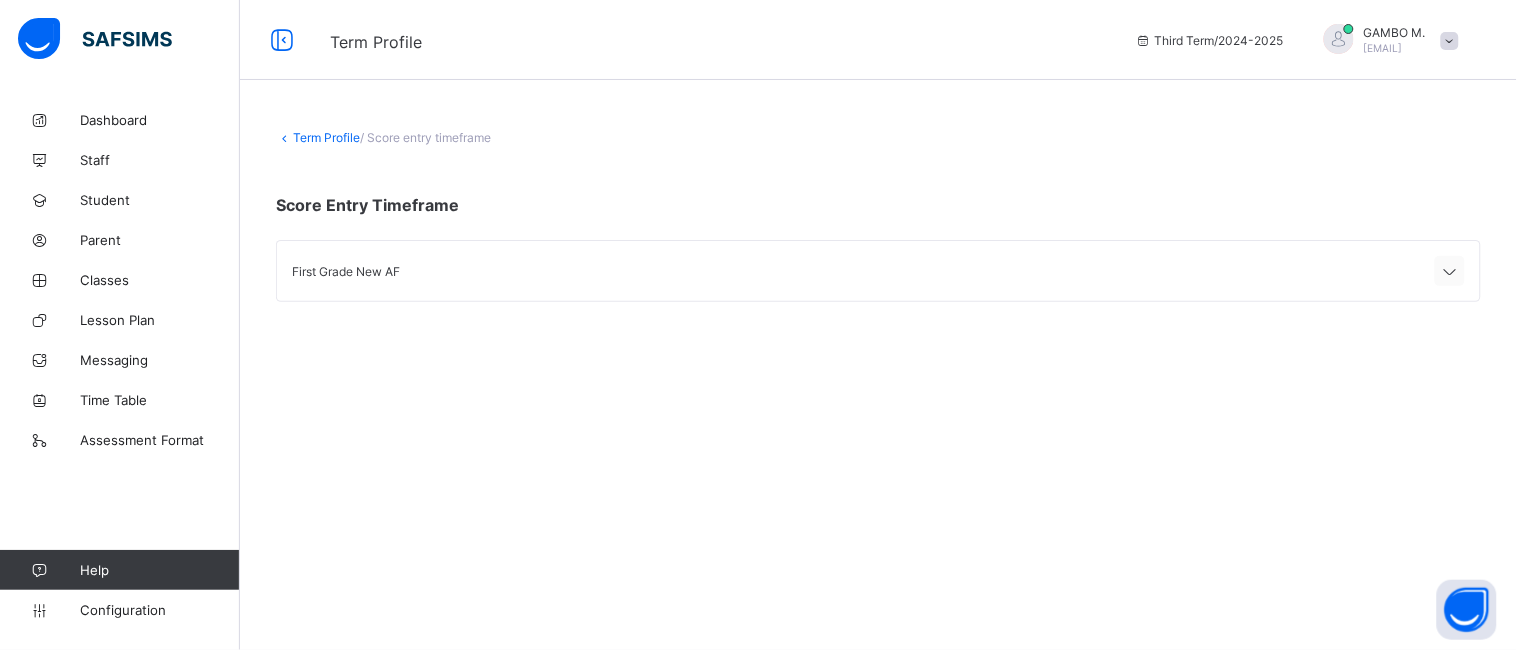 click at bounding box center [1450, 272] 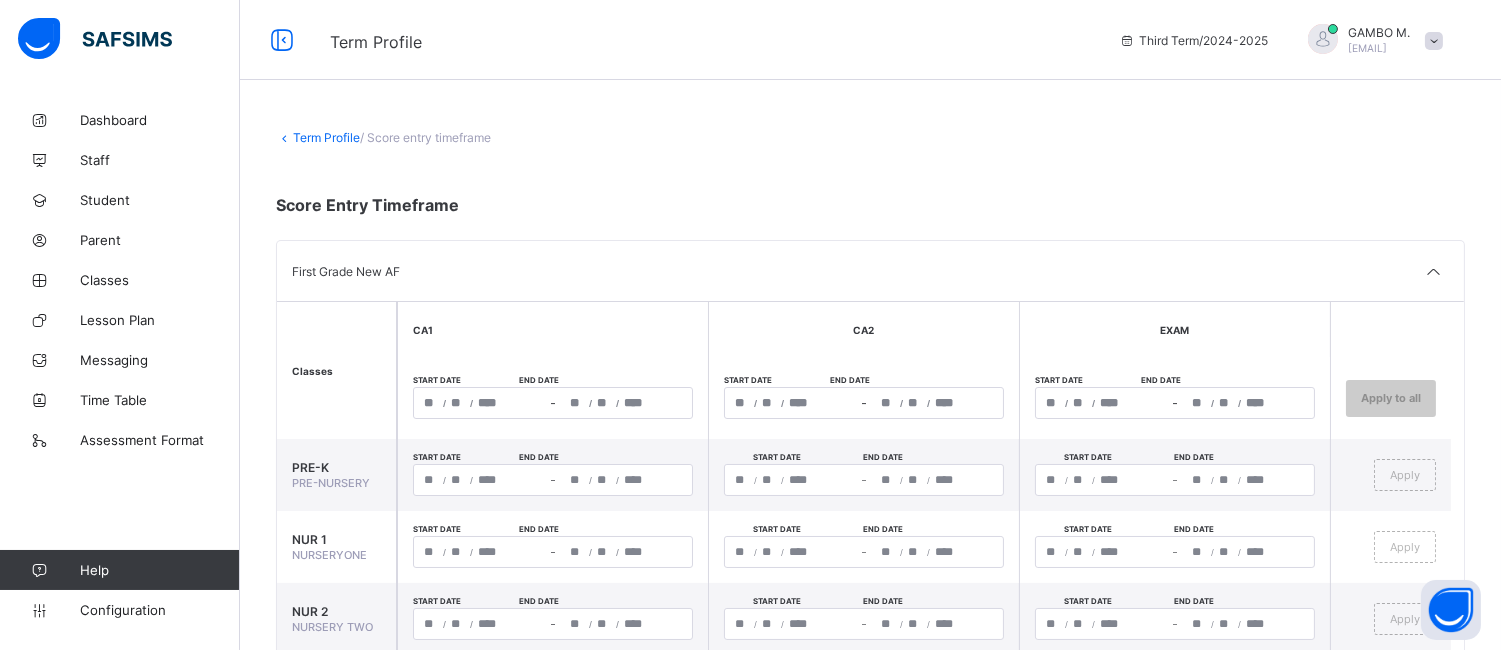 click at bounding box center [284, 137] 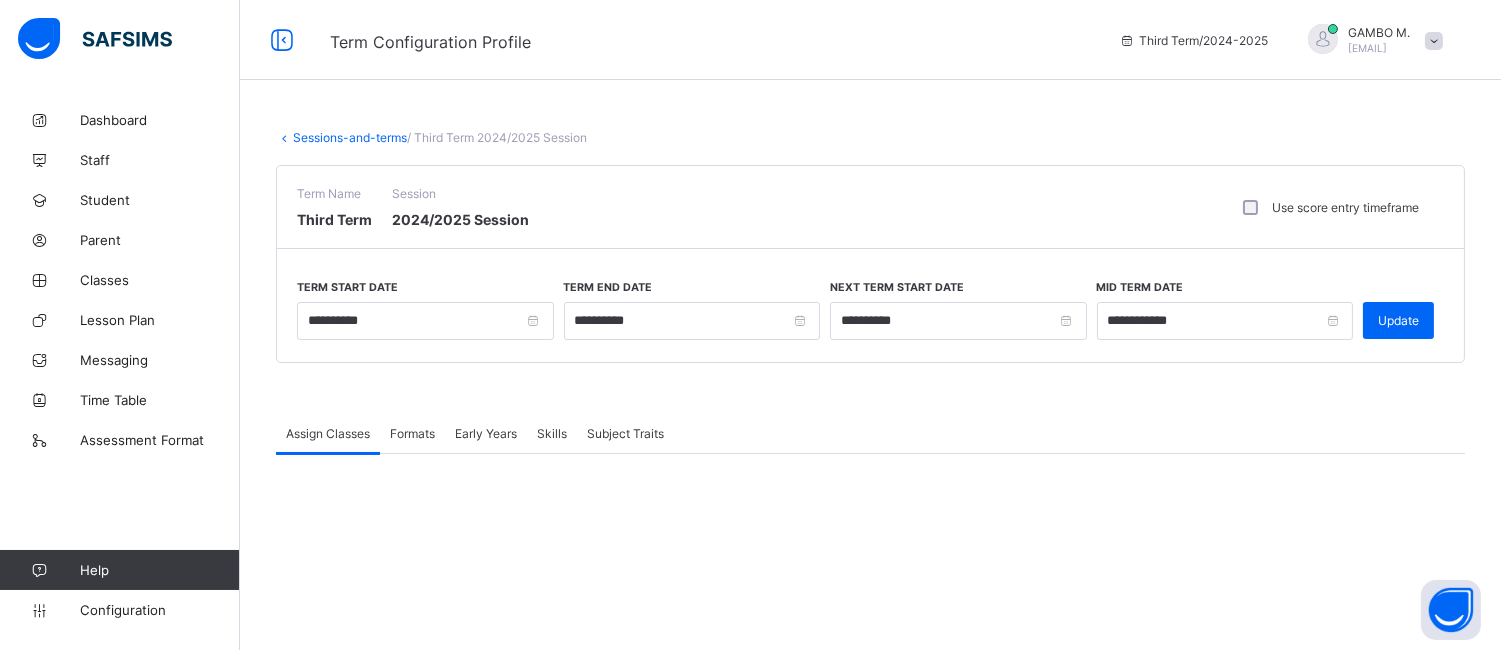 scroll, scrollTop: 20, scrollLeft: 0, axis: vertical 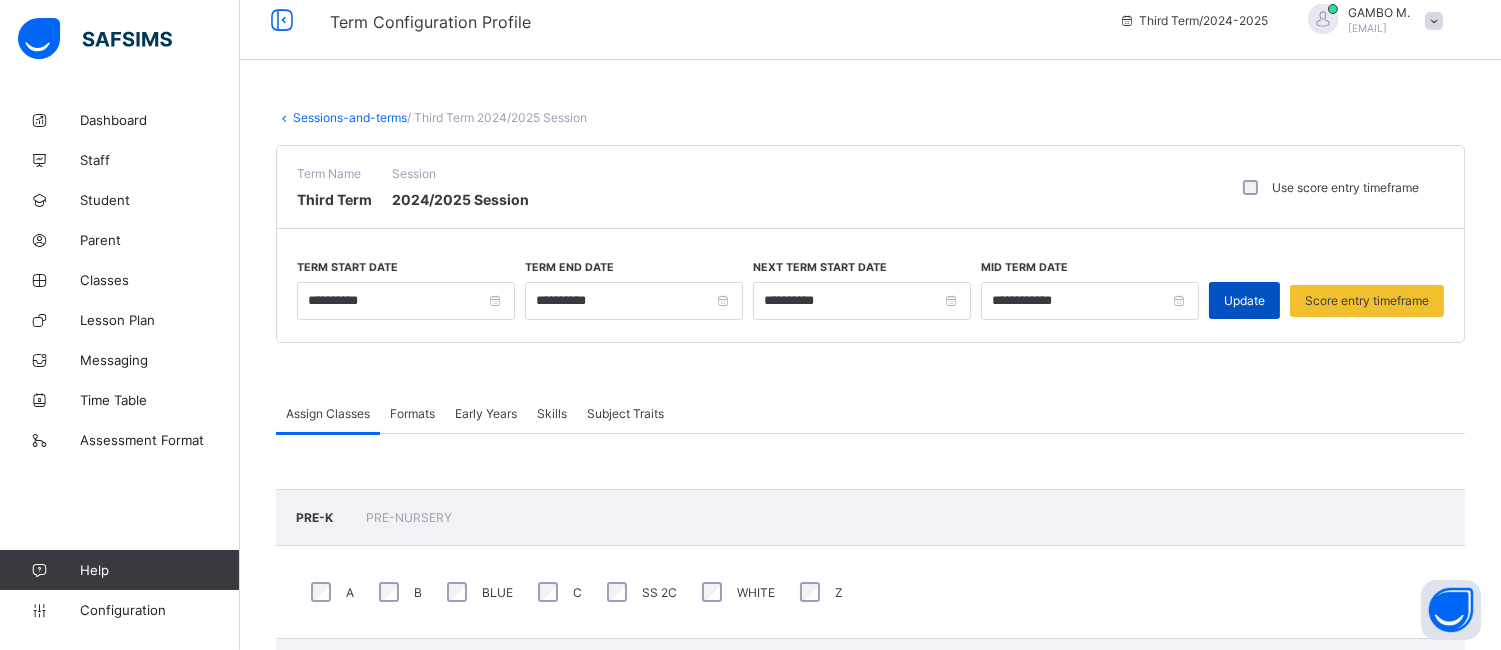 click on "Update" at bounding box center [1244, 300] 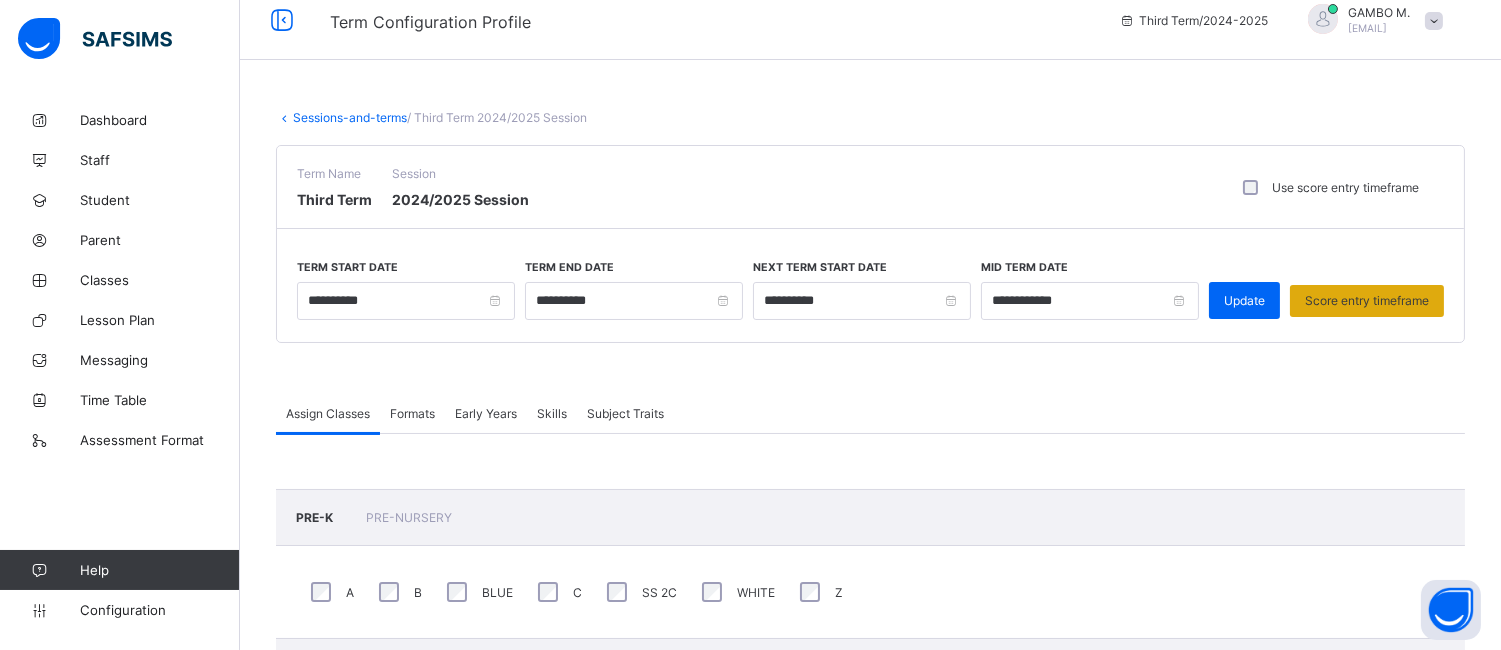 click on "Score entry timeframe" at bounding box center (1367, 300) 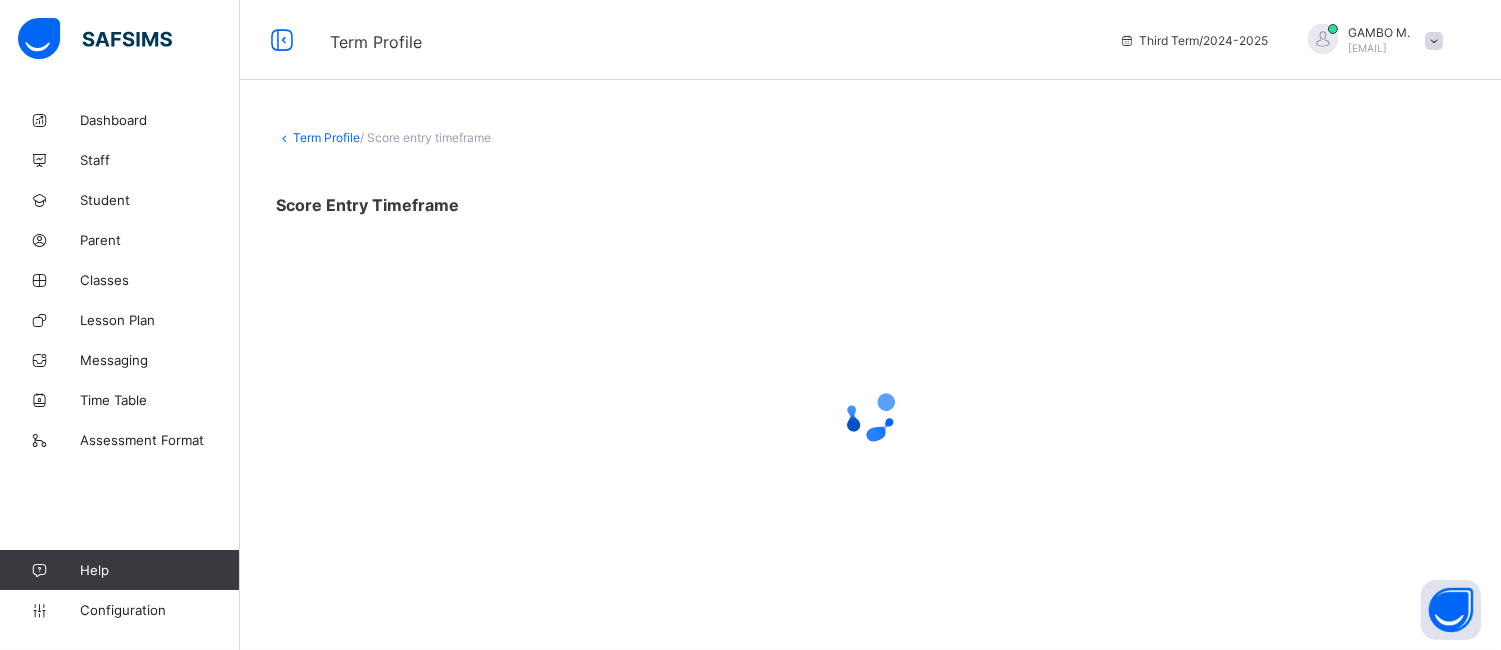 scroll, scrollTop: 0, scrollLeft: 0, axis: both 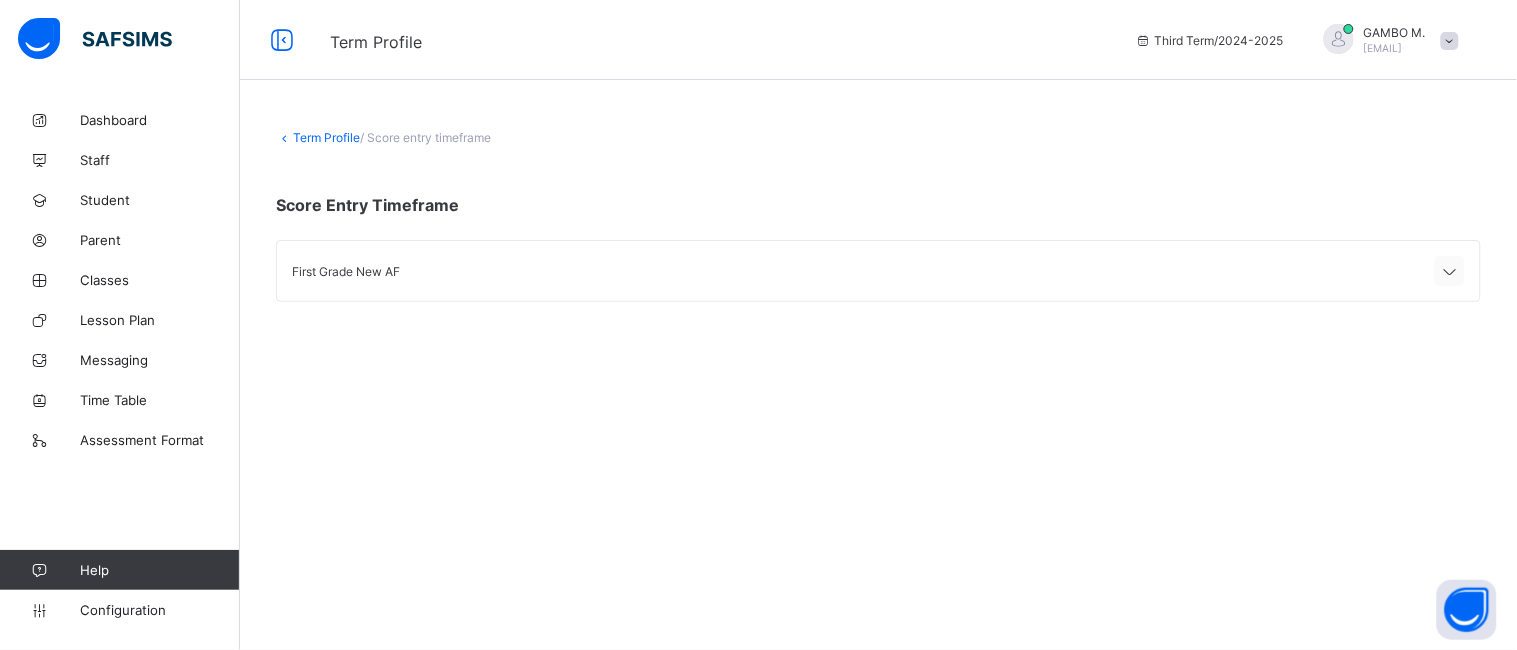 click at bounding box center (1450, 272) 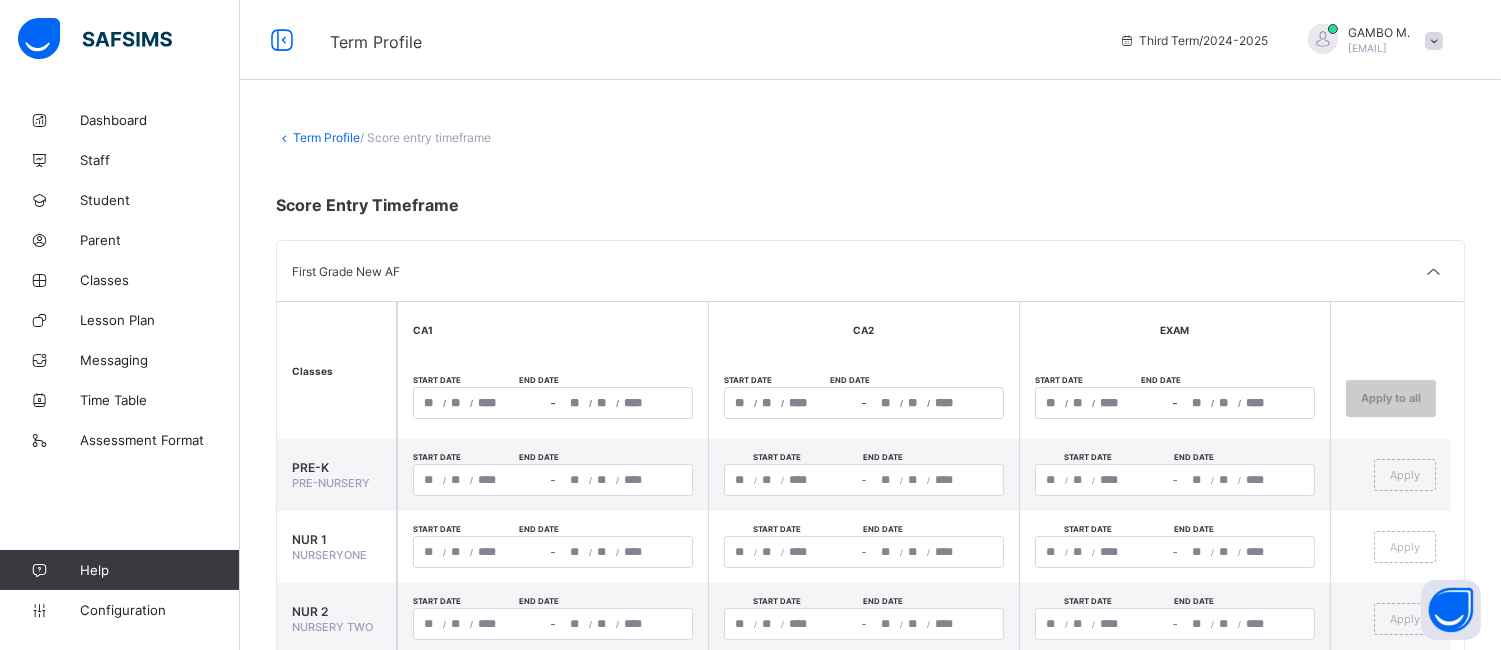 click on "/ /" at bounding box center [480, 403] 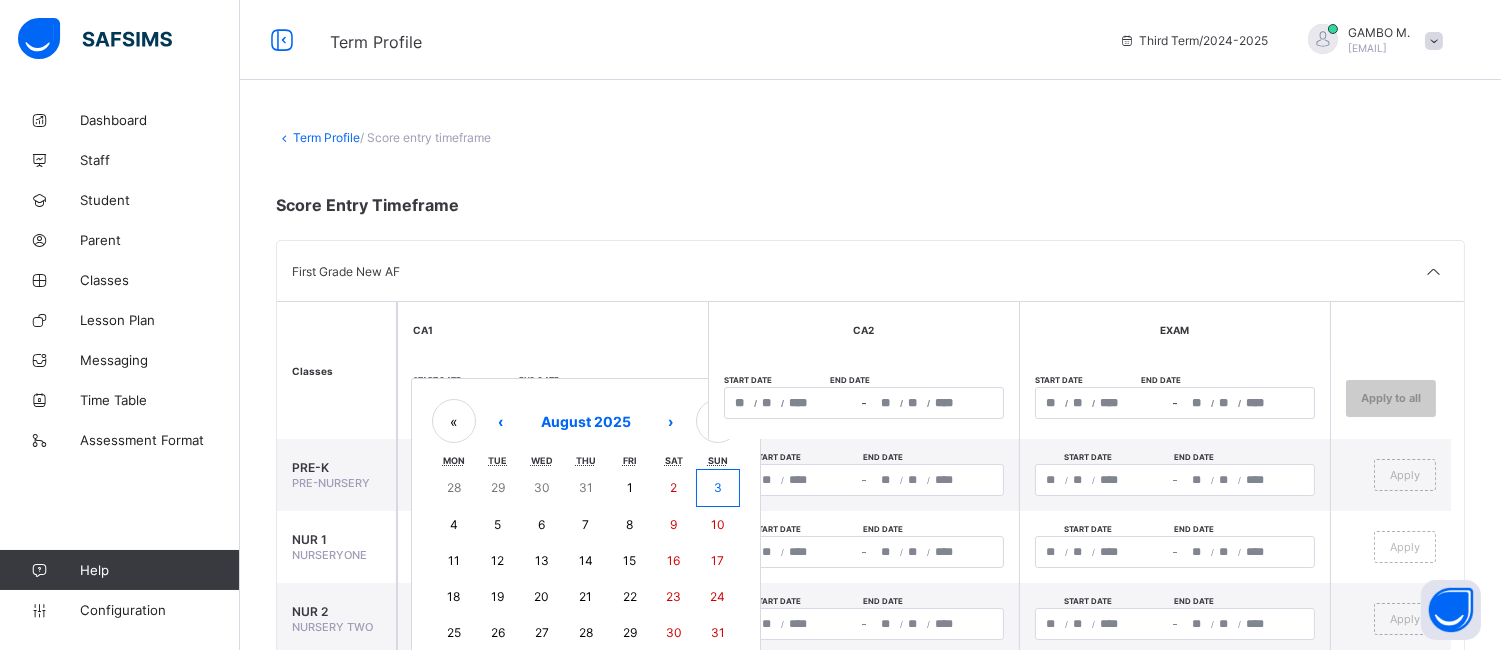 click on "3" at bounding box center [718, 487] 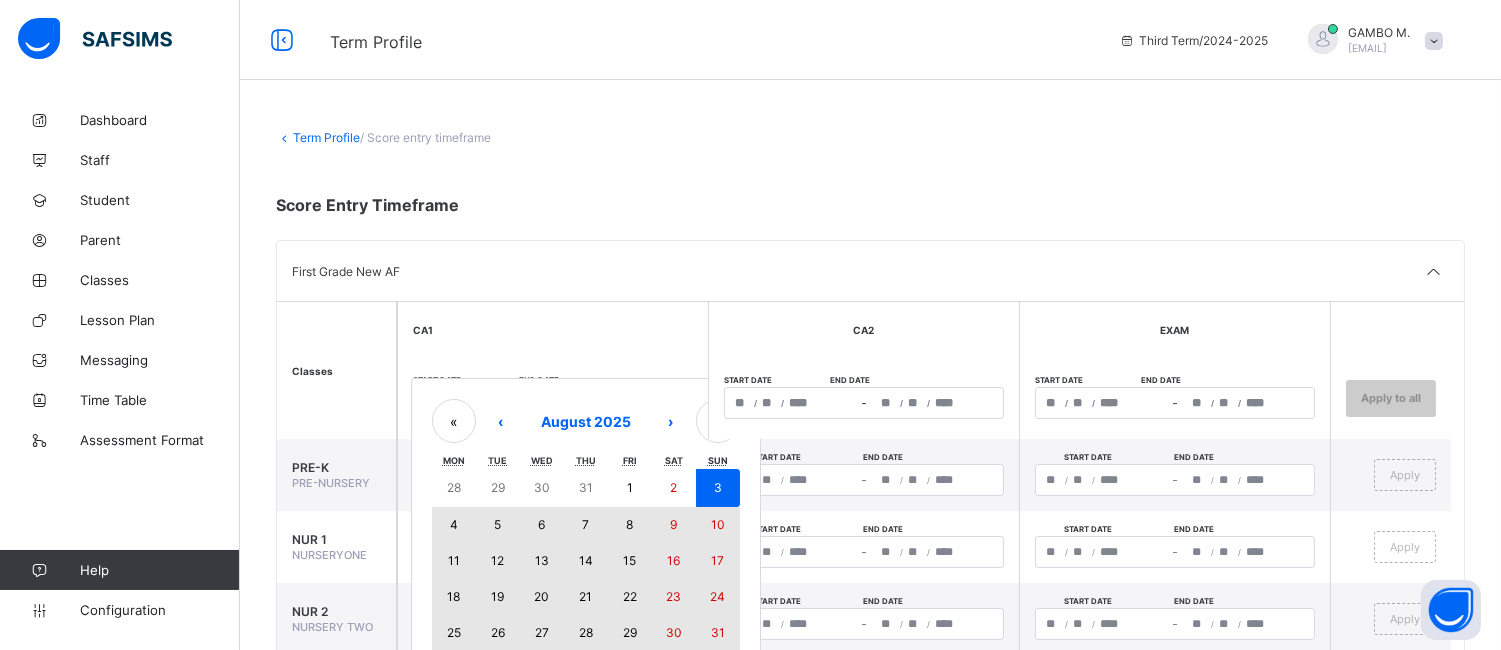 click on "31" at bounding box center (718, 632) 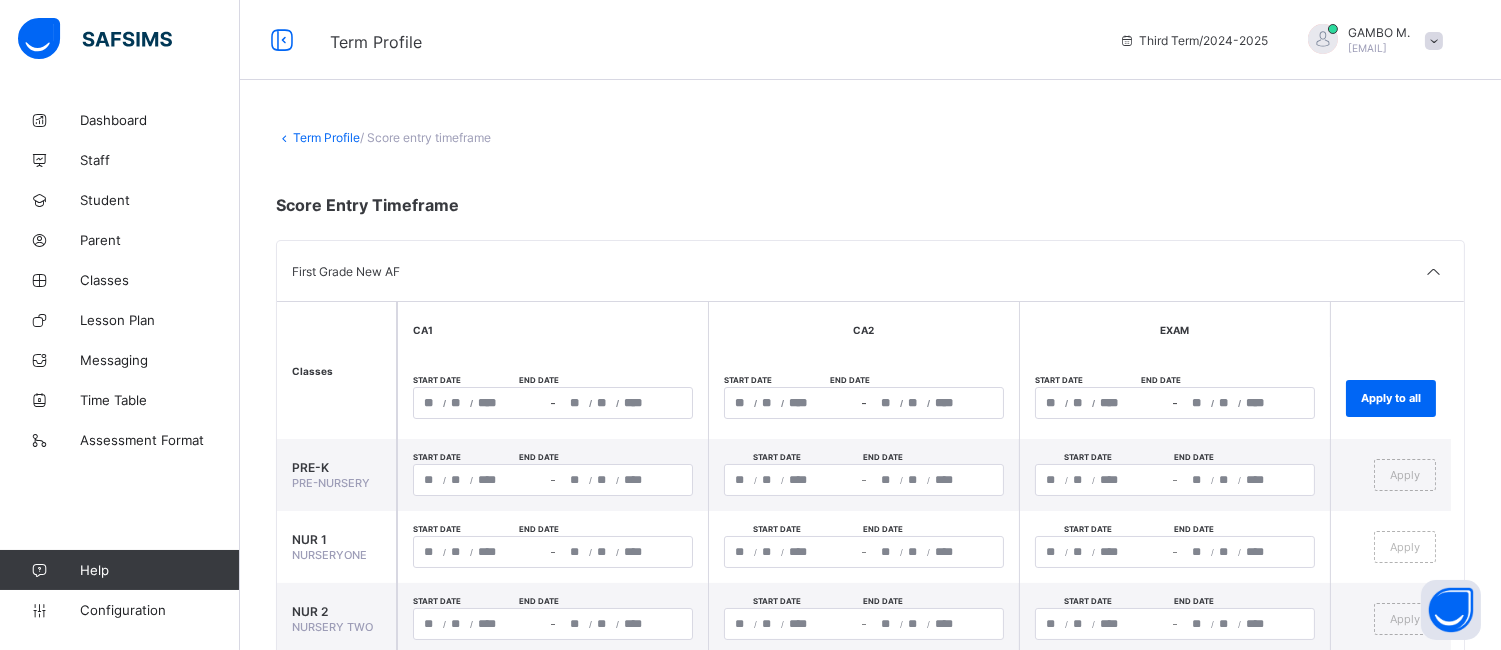 click on "/ /" at bounding box center (791, 403) 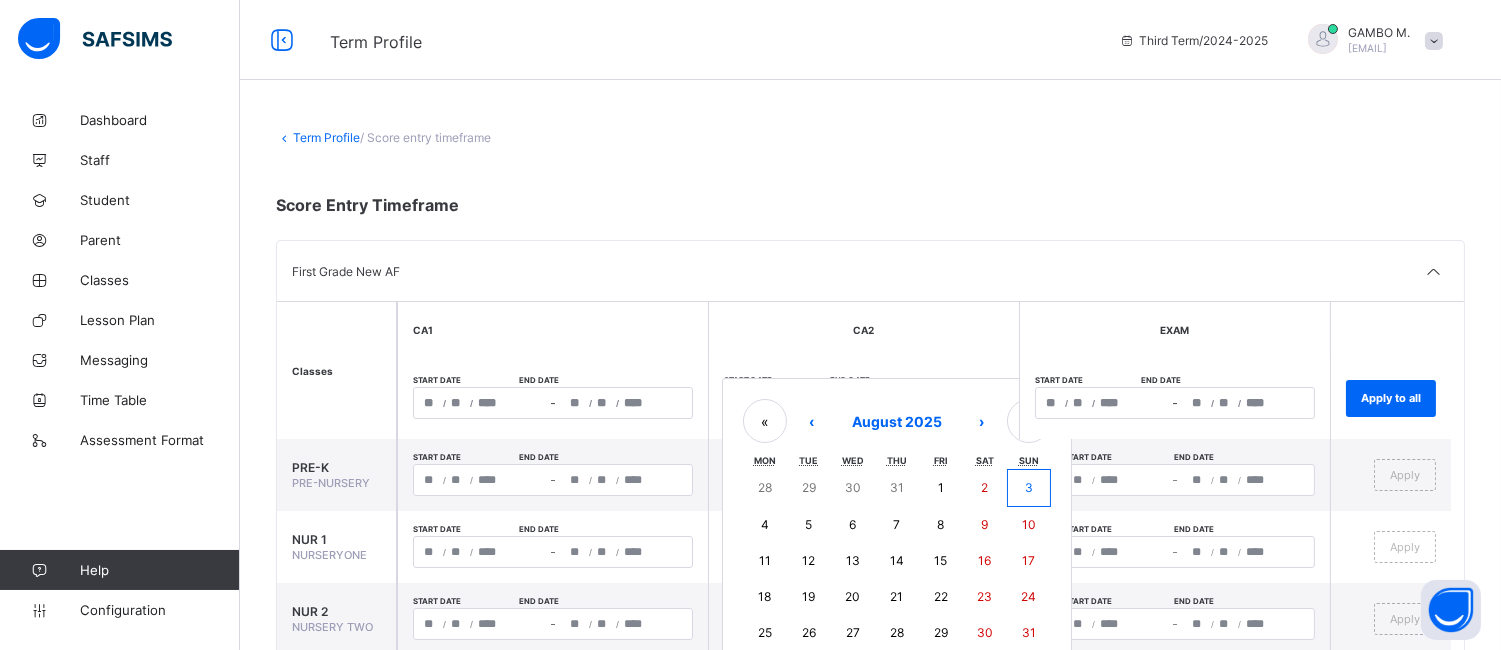 click on "3" at bounding box center [1029, 487] 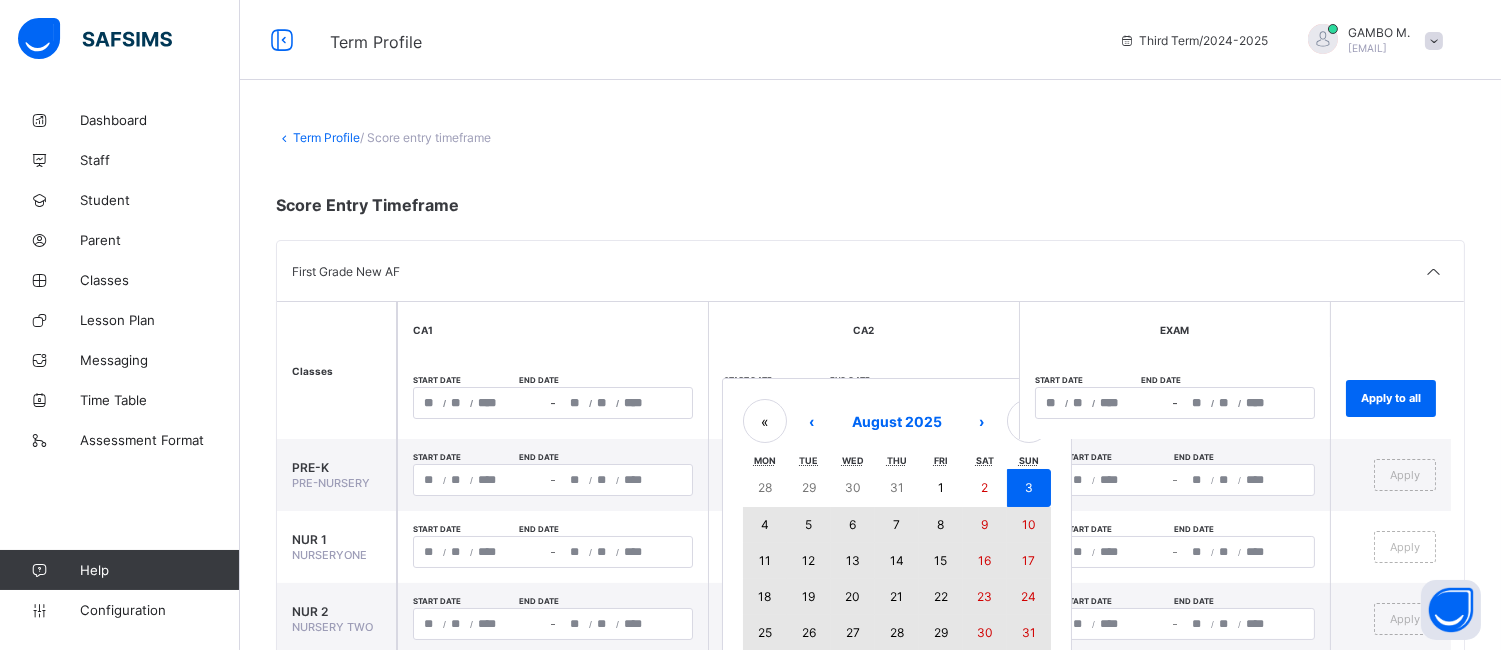 click on "31" at bounding box center [1029, 632] 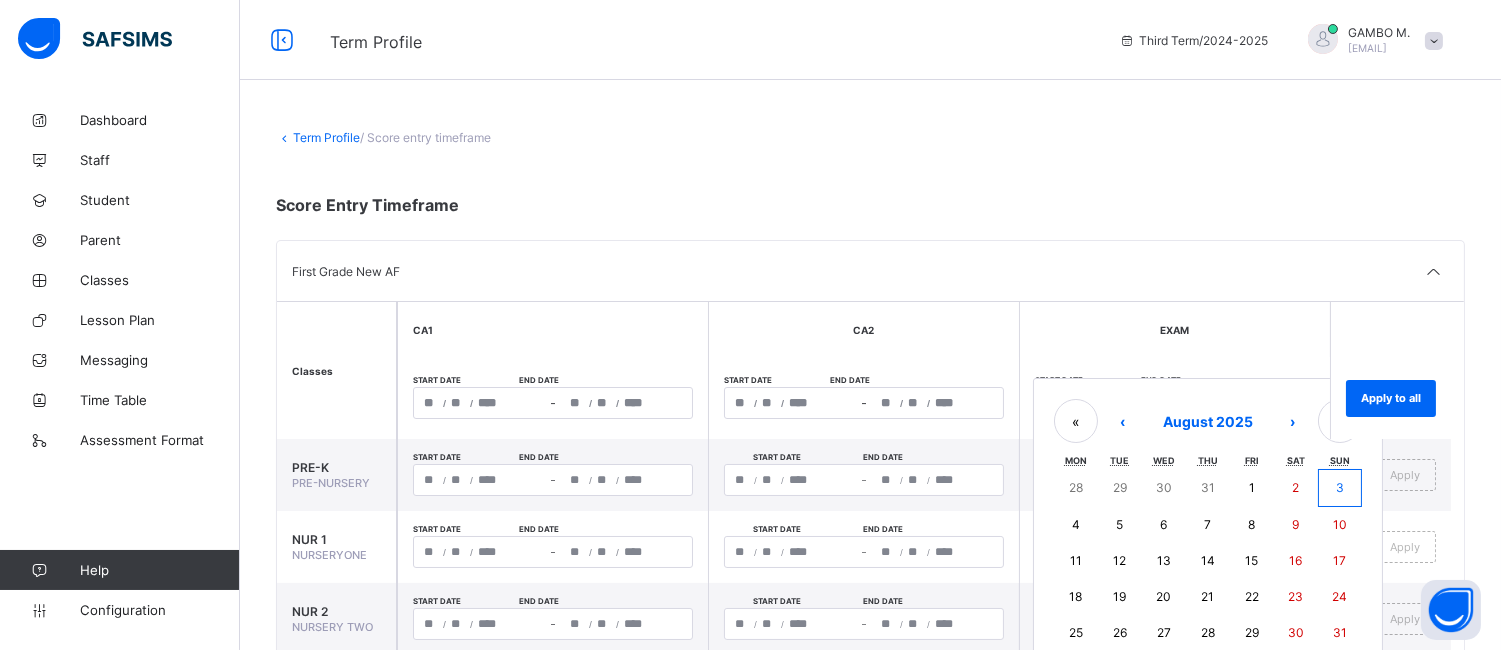 click on "/ / – / / « ‹ [MONTH] [YEAR] › » [DAY] [DAY] [DAY] [DAY] [DAY] [DAY] [DAY] [DAY] [DAY] [DAY] [DAY] [DAY] [DAY] [DAY] [DAY] [DAY] [DAY] [DAY] [DAY] [DAY] [DAY] [DAY] [DAY] [DAY] [DAY] [DAY] [DAY] [DAY] [DAY] [DAY] [DAY] [DAY]" at bounding box center (1175, 403) 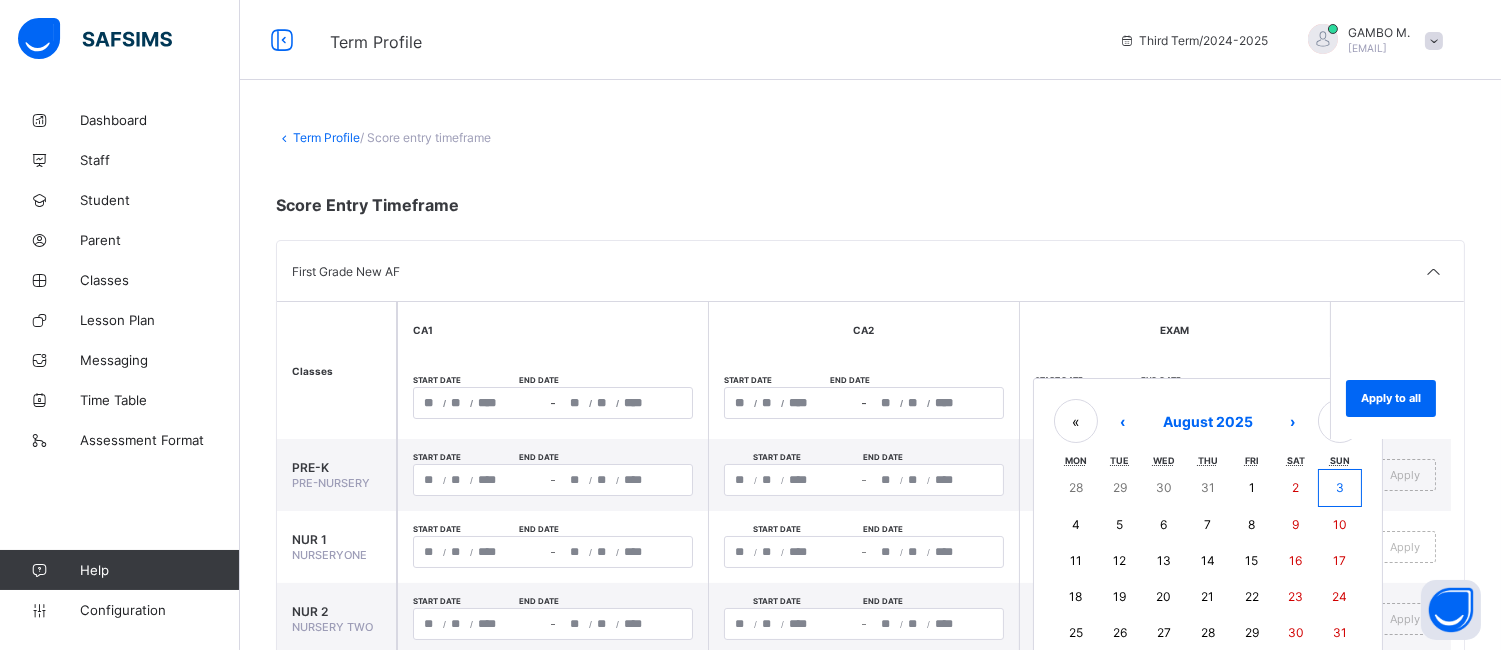 click on "3" at bounding box center [1340, 487] 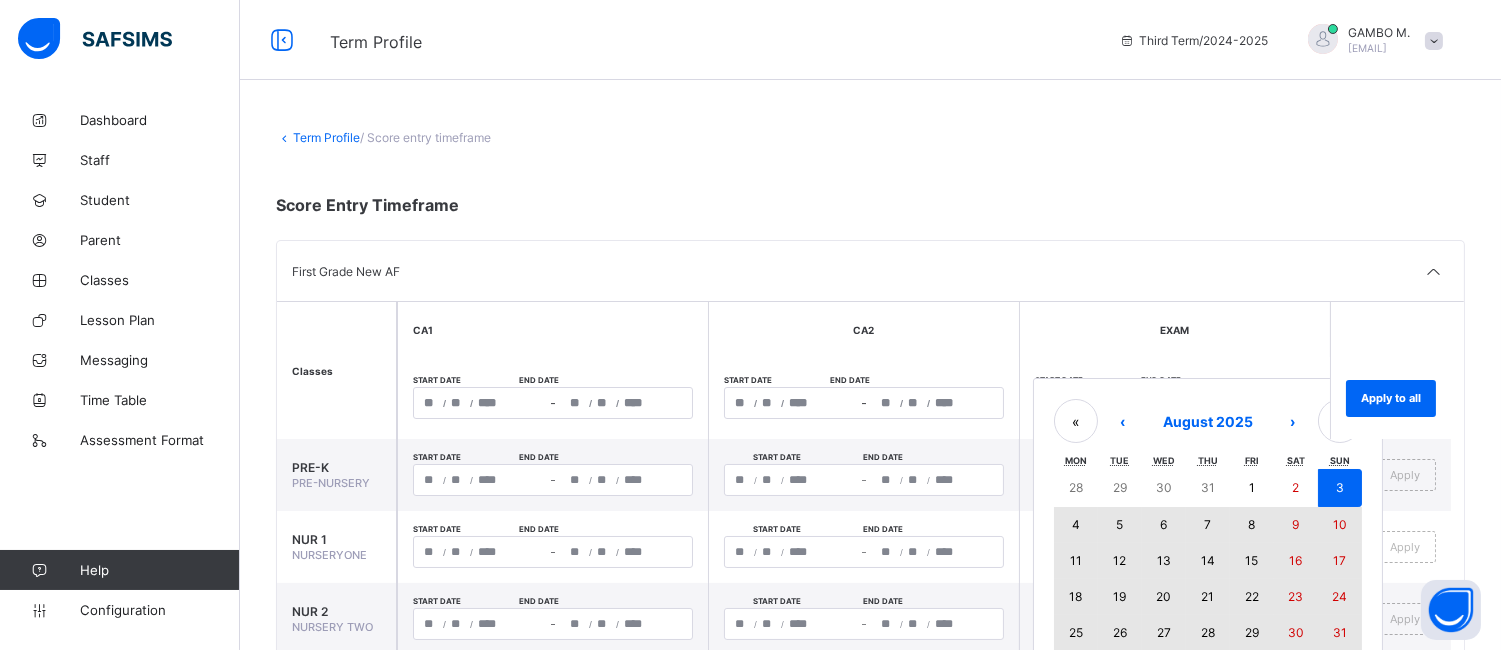 click on "31" at bounding box center [1340, 633] 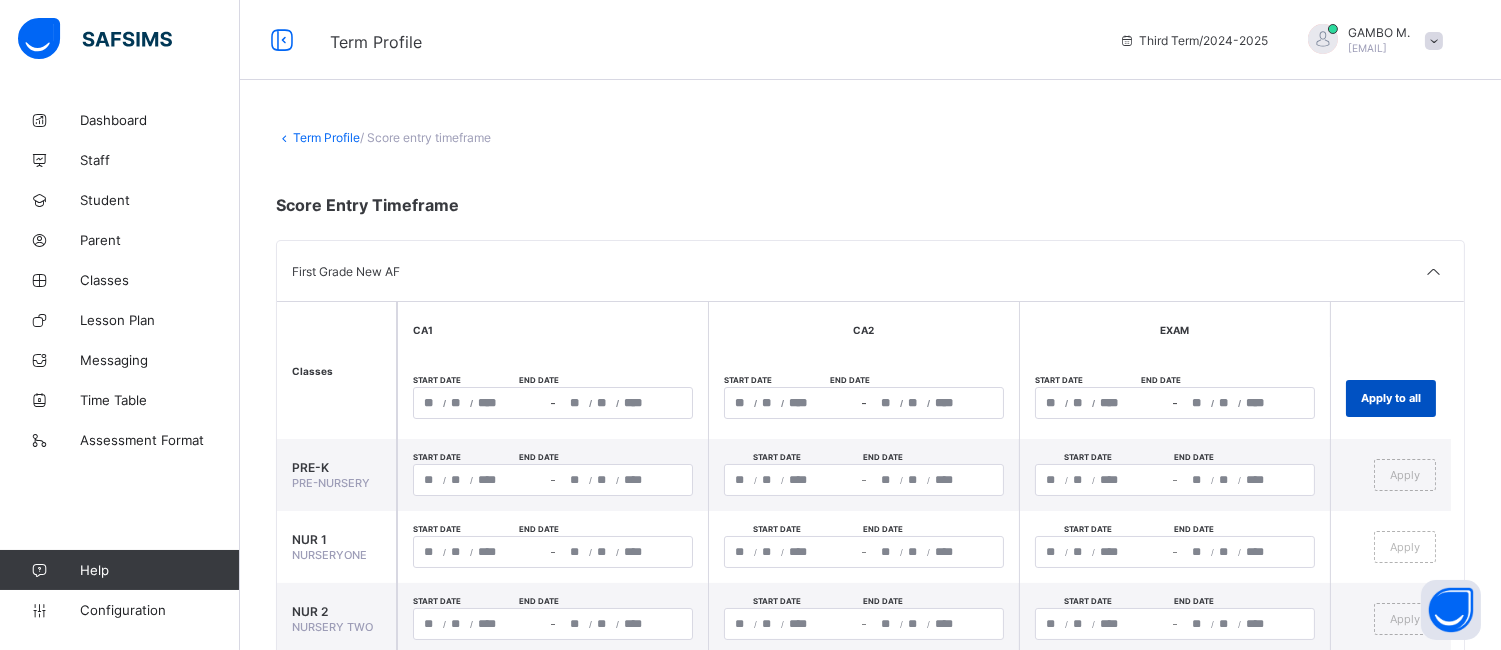 click on "Apply to all" at bounding box center (1391, 398) 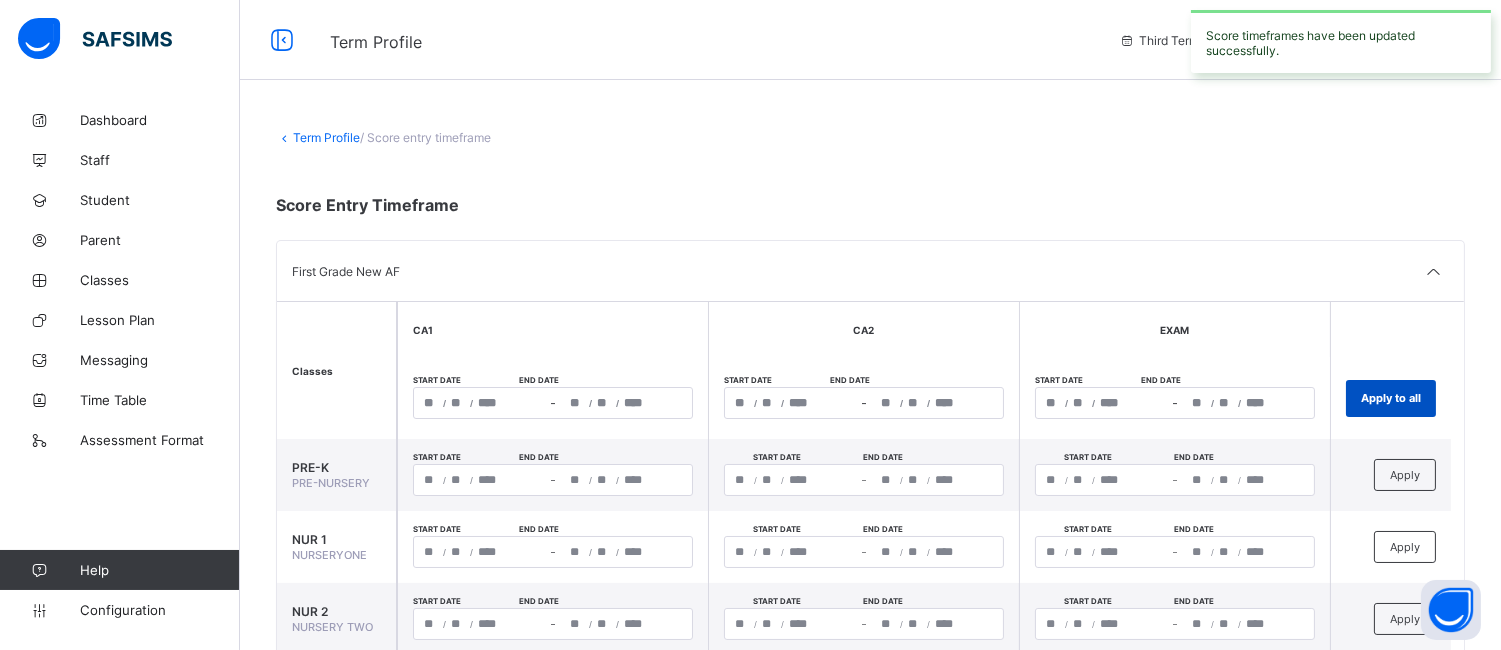 type on "**********" 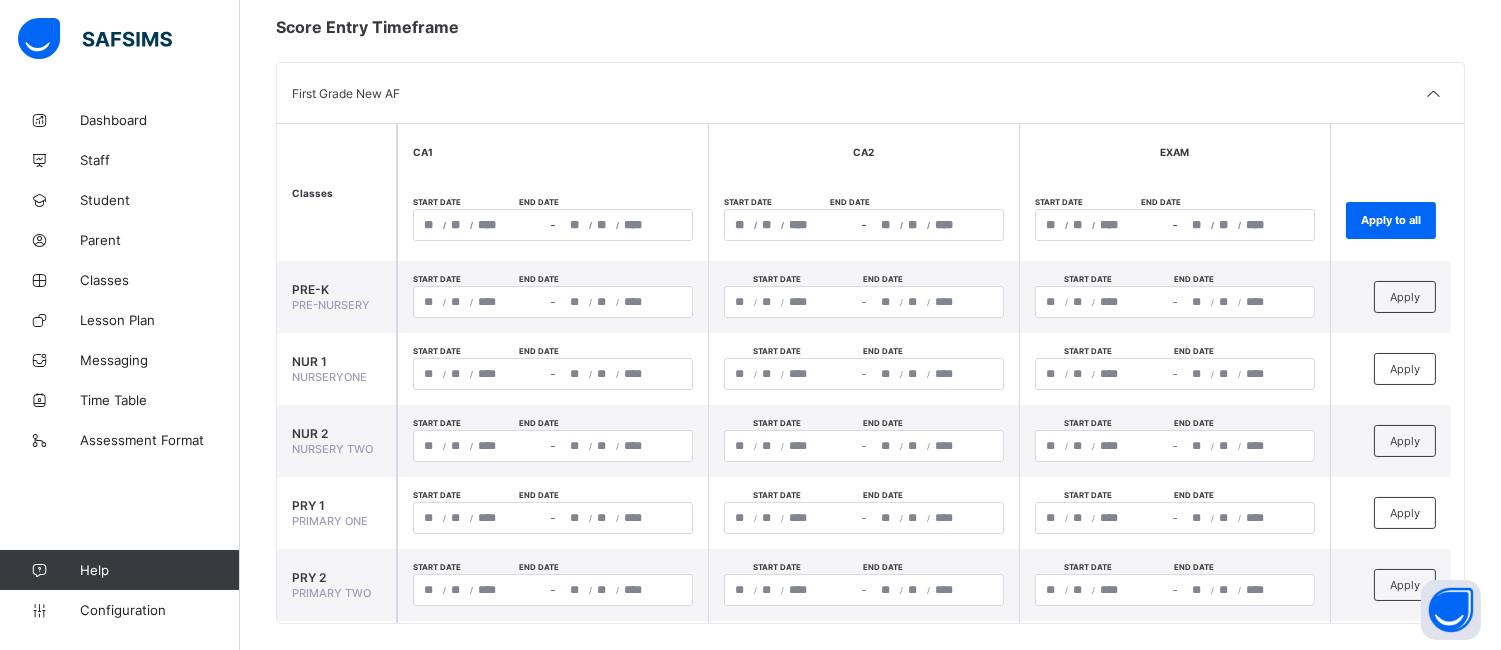 scroll, scrollTop: 195, scrollLeft: 0, axis: vertical 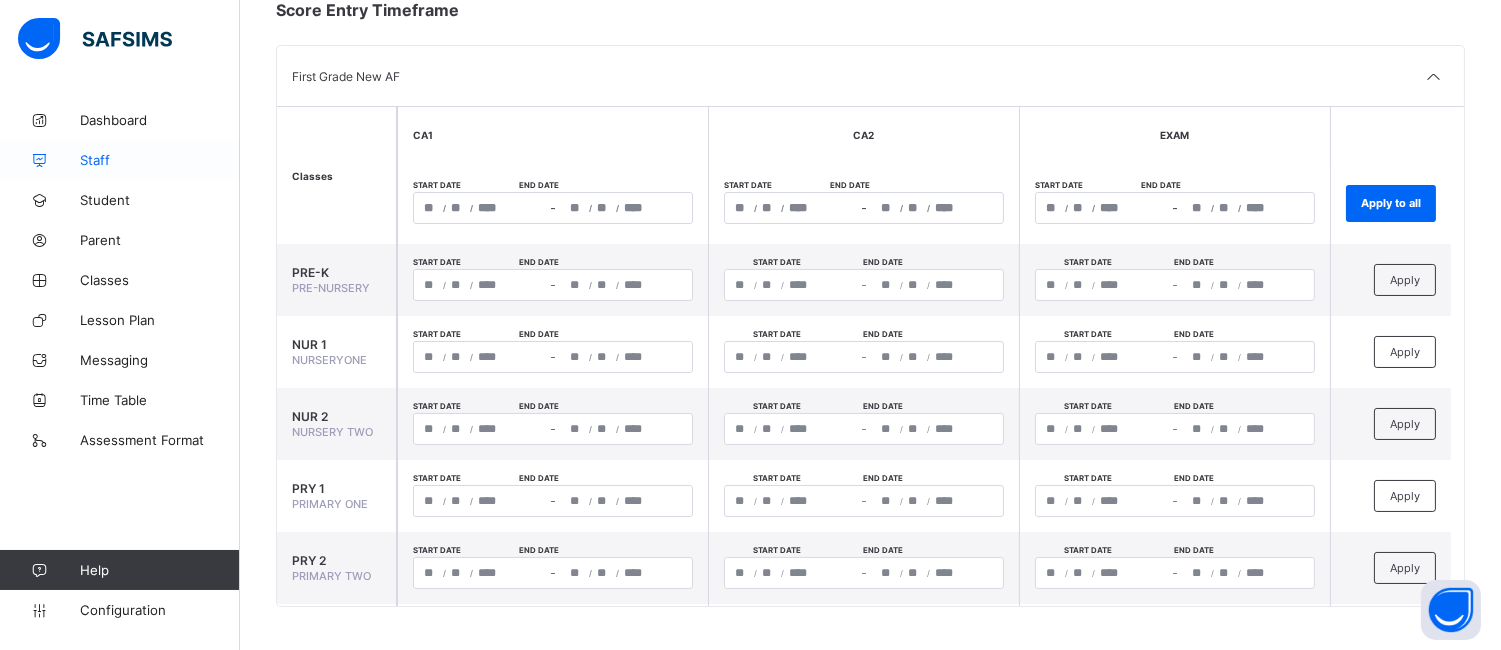 click on "Staff" at bounding box center [160, 160] 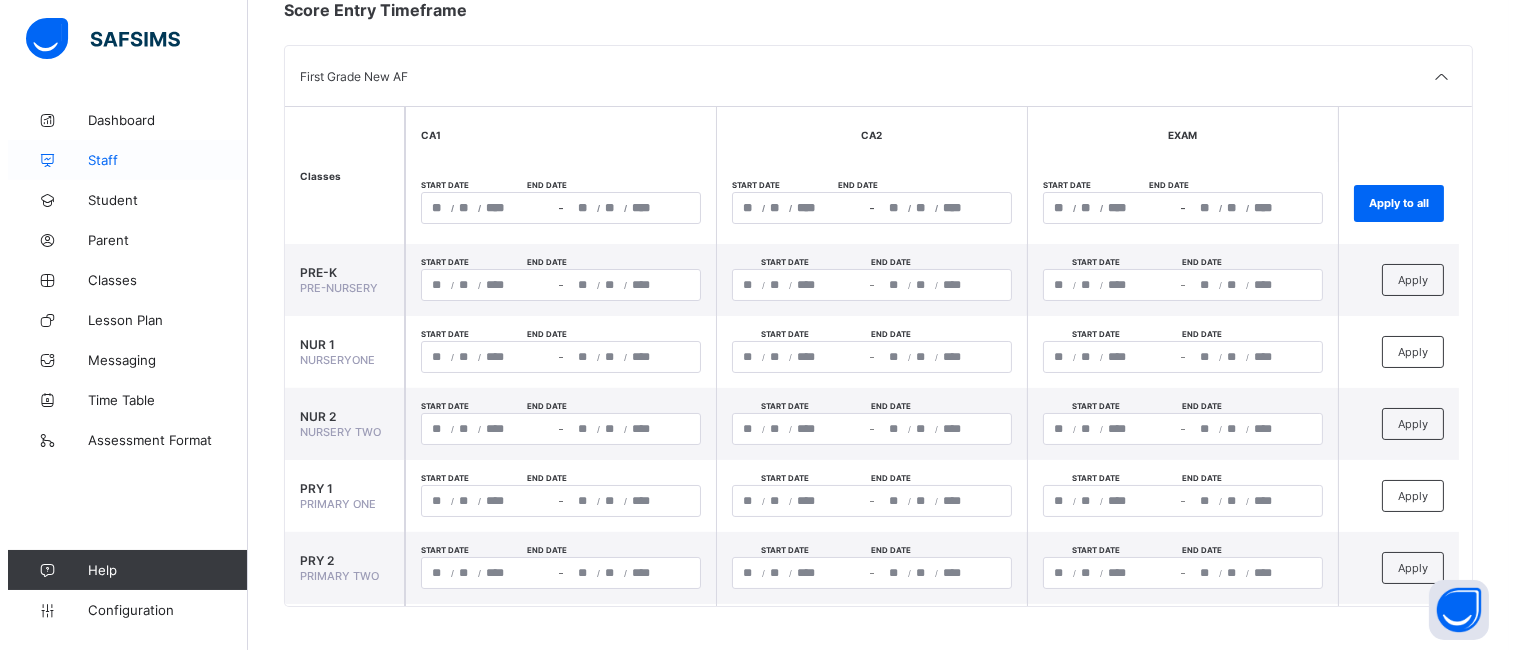 scroll, scrollTop: 0, scrollLeft: 0, axis: both 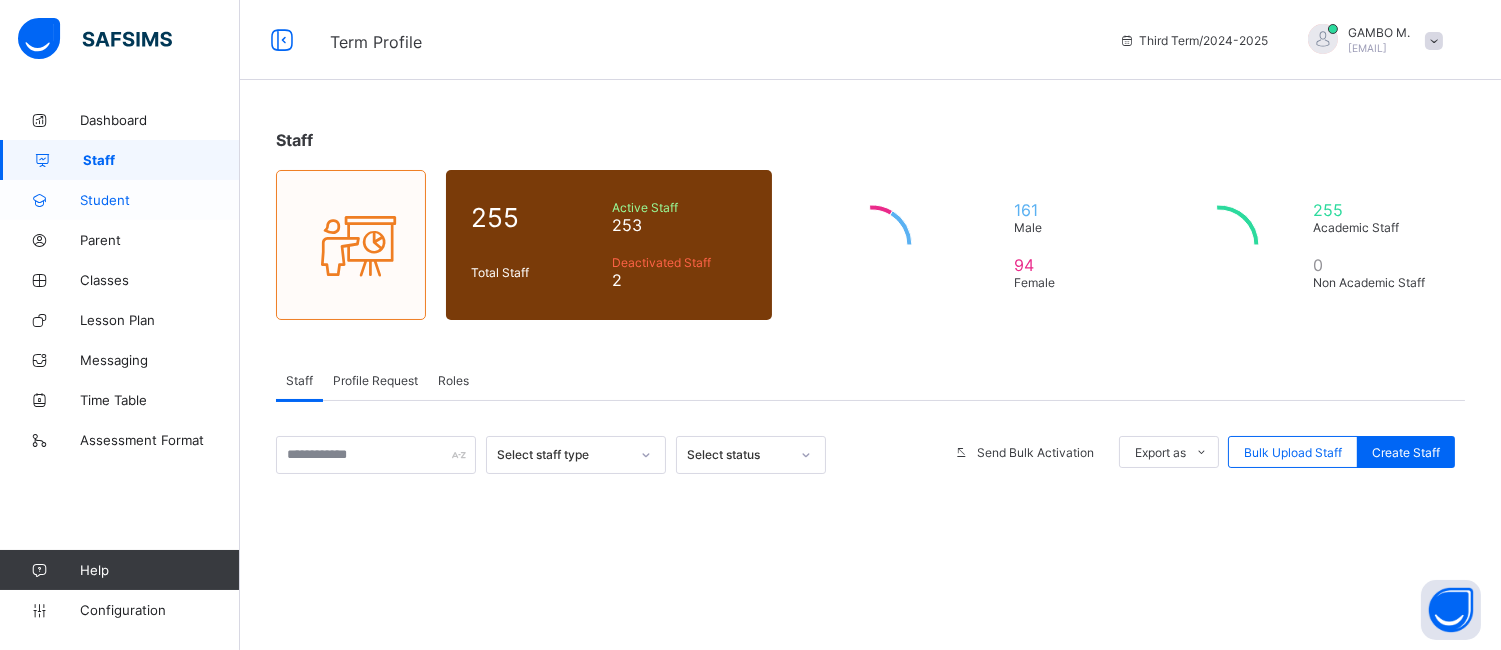 click on "Student" at bounding box center (160, 200) 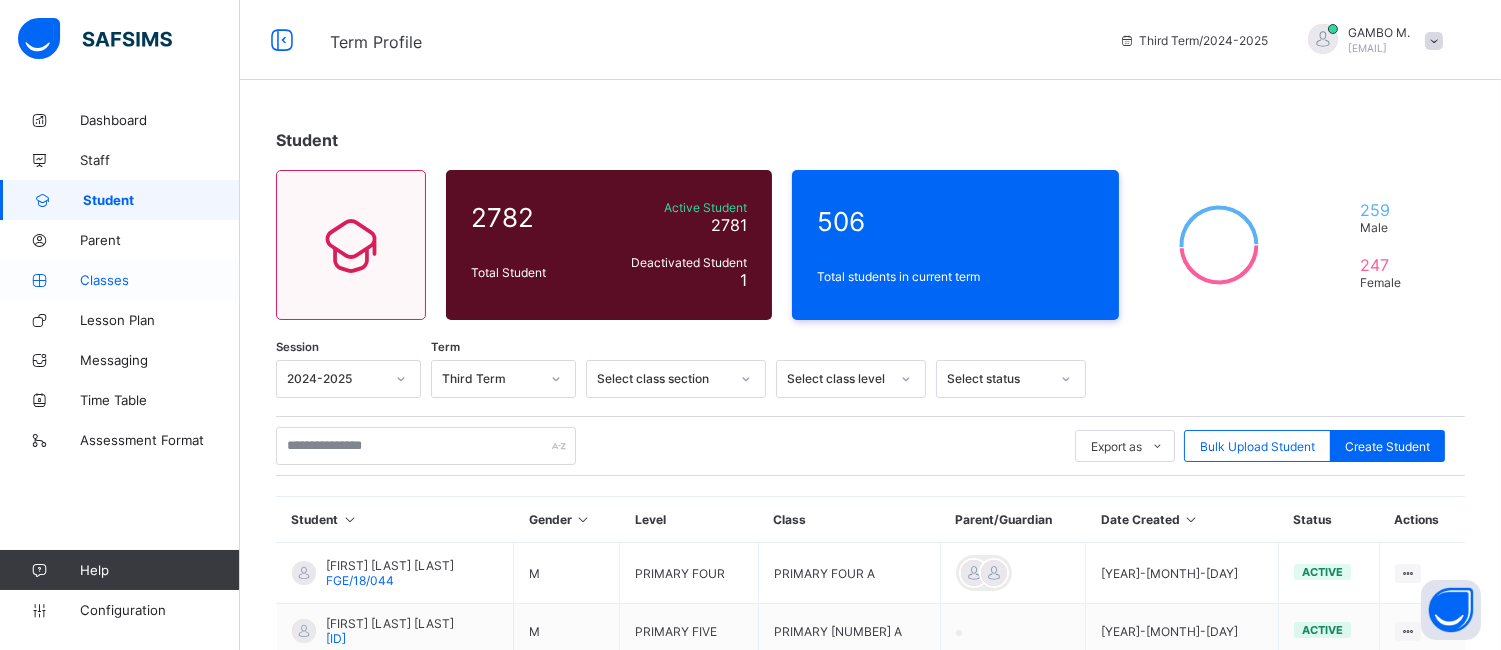 click on "Classes" at bounding box center (160, 280) 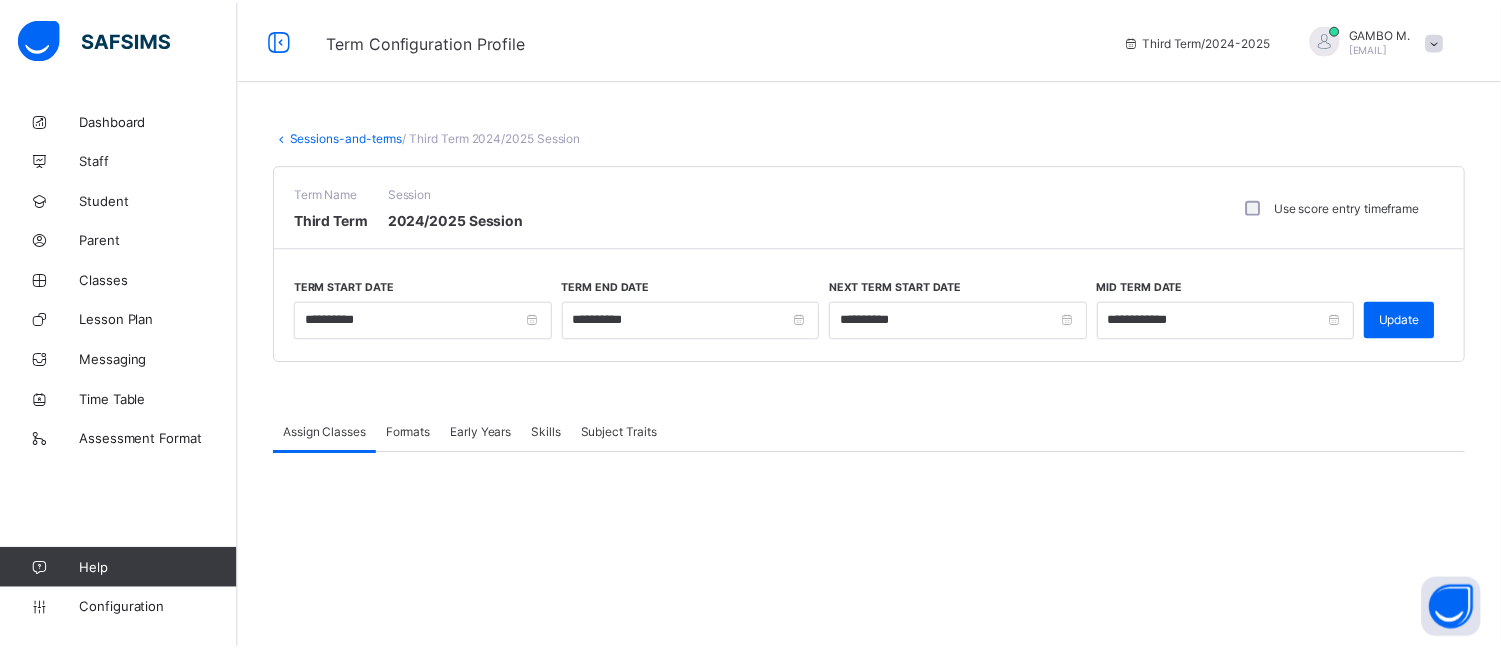 scroll, scrollTop: 20, scrollLeft: 0, axis: vertical 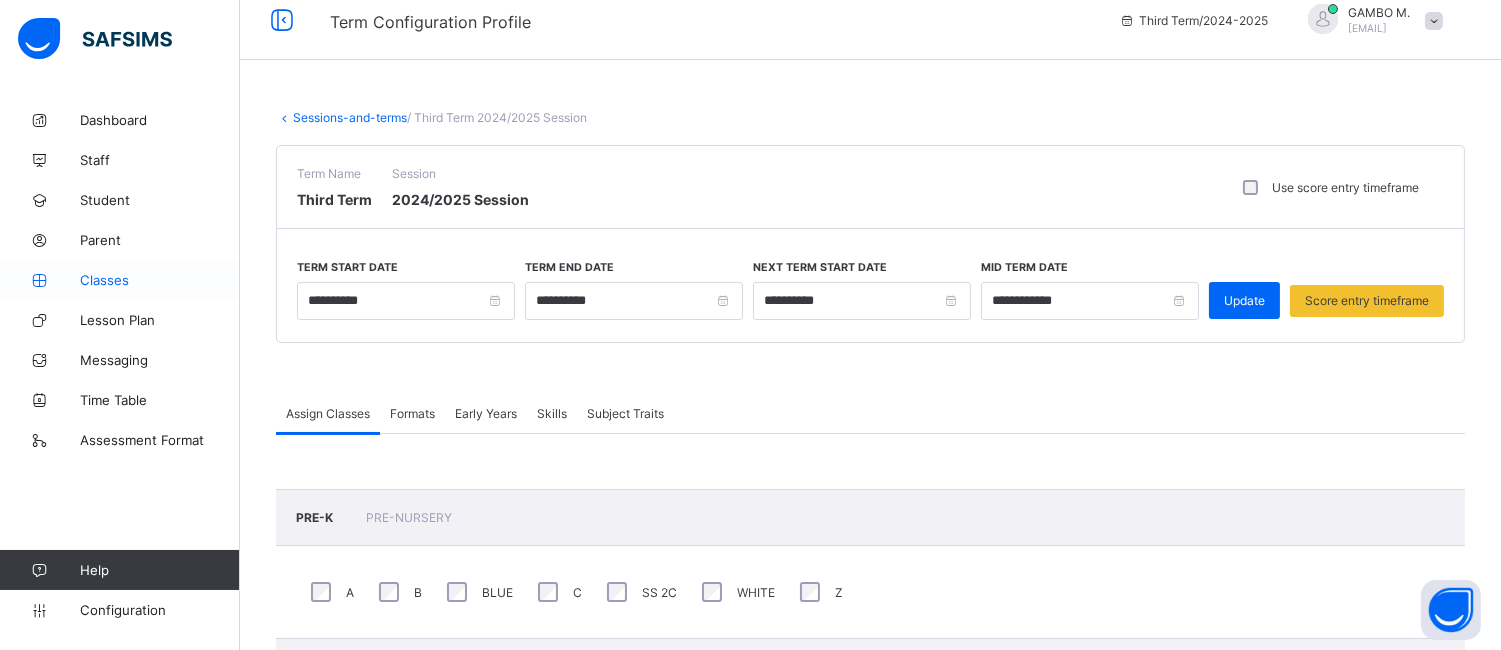 click on "Classes" at bounding box center [160, 280] 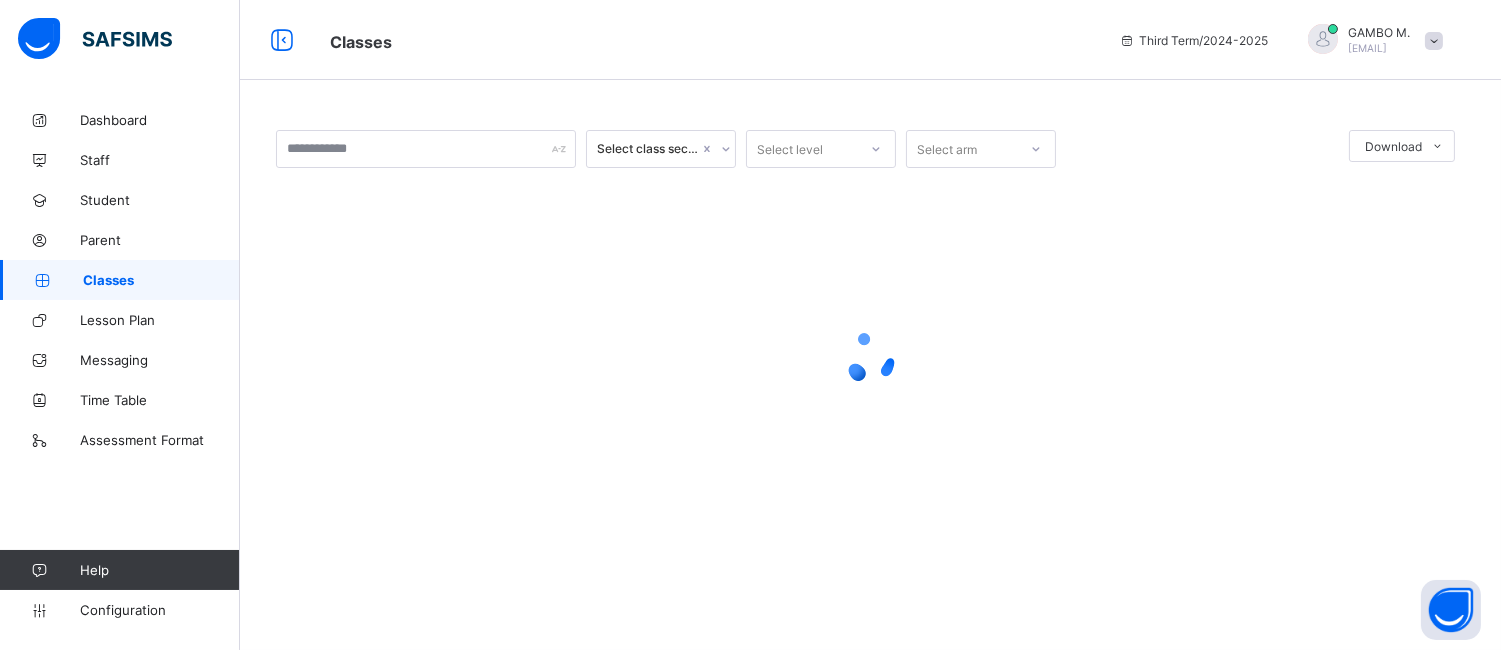 scroll, scrollTop: 0, scrollLeft: 0, axis: both 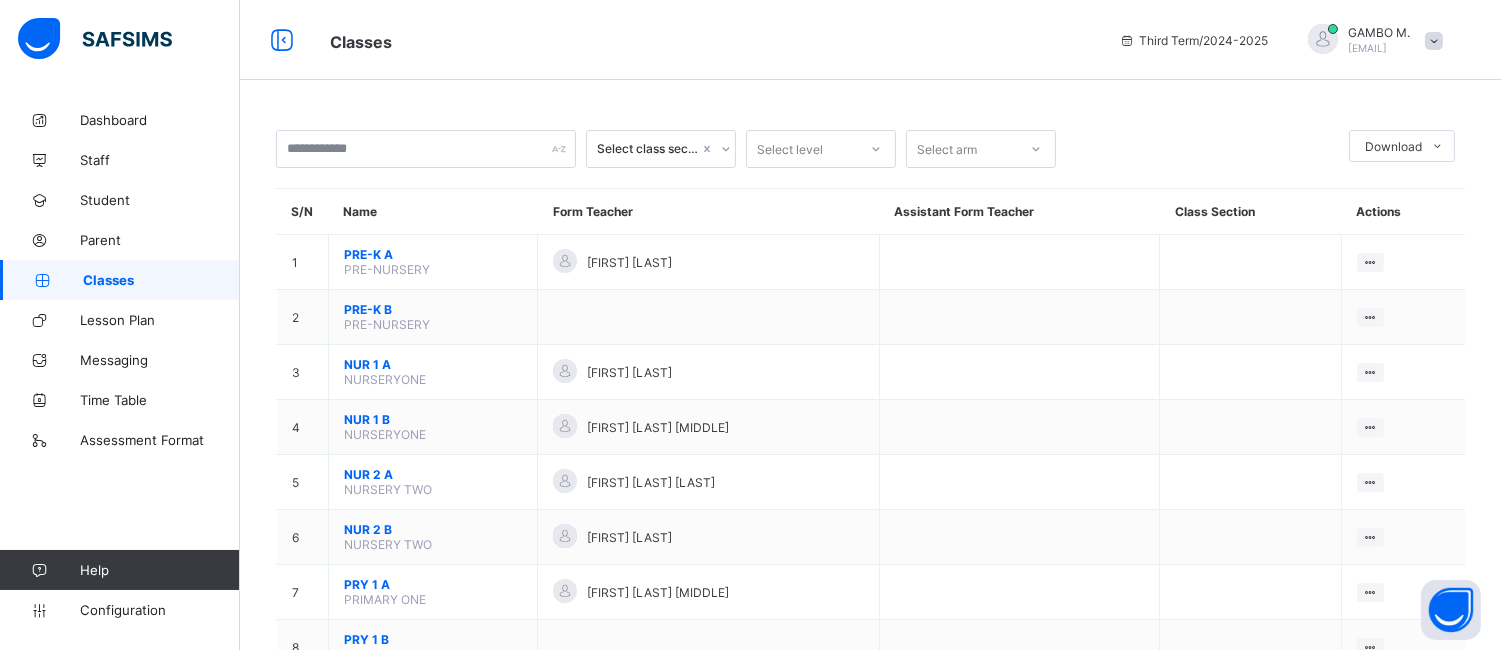 click at bounding box center (1434, 41) 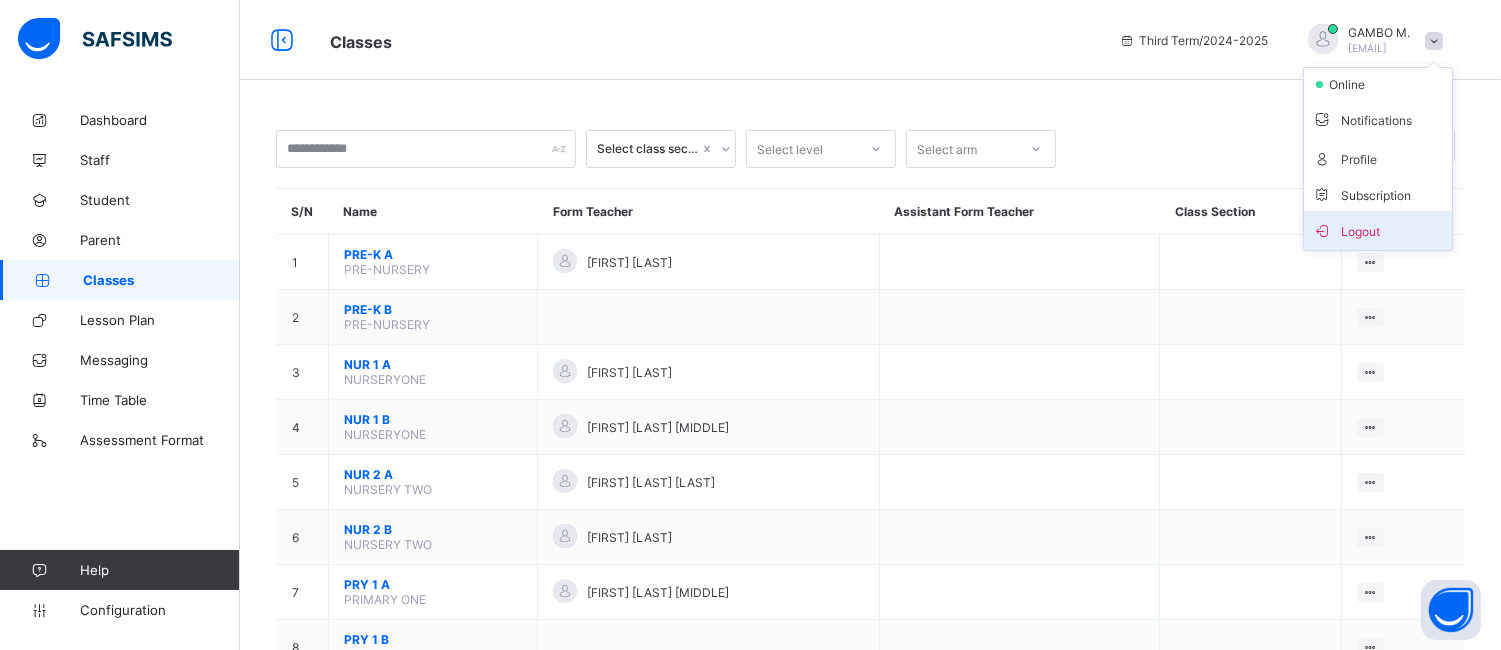 click on "Logout" at bounding box center [1378, 230] 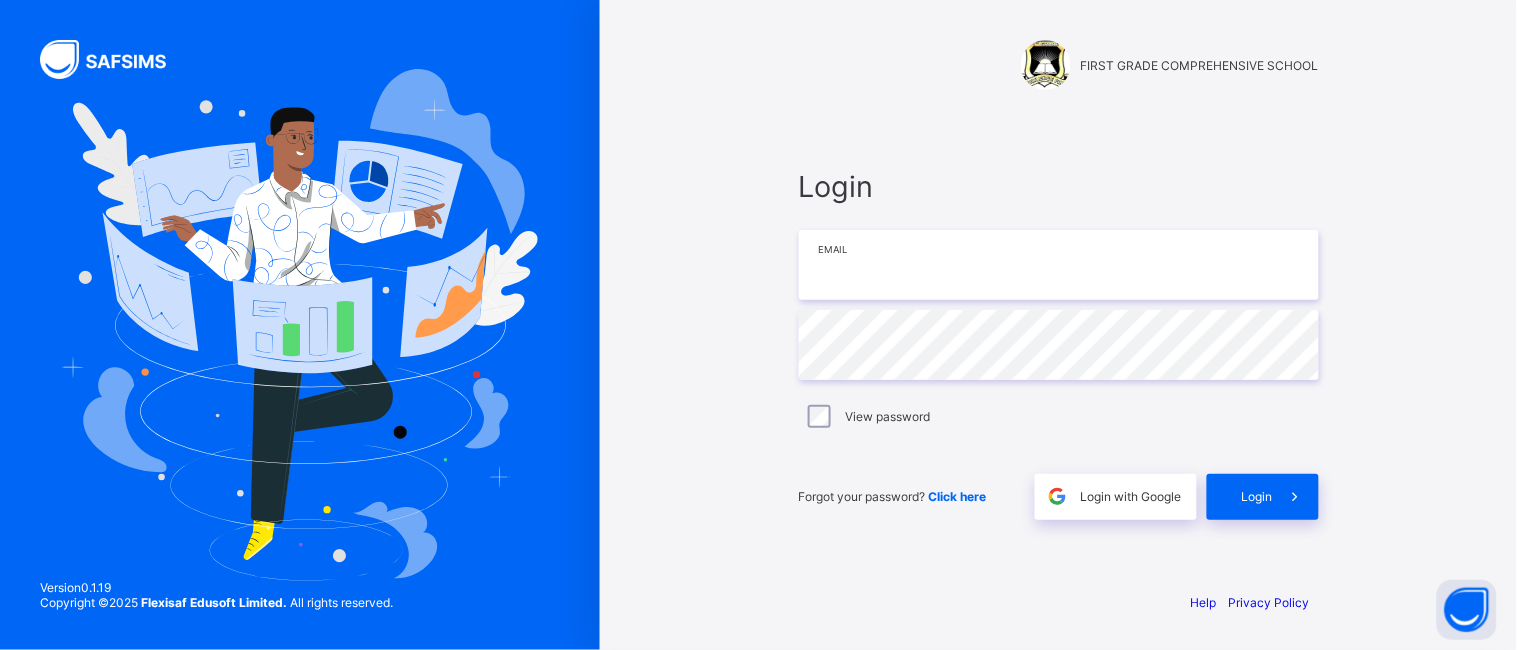 click at bounding box center (1059, 265) 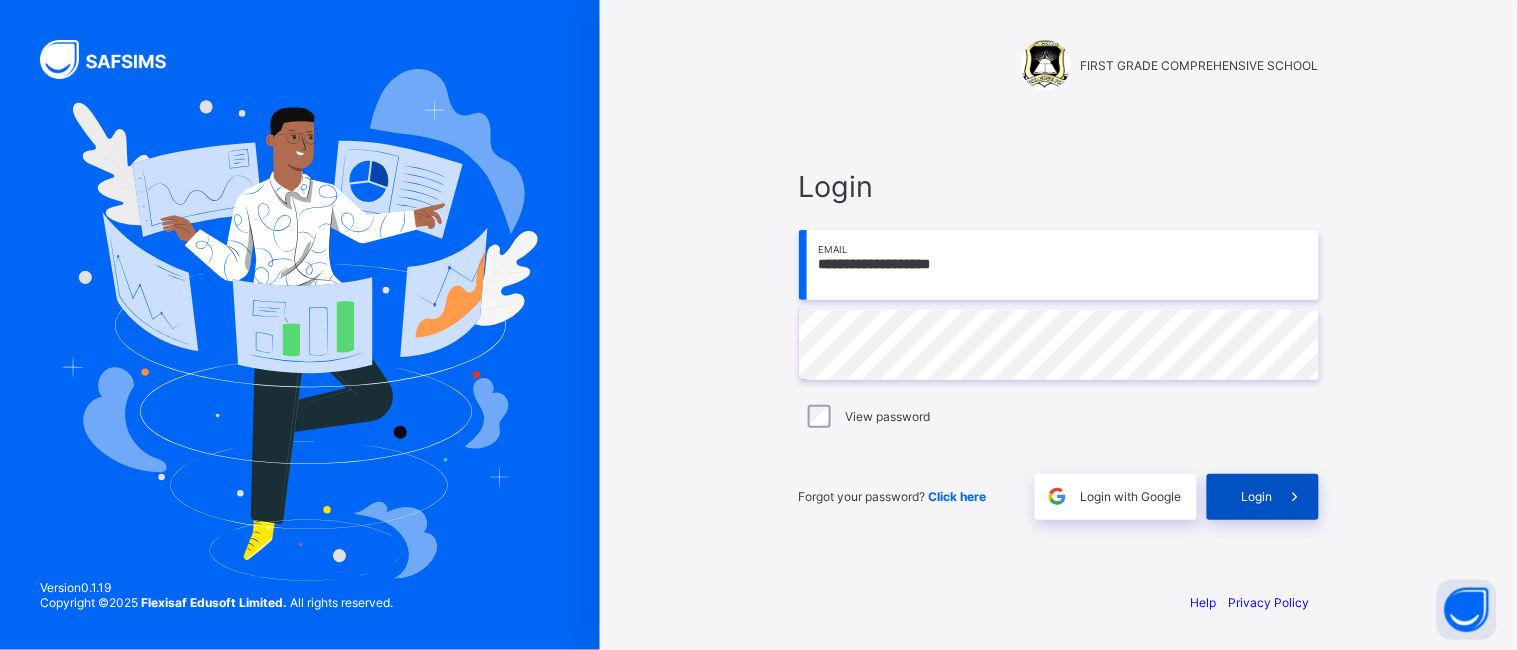 click on "Login" at bounding box center [1263, 497] 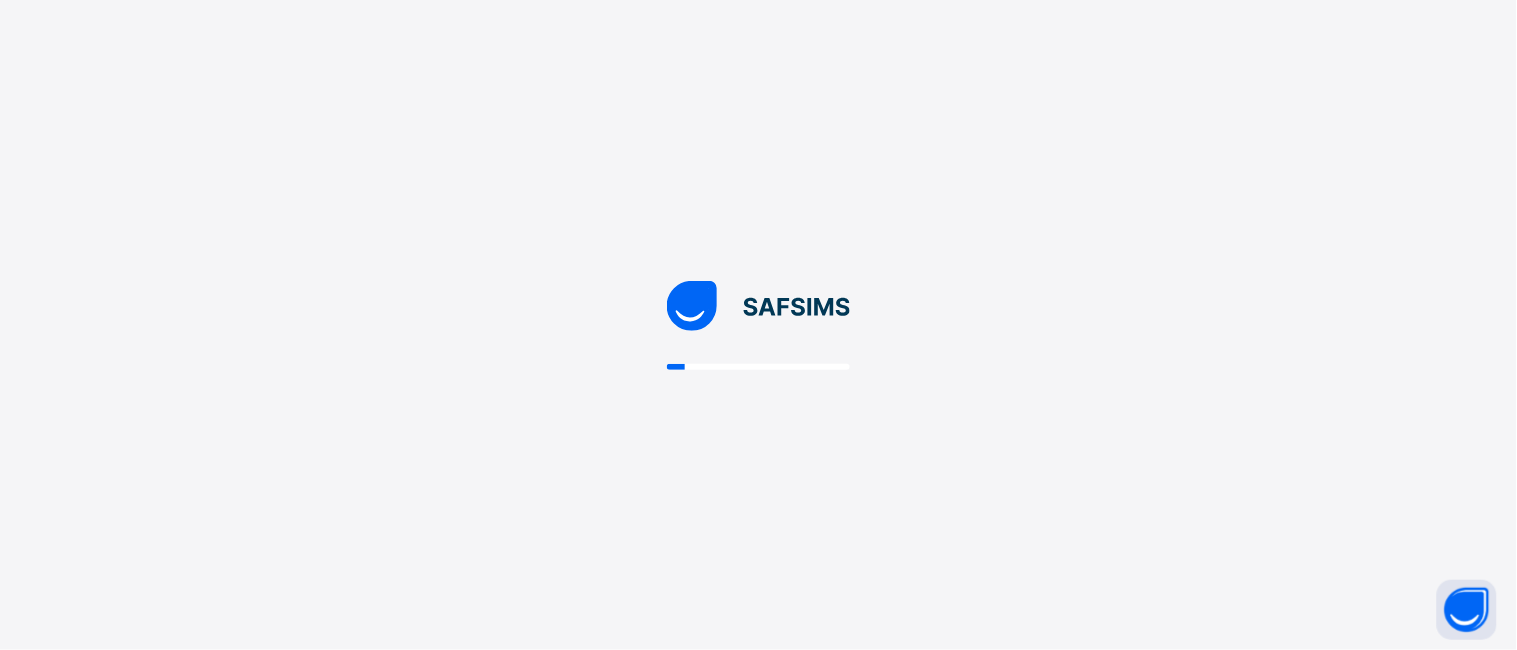 click at bounding box center [758, 325] 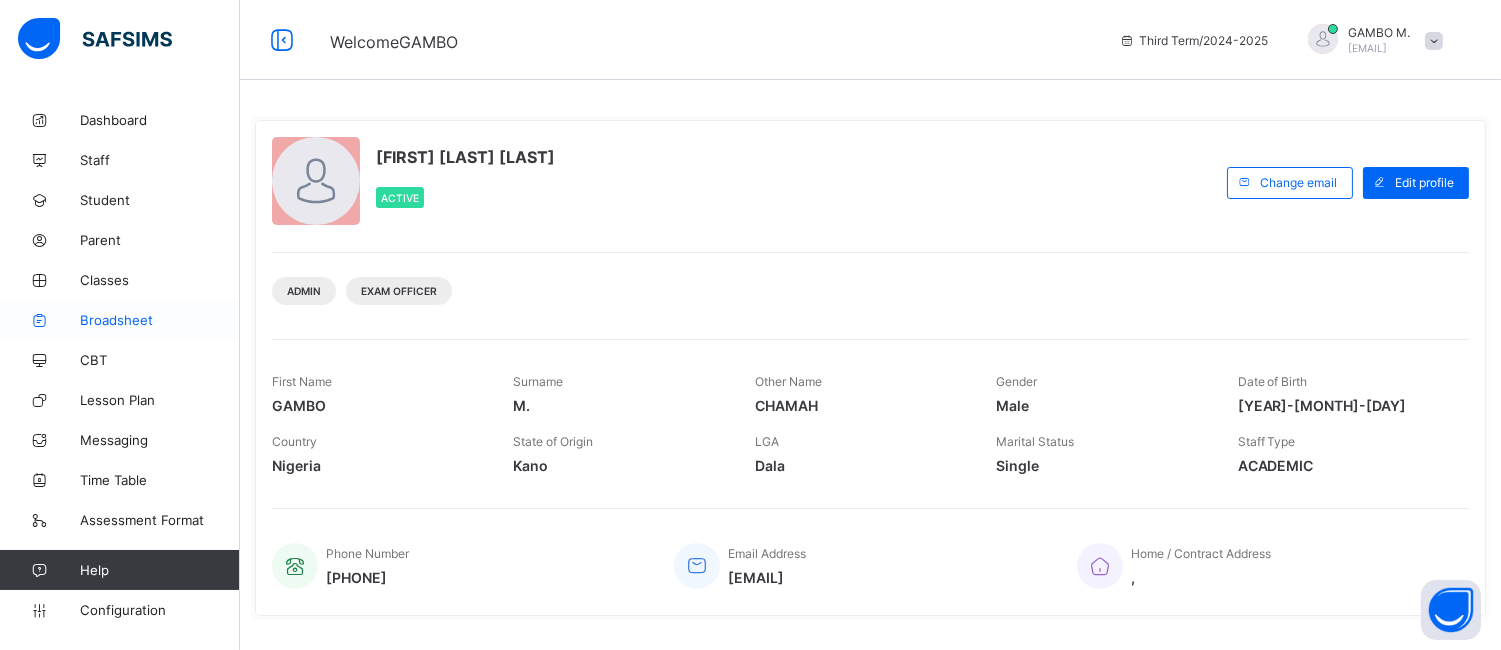 click on "Broadsheet" at bounding box center [120, 320] 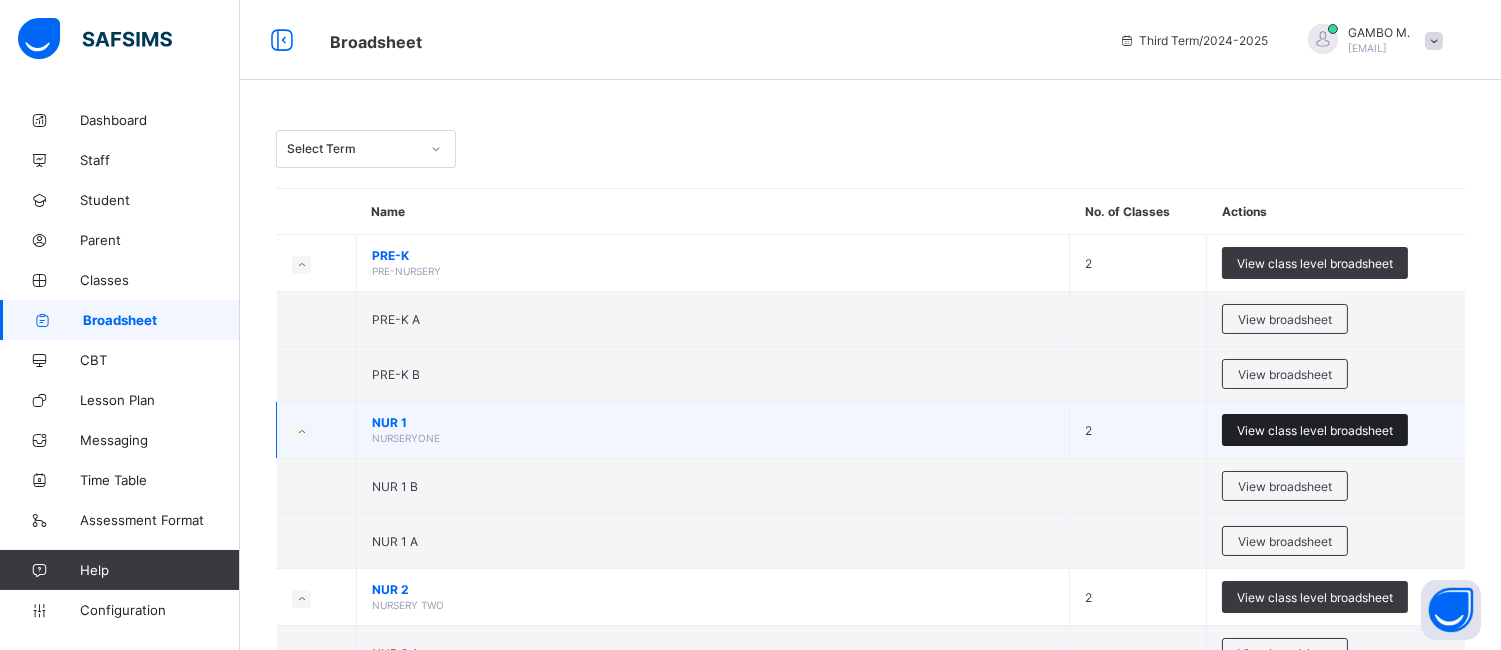 click on "View class level broadsheet" at bounding box center [1315, 430] 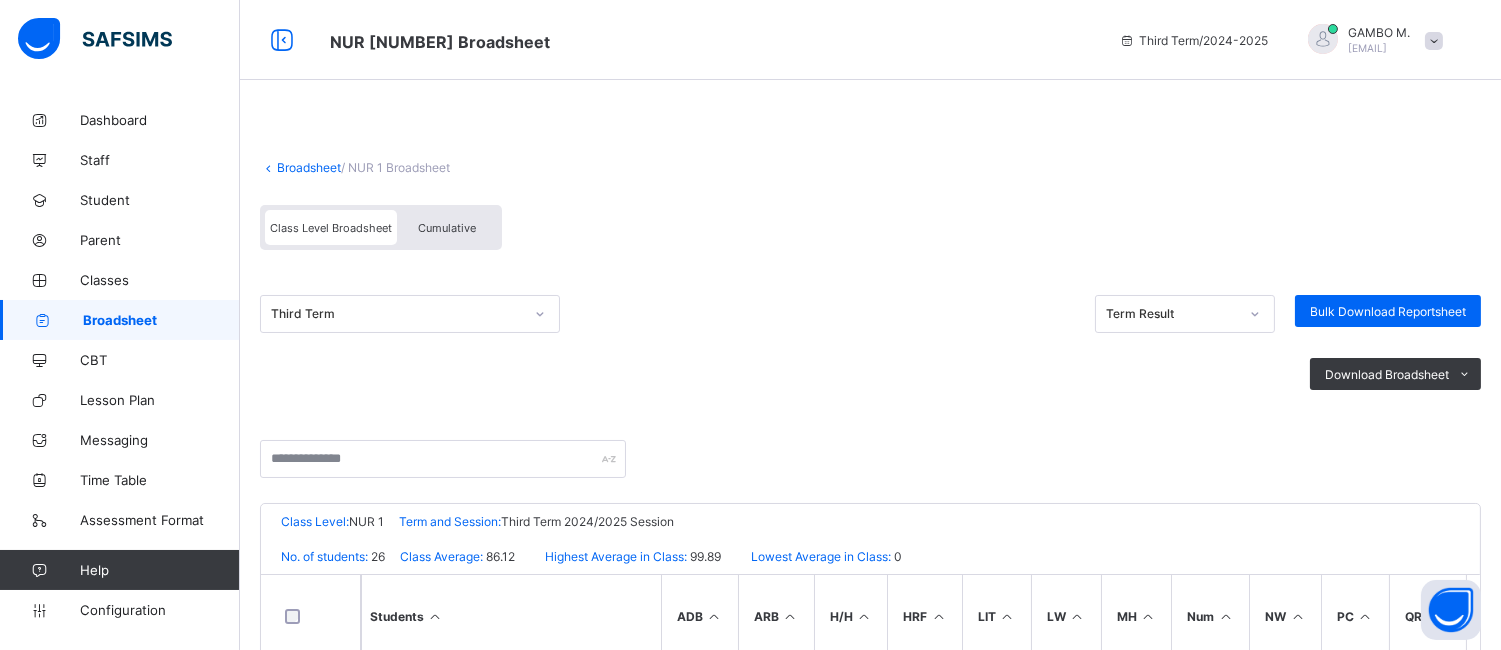 click on "Cumulative" at bounding box center [447, 228] 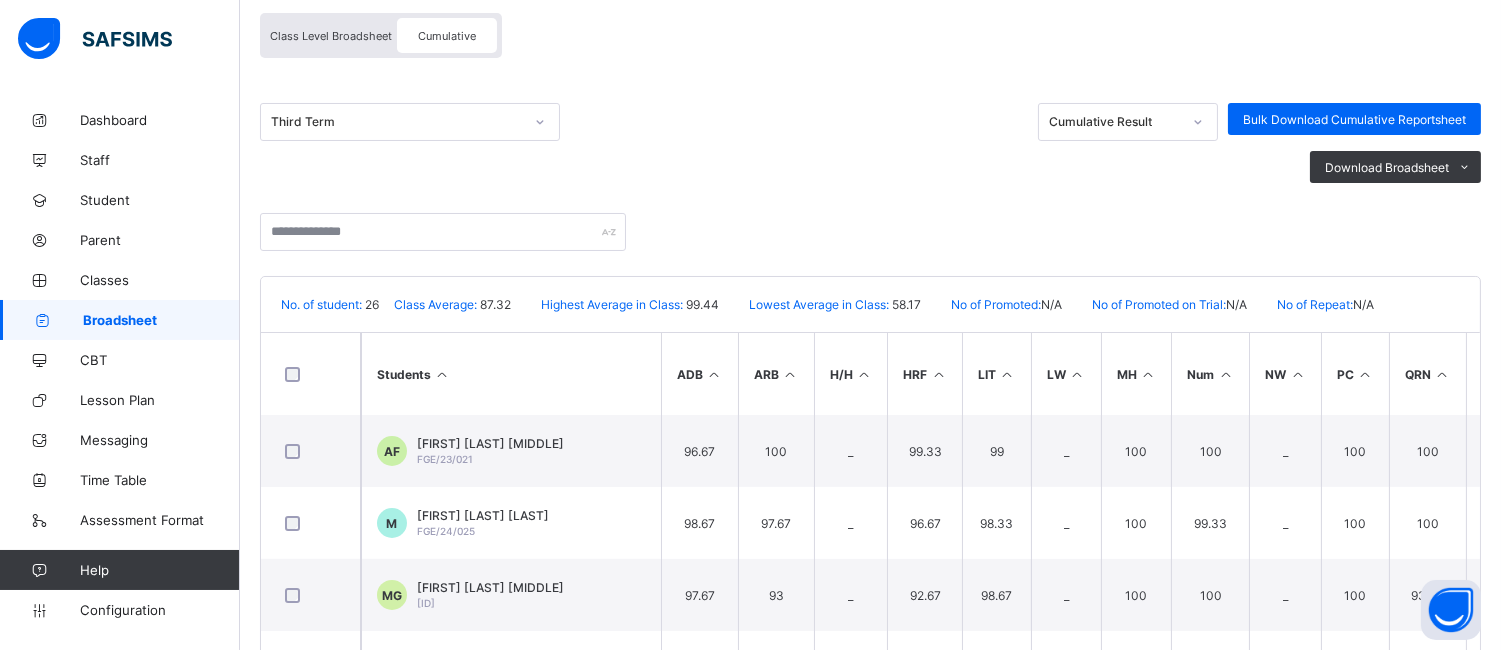 scroll, scrollTop: 197, scrollLeft: 0, axis: vertical 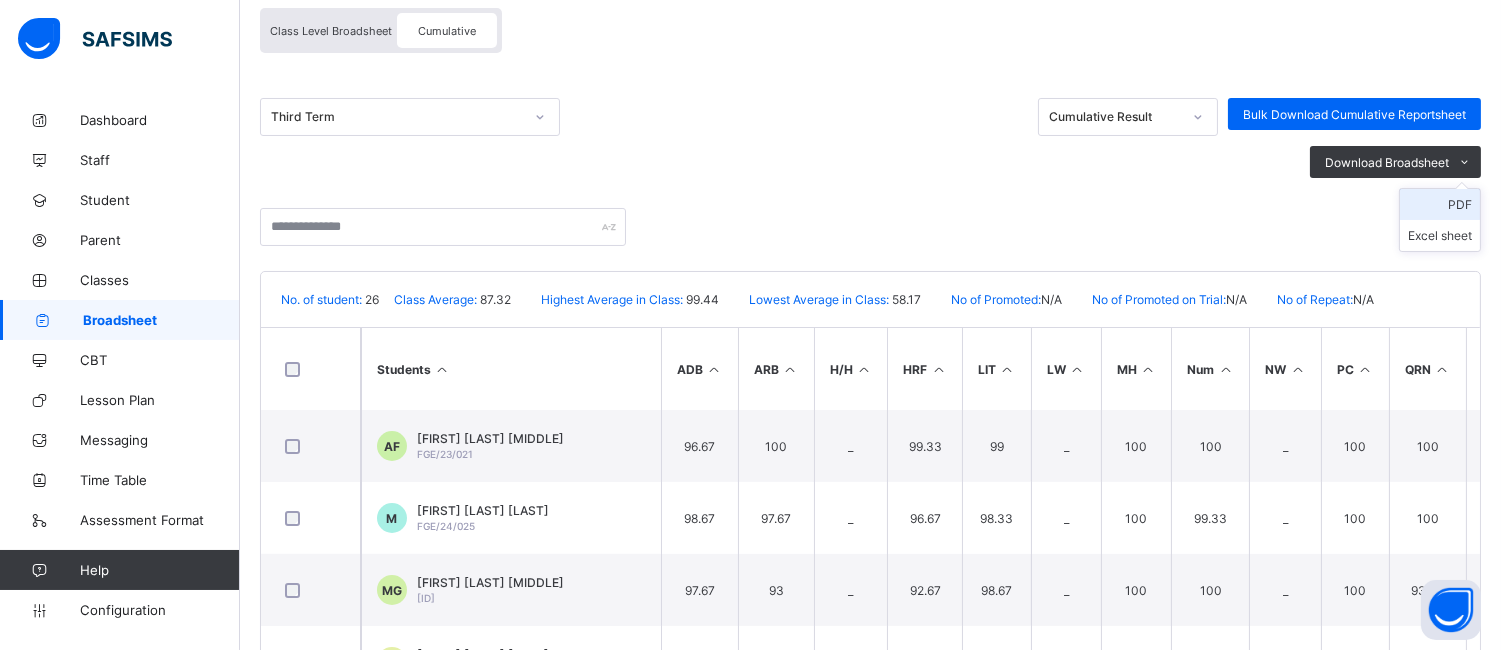 click on "PDF" at bounding box center (1440, 204) 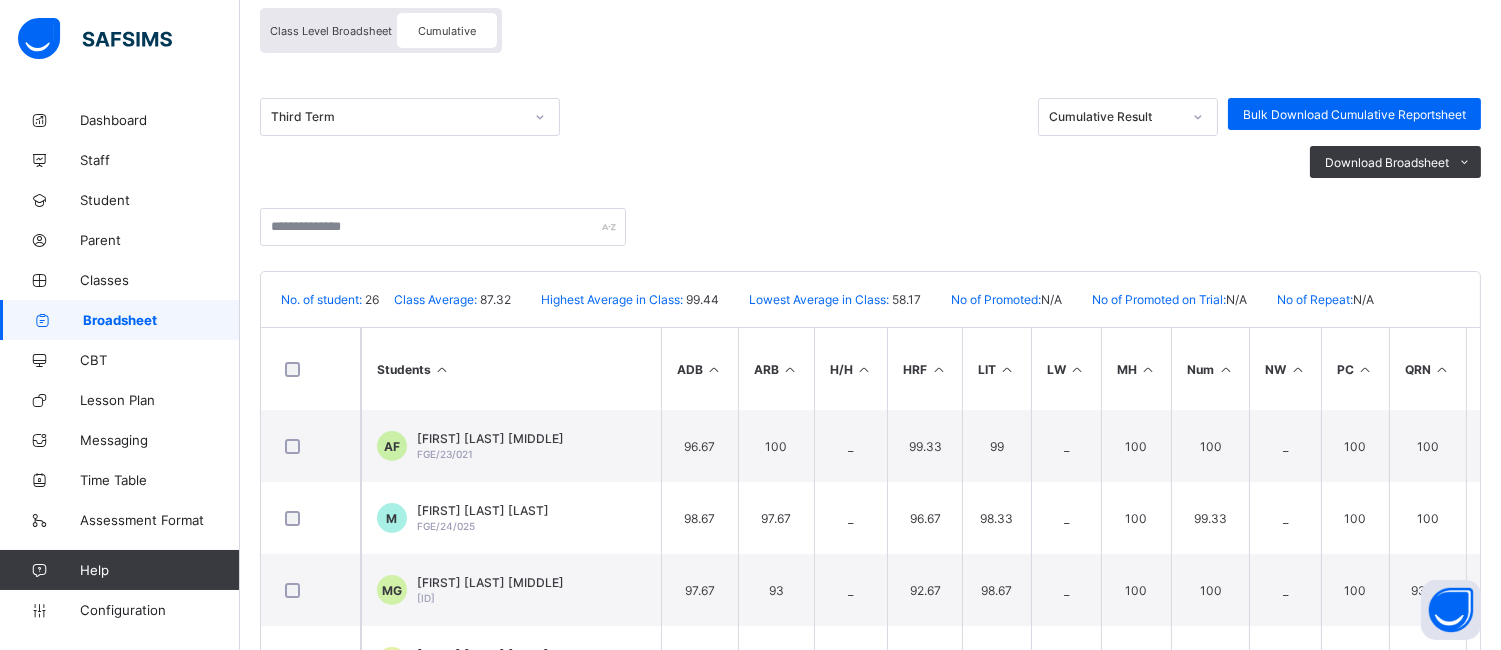 scroll, scrollTop: 0, scrollLeft: 0, axis: both 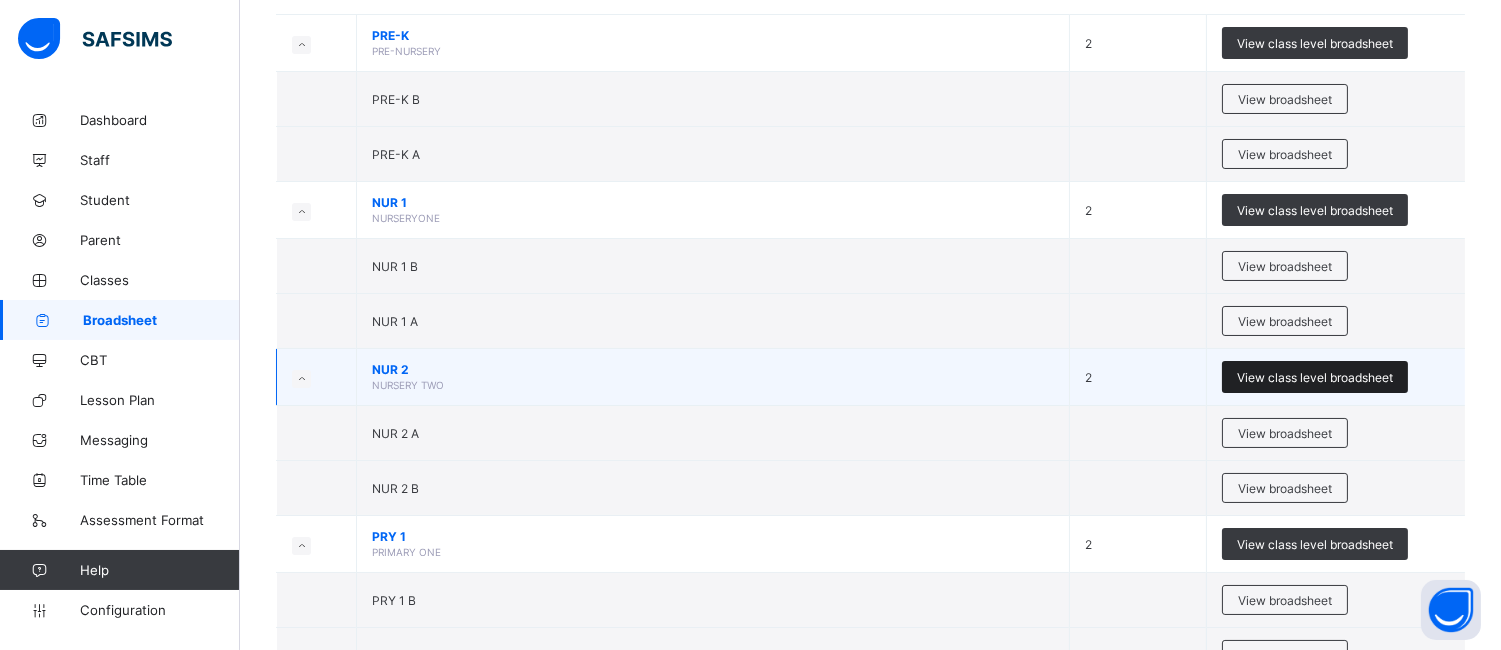 click on "View class level broadsheet" at bounding box center [1315, 377] 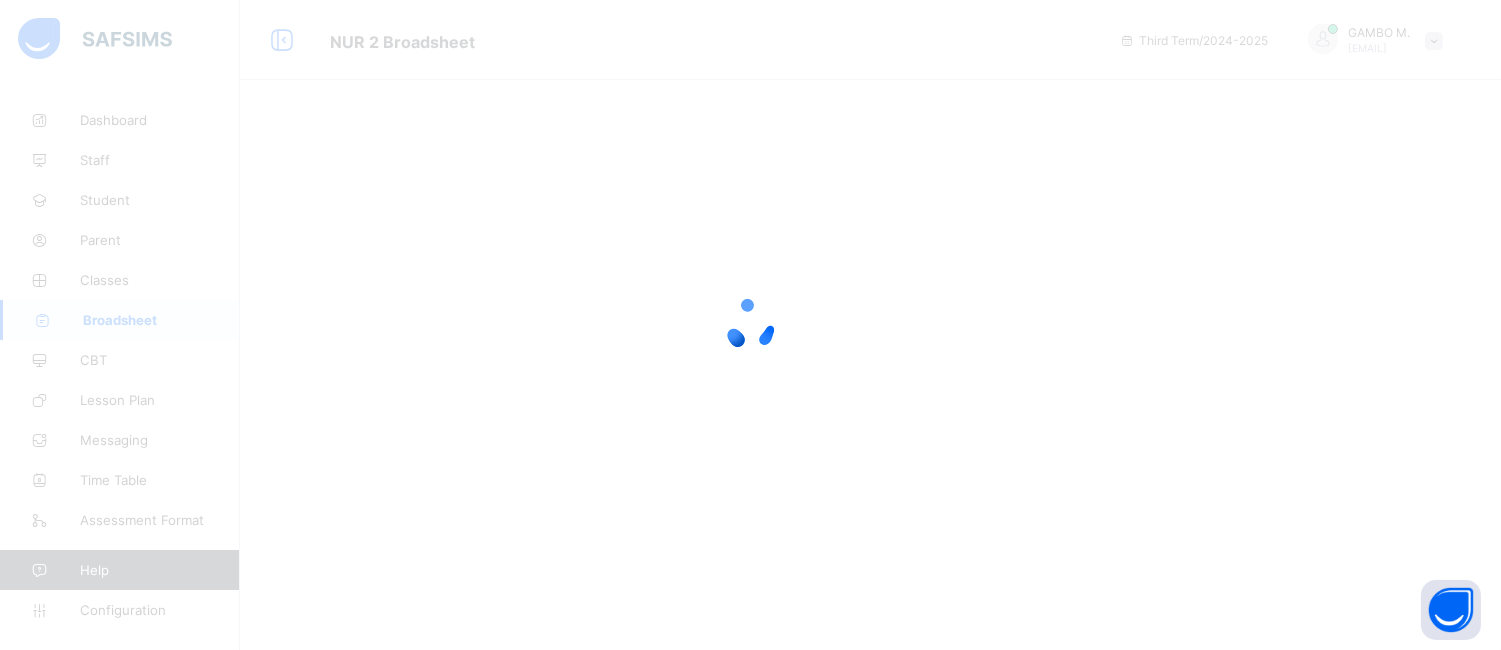 scroll, scrollTop: 0, scrollLeft: 0, axis: both 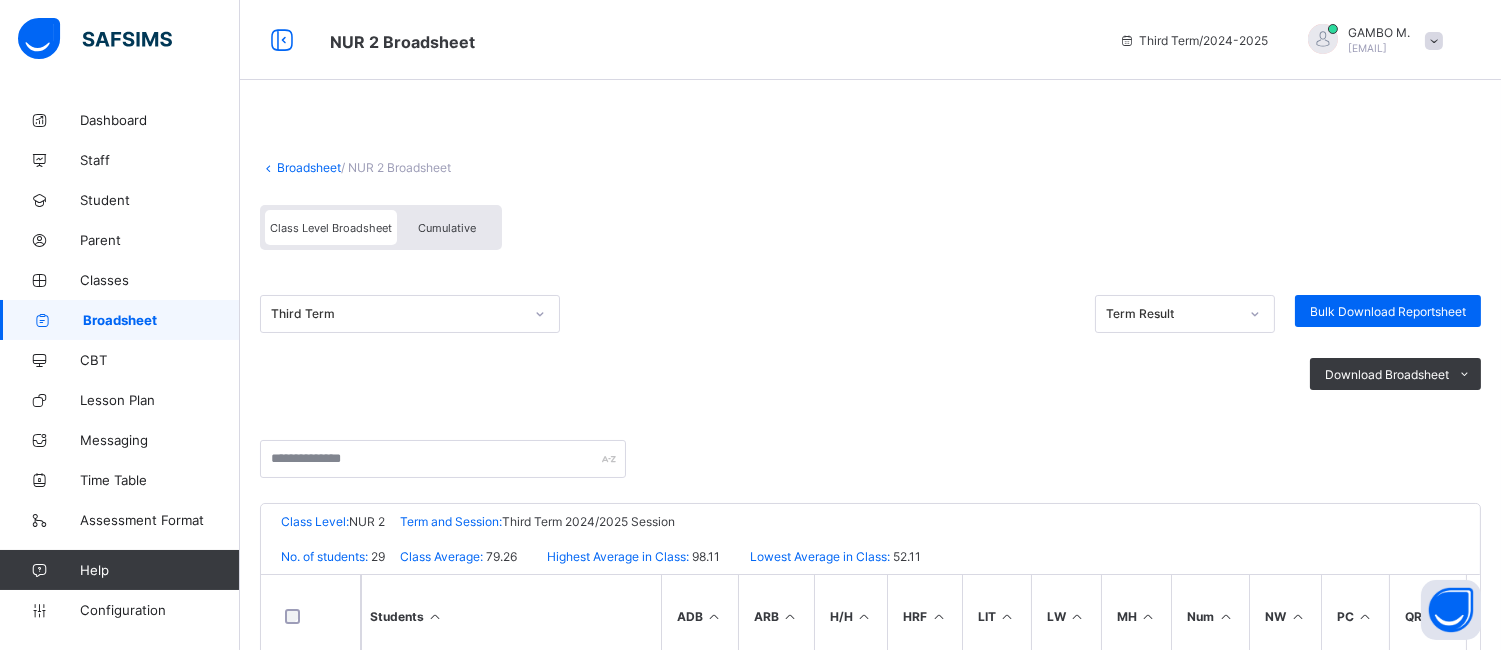 click on "Cumulative" at bounding box center [447, 228] 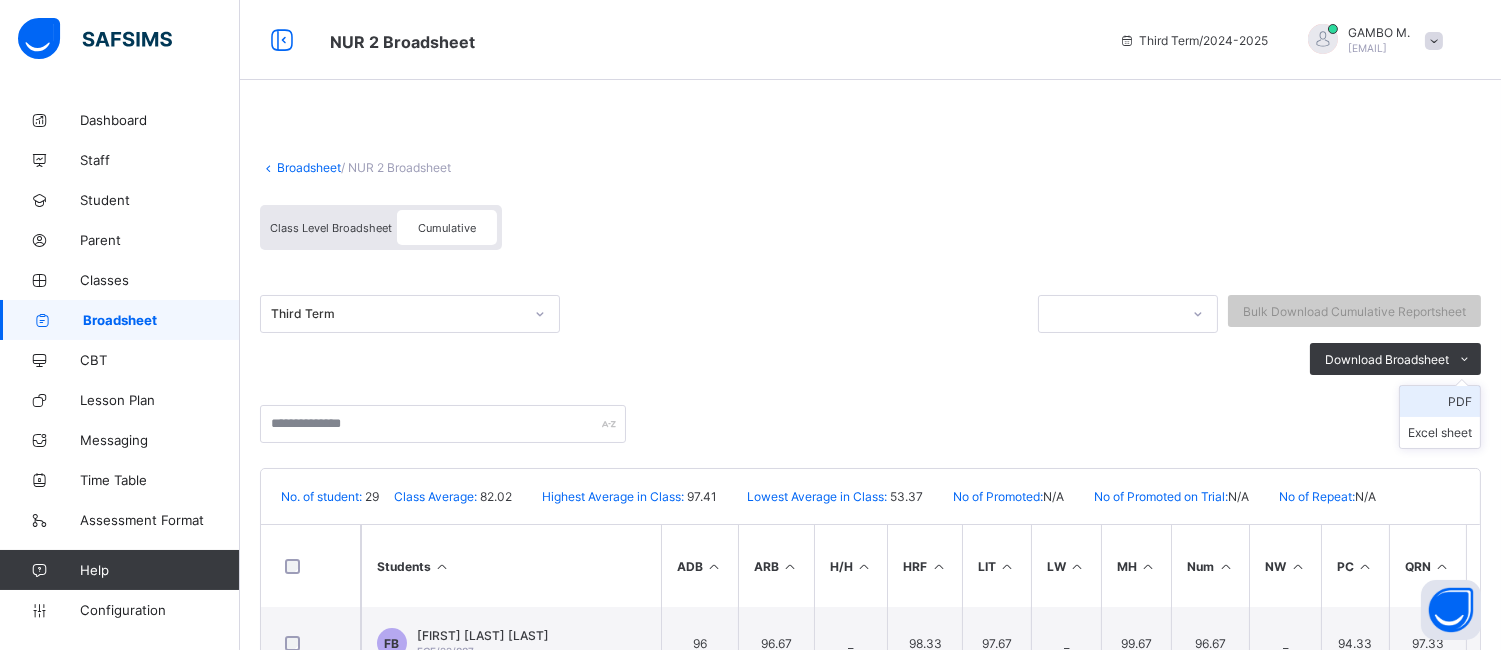 click on "PDF" at bounding box center [1440, 401] 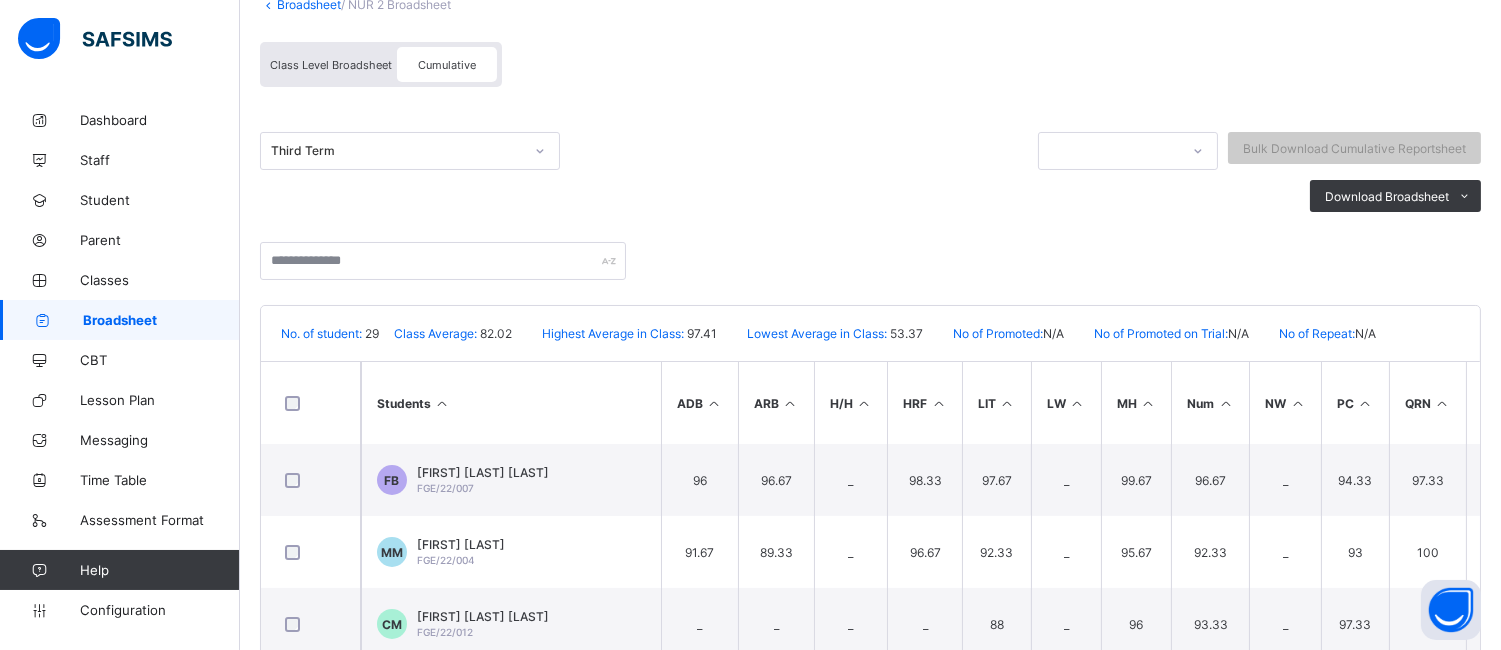 scroll, scrollTop: 0, scrollLeft: 0, axis: both 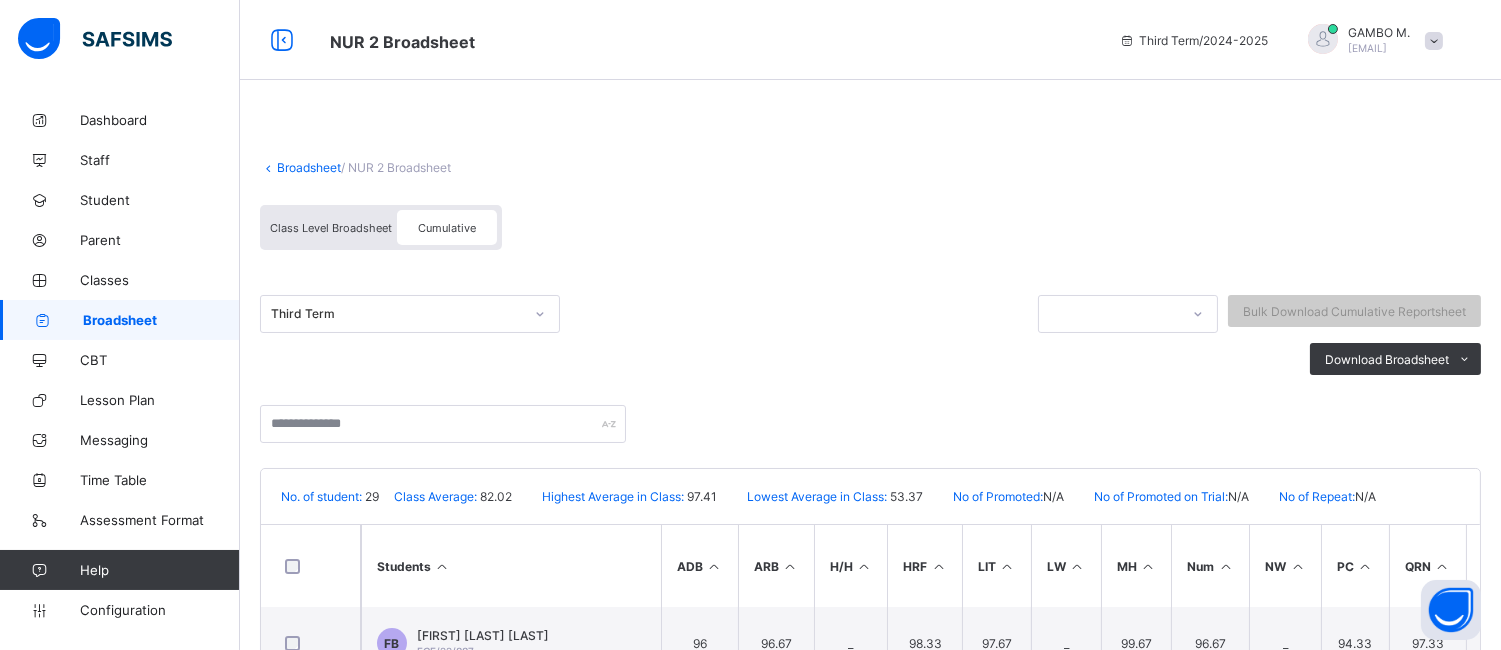 click on "Broadsheet" at bounding box center (309, 167) 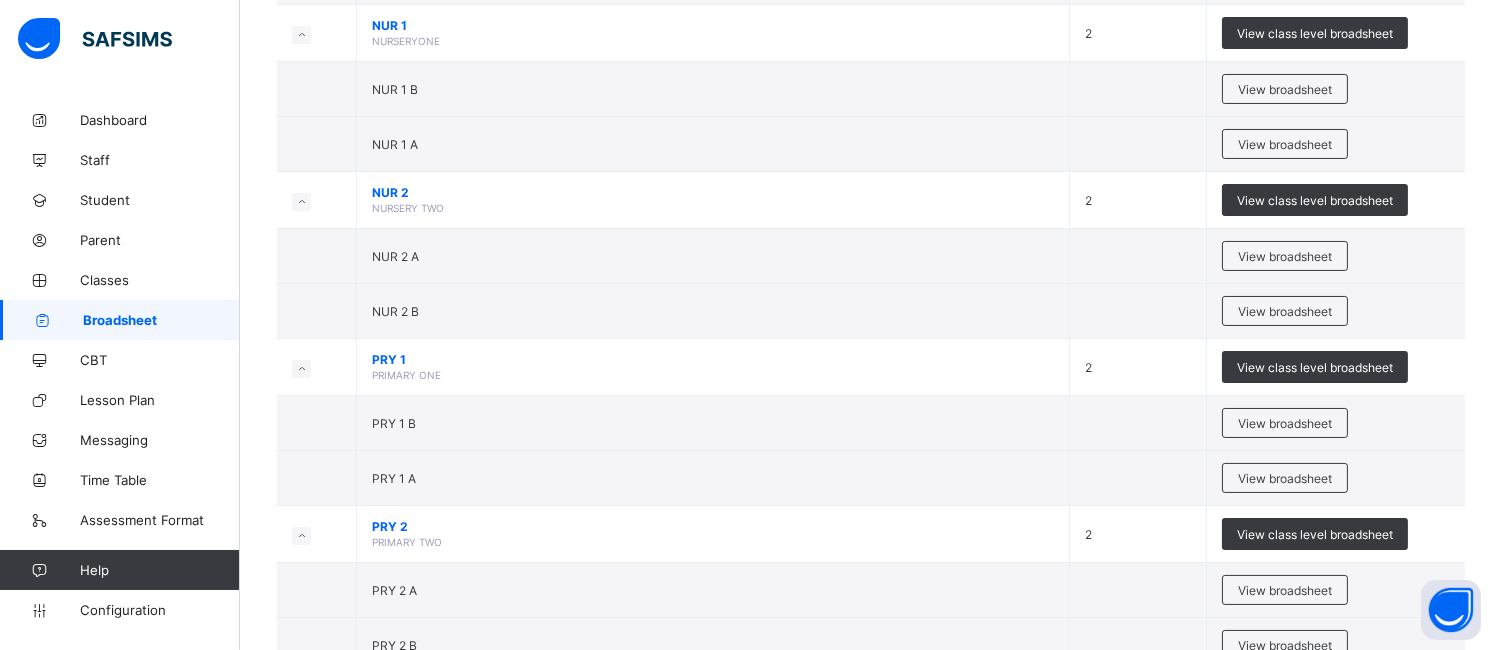 scroll, scrollTop: 416, scrollLeft: 0, axis: vertical 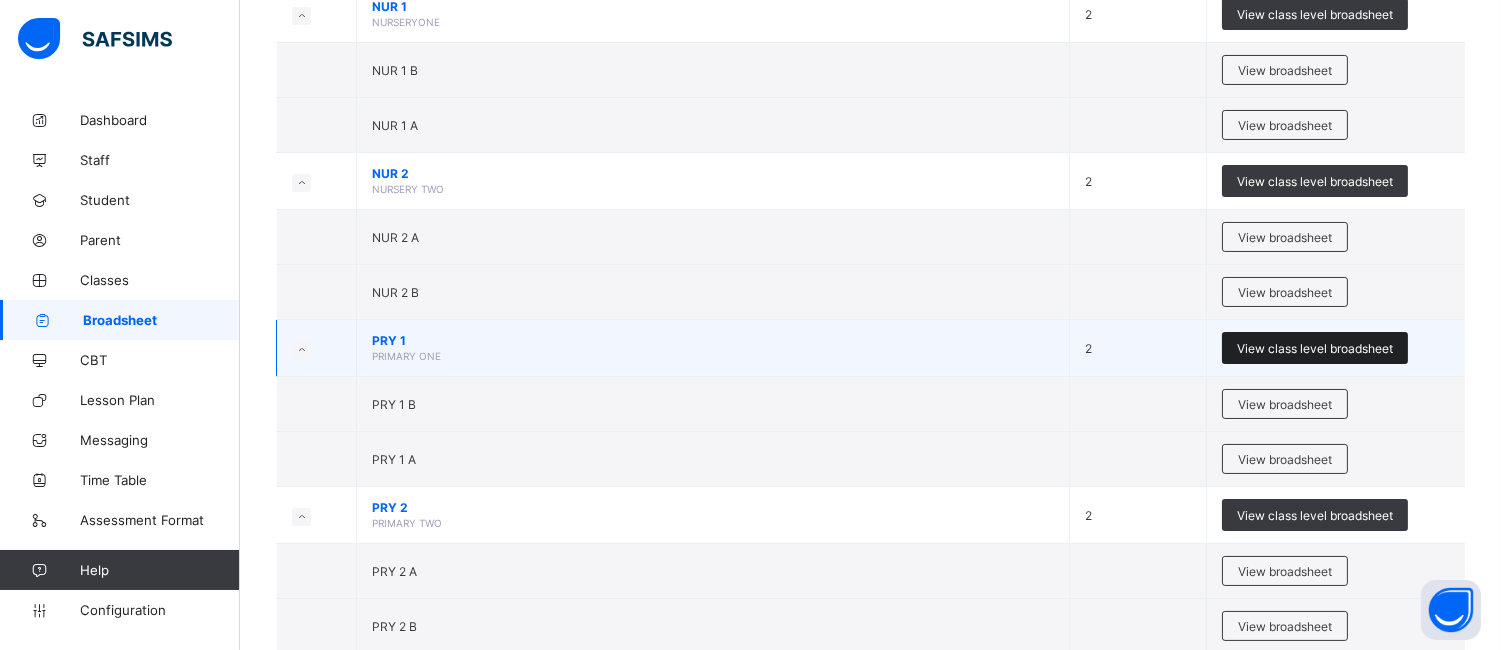 click on "View class level broadsheet" at bounding box center [1315, 348] 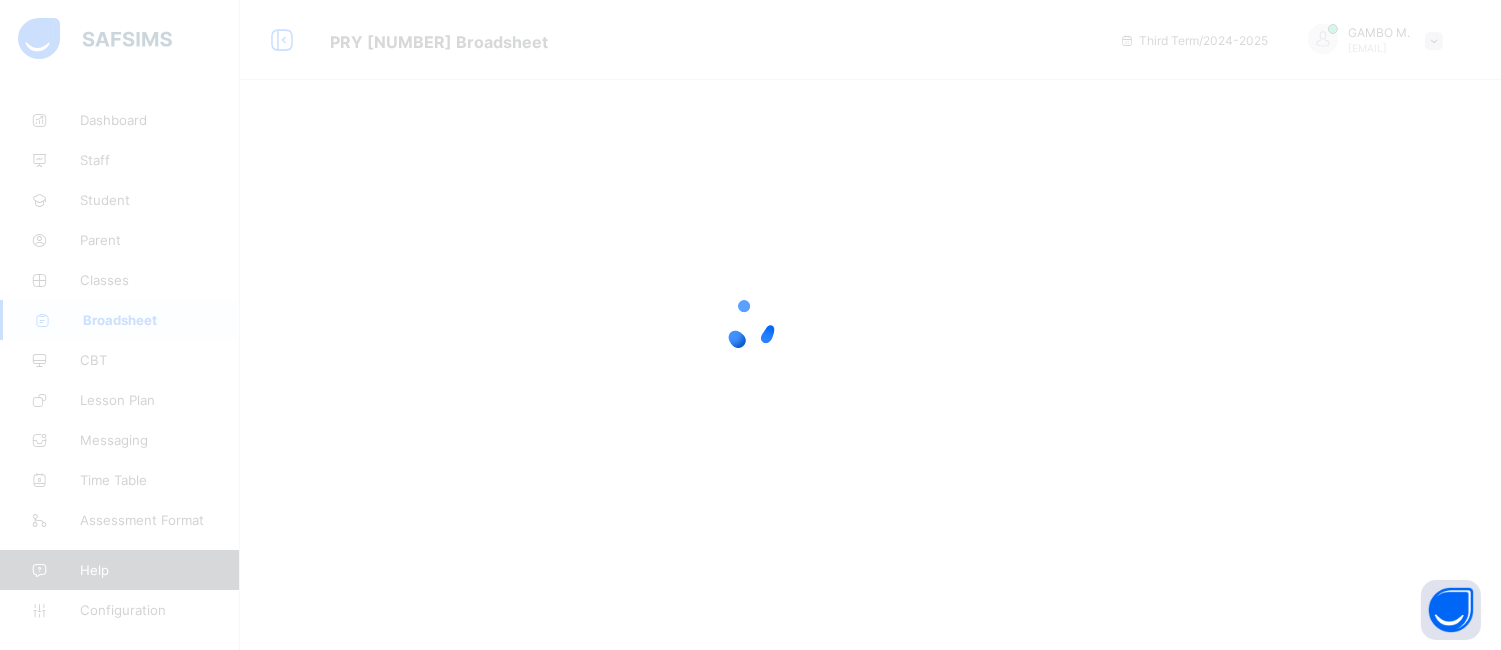 scroll, scrollTop: 0, scrollLeft: 0, axis: both 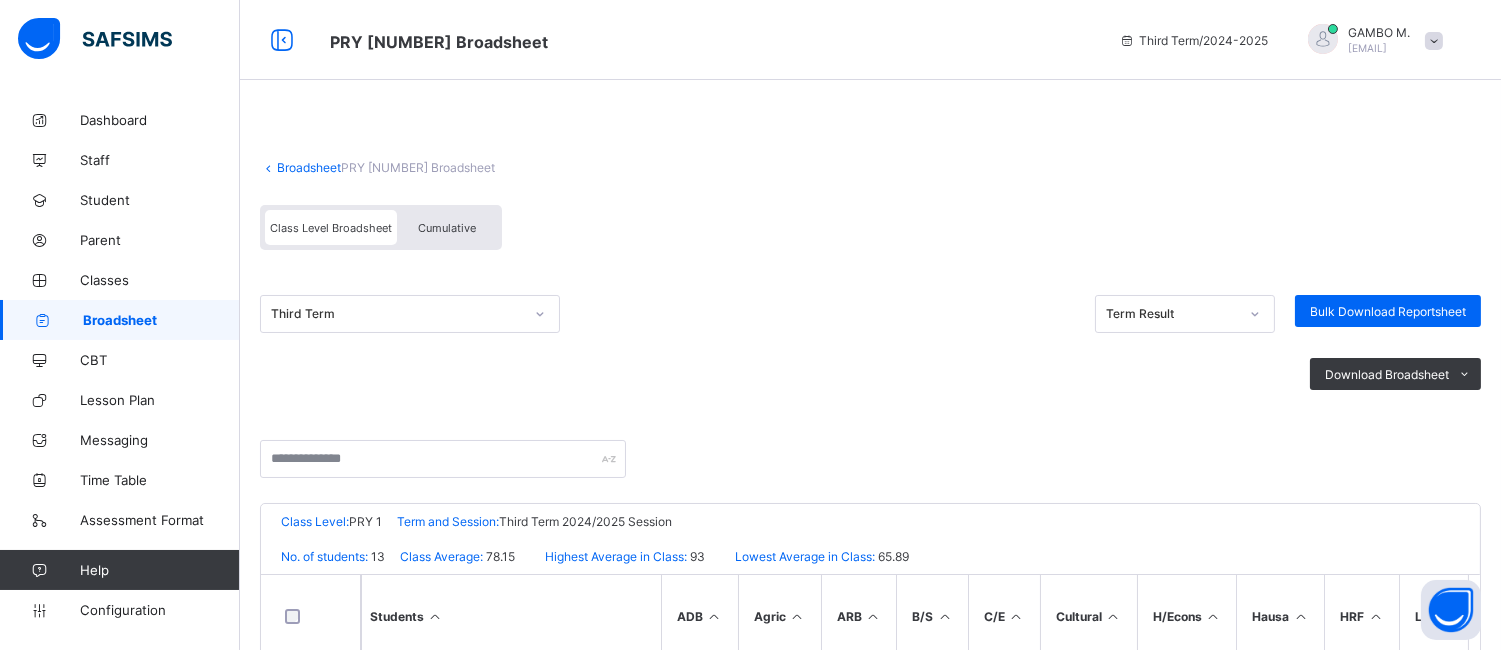 click on "Broadsheet" at bounding box center (309, 167) 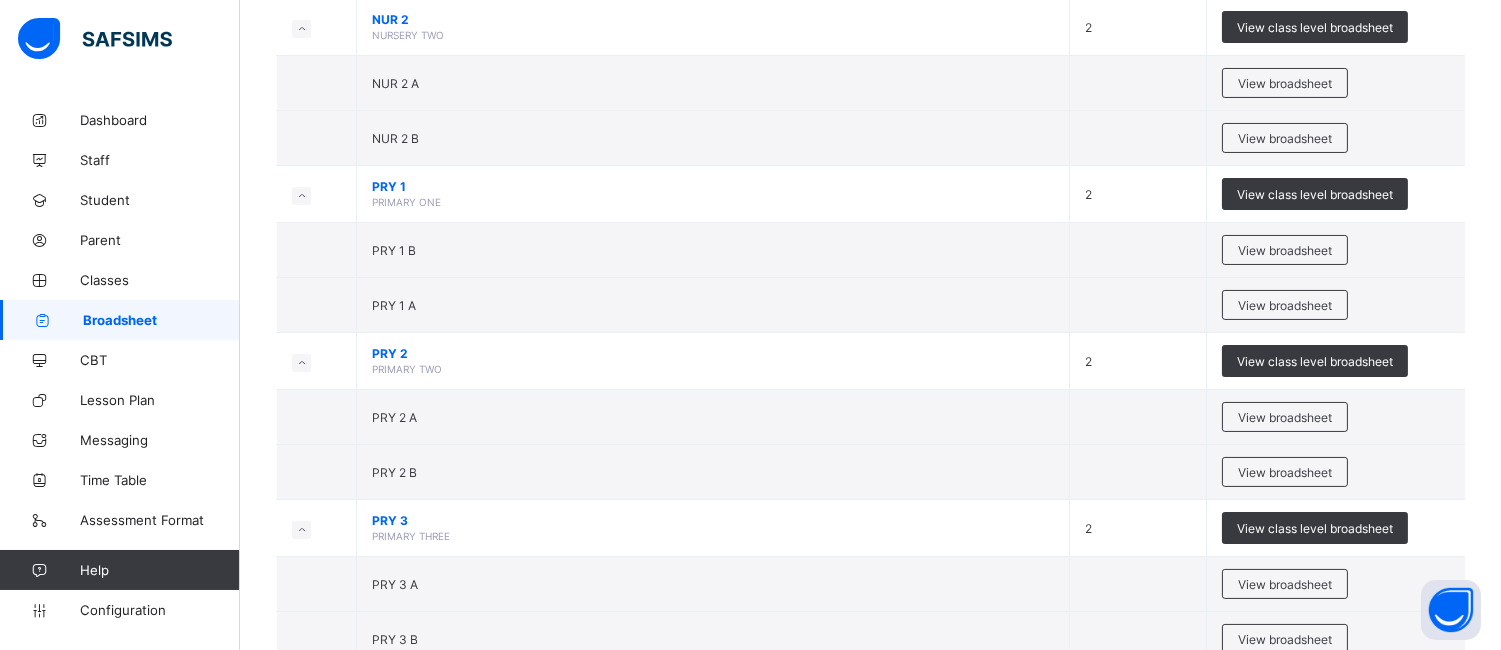 scroll, scrollTop: 555, scrollLeft: 0, axis: vertical 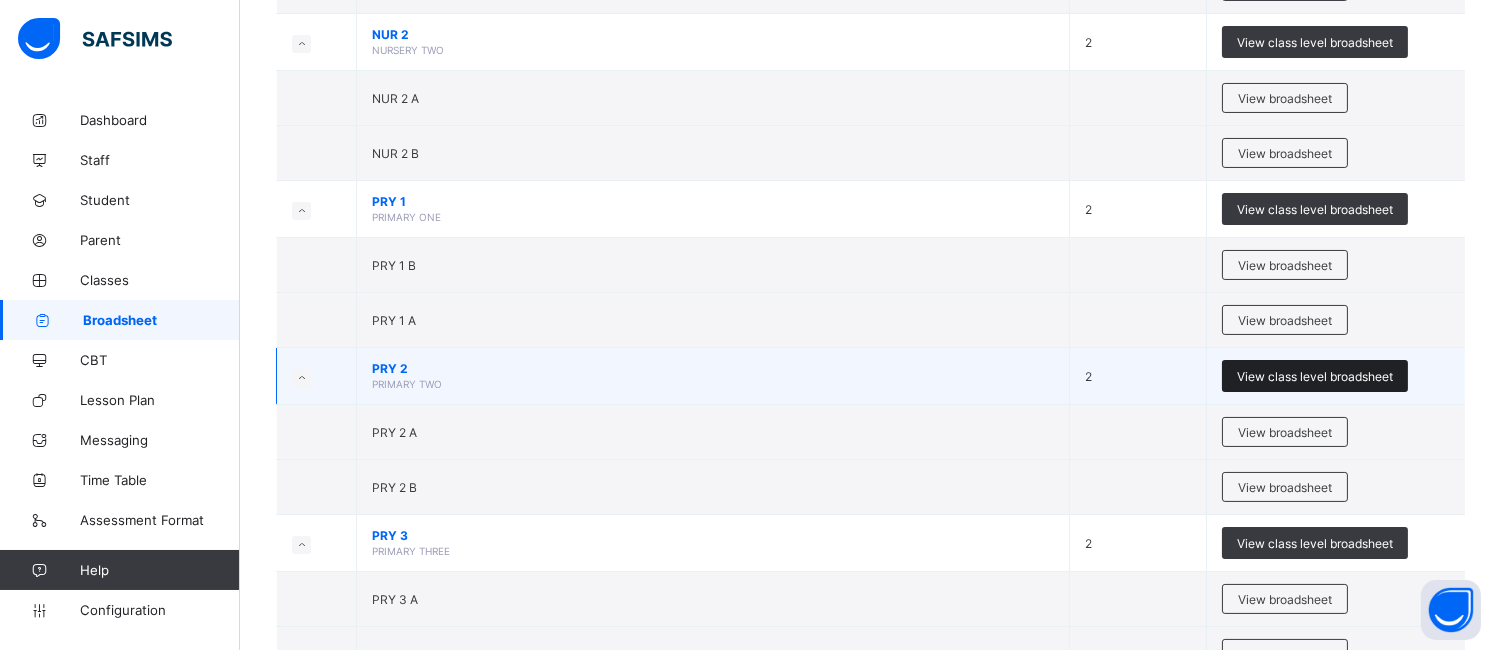 click on "View class level broadsheet" at bounding box center (1315, 376) 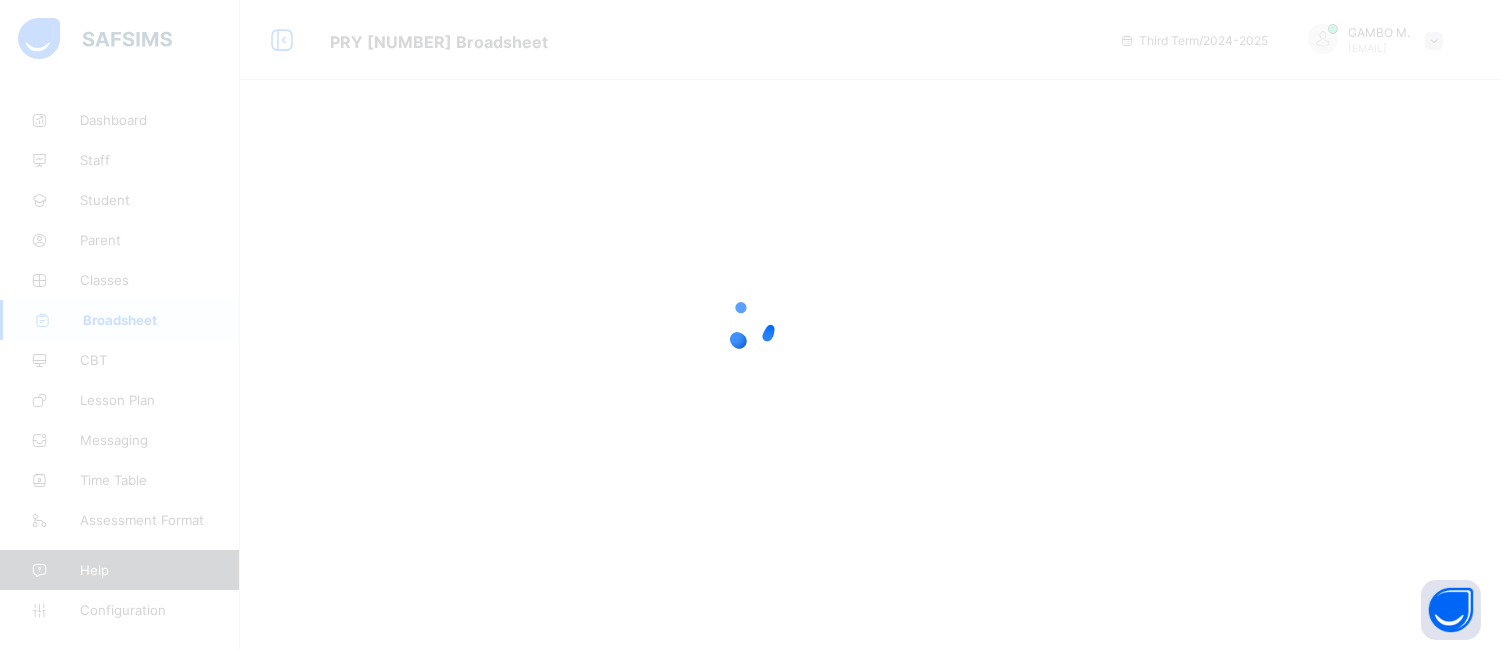 scroll, scrollTop: 0, scrollLeft: 0, axis: both 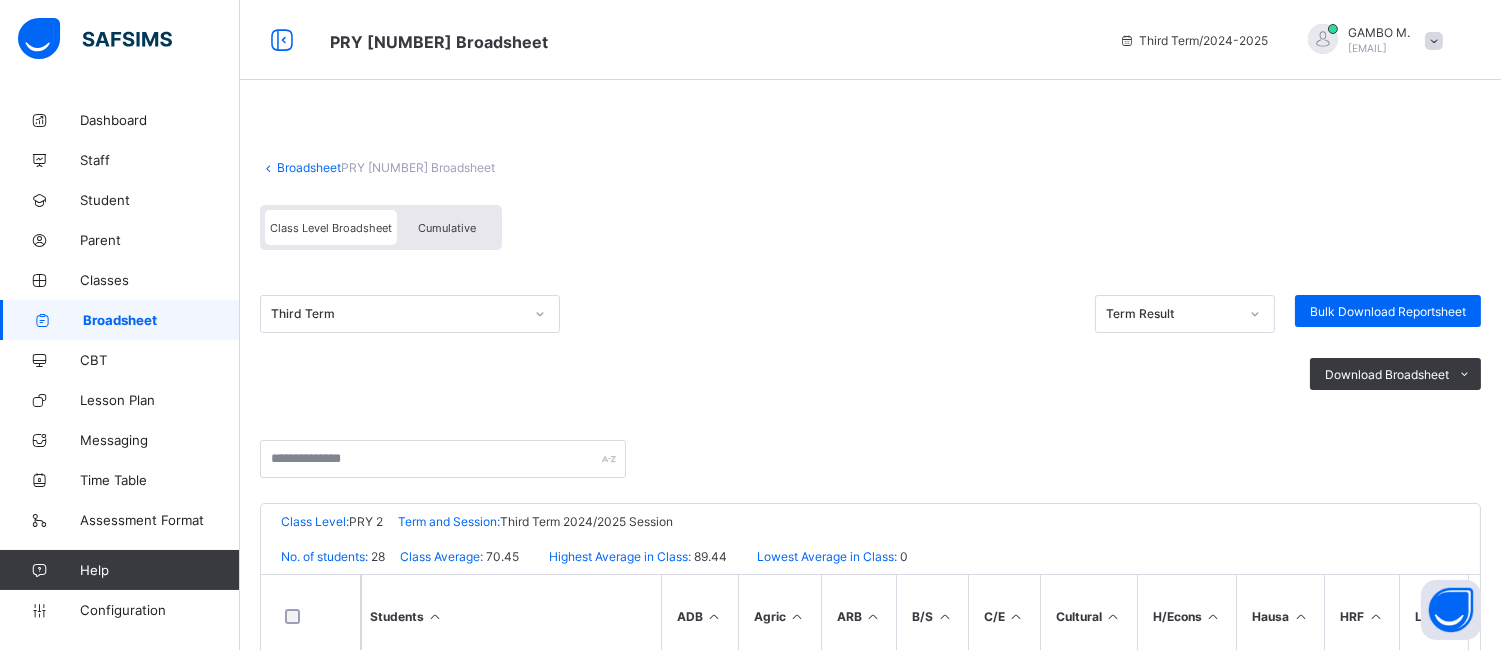 click on "Cumulative" at bounding box center [447, 227] 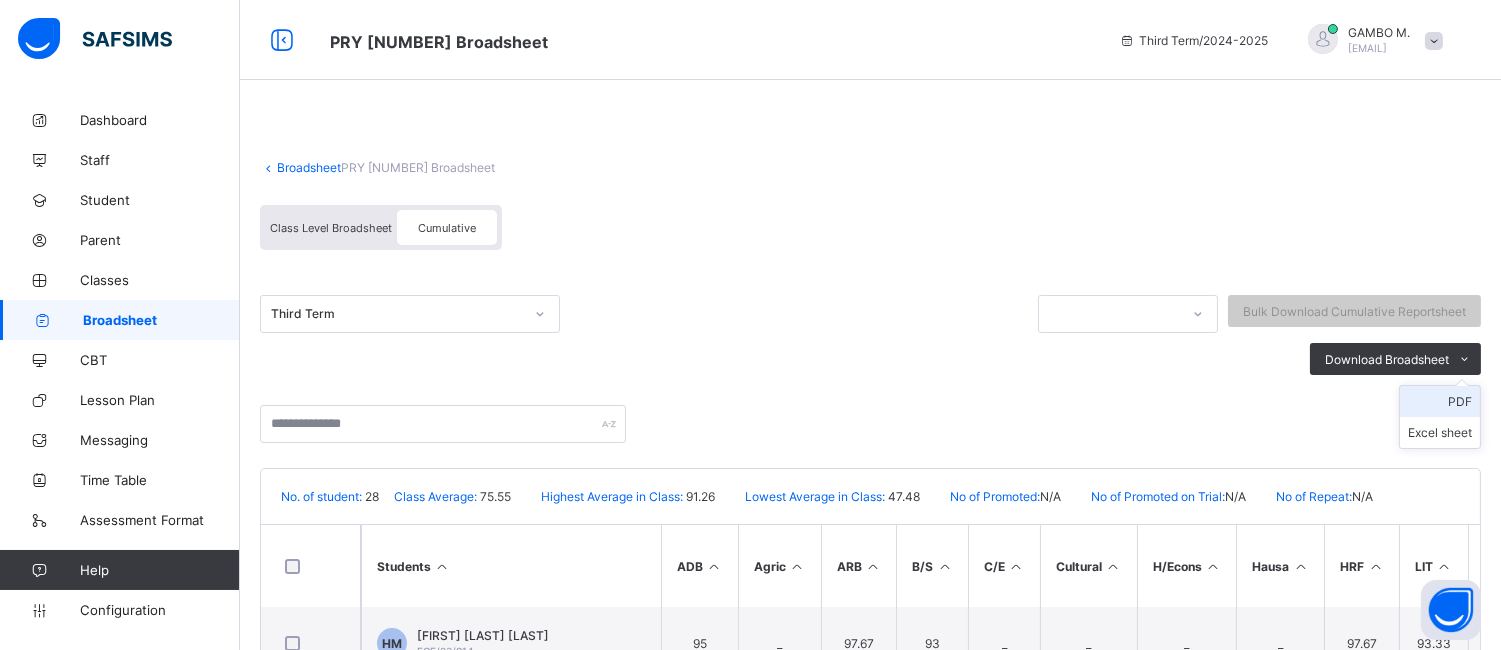 click on "PDF" at bounding box center [1440, 401] 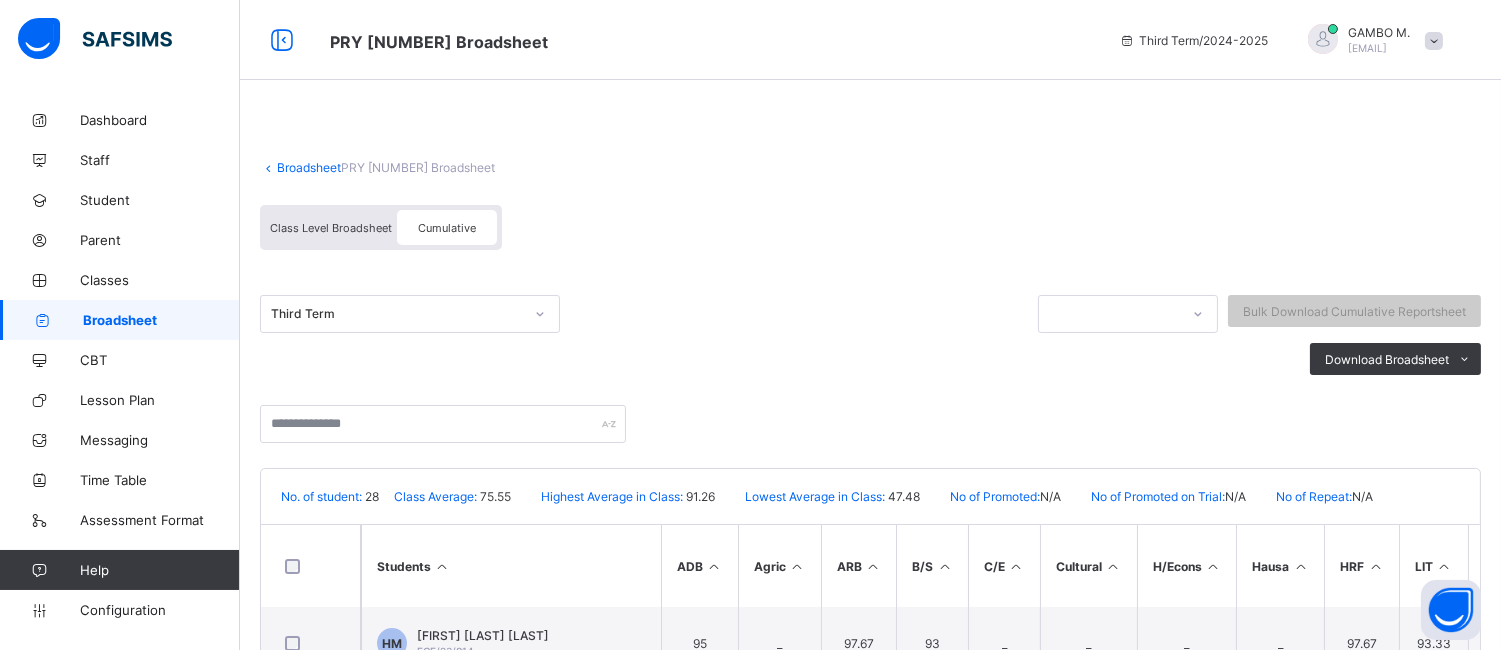 click on "Broadsheet" at bounding box center (309, 167) 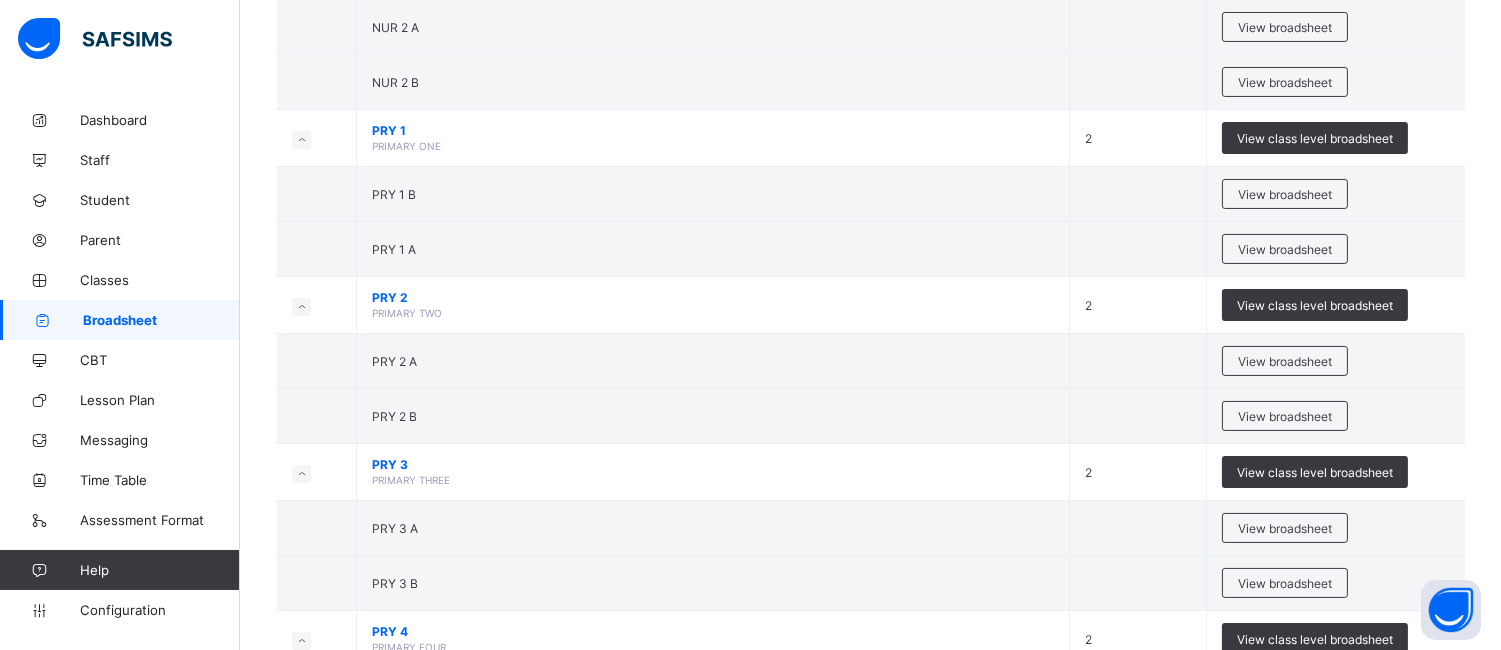 scroll, scrollTop: 646, scrollLeft: 0, axis: vertical 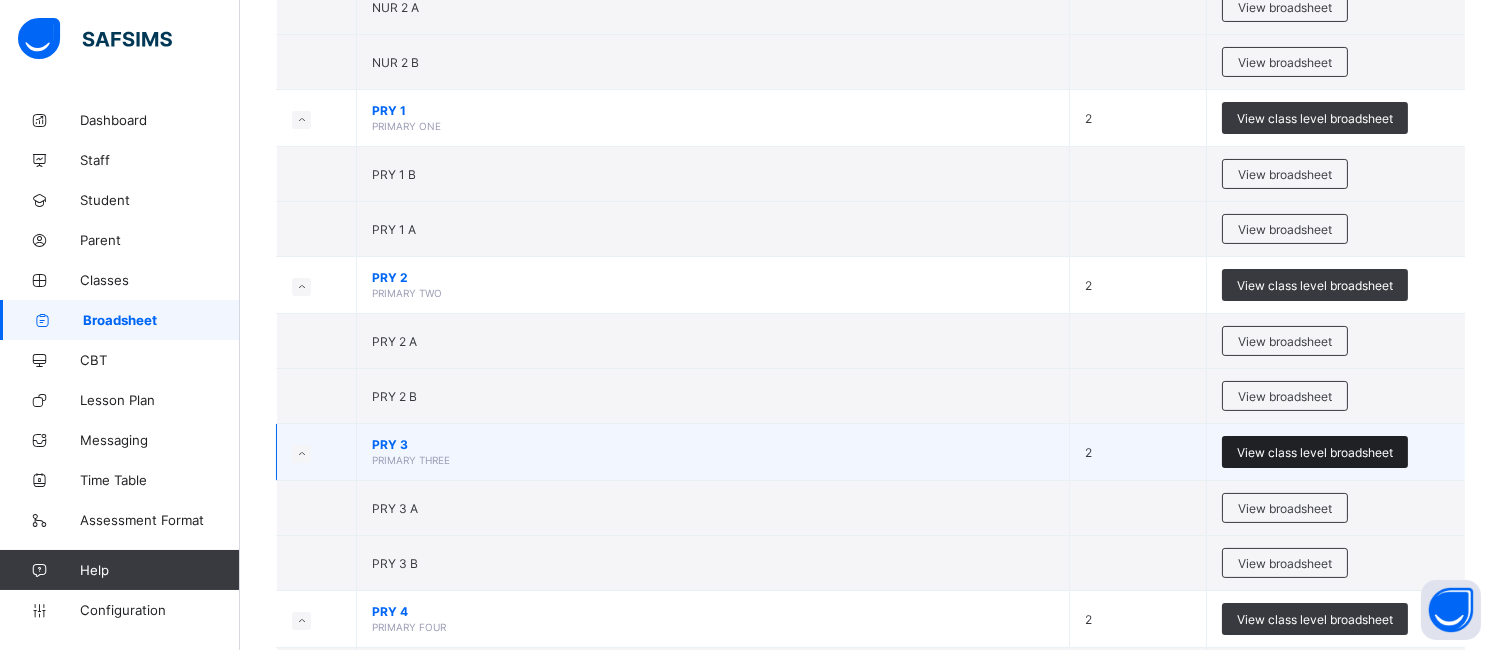 click on "View class level broadsheet" at bounding box center [1315, 452] 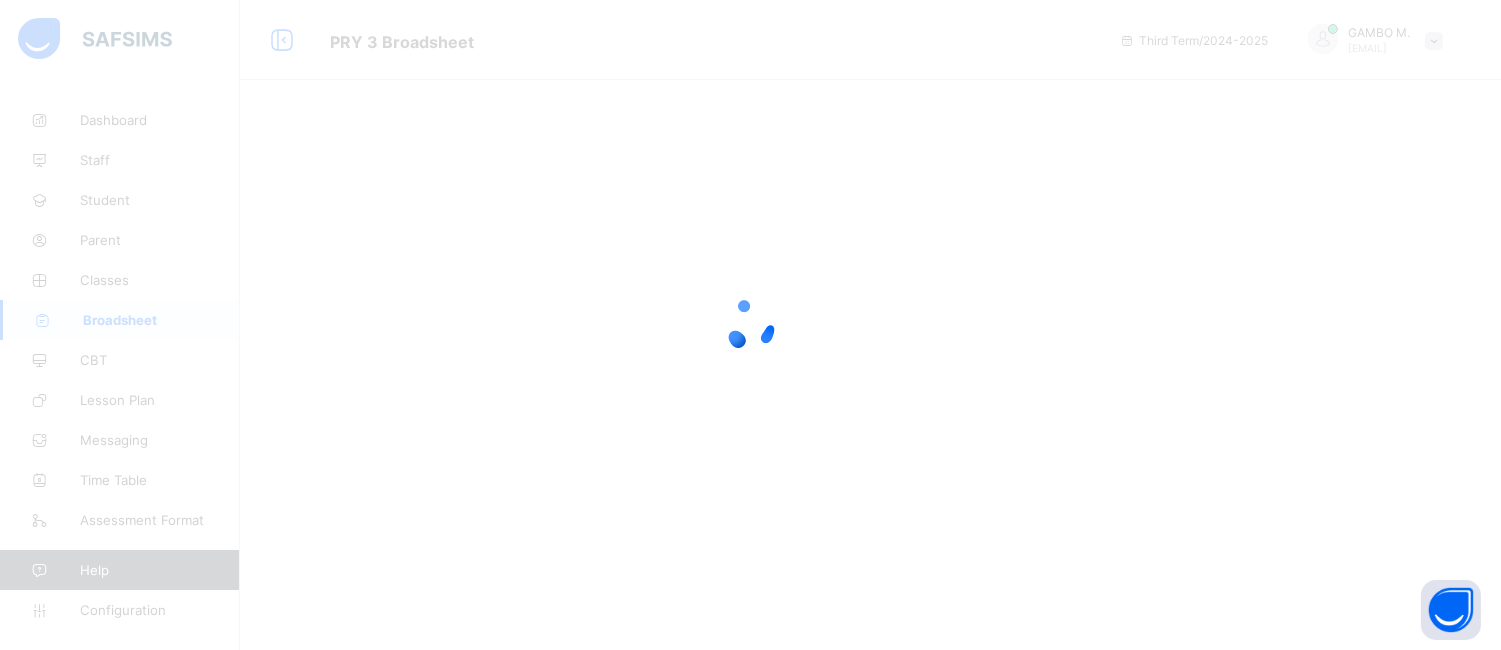 scroll, scrollTop: 0, scrollLeft: 0, axis: both 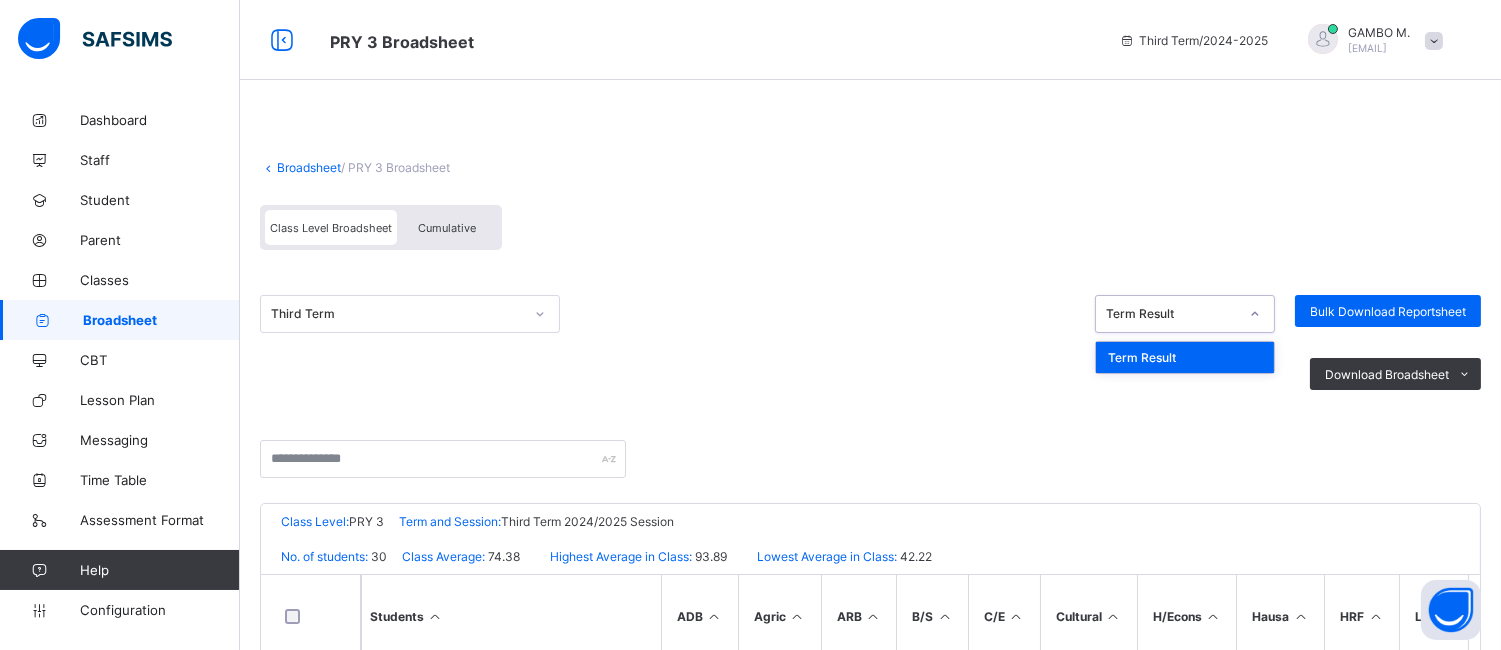 click on "Term Result" at bounding box center (1166, 314) 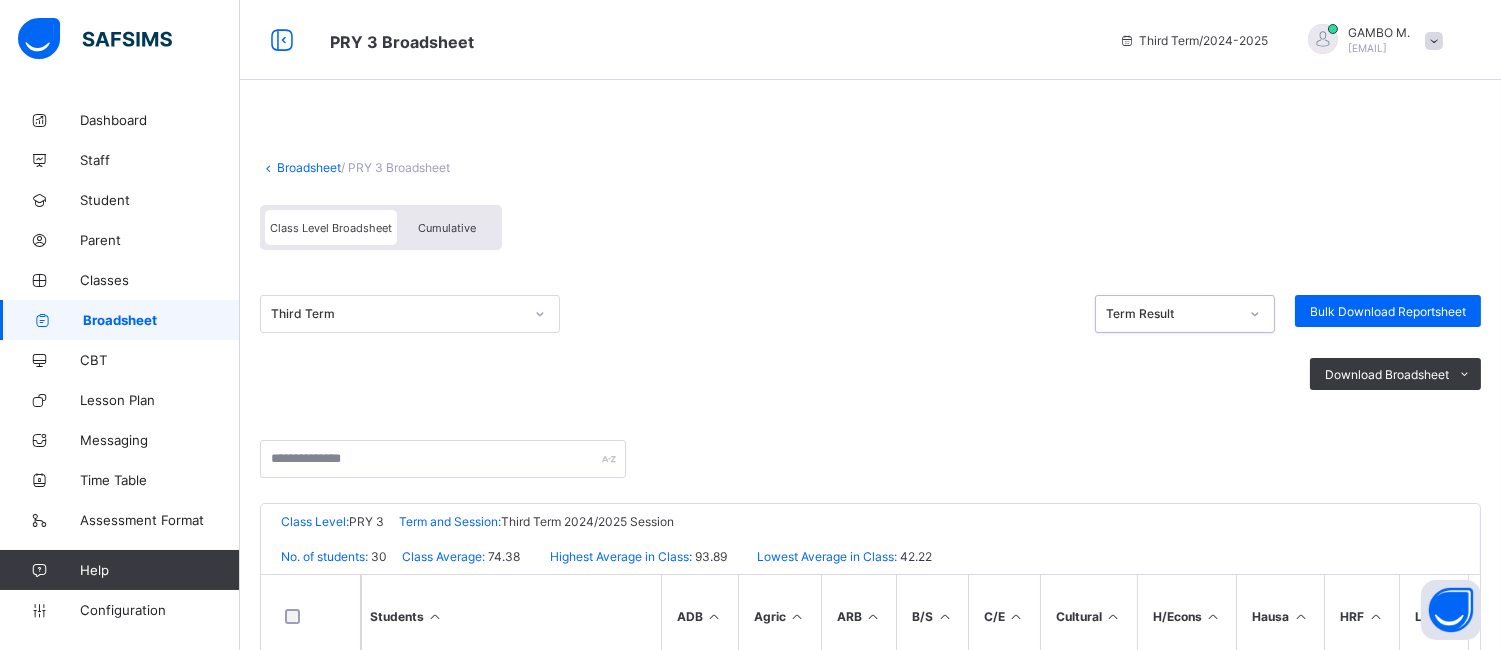 click on "Cumulative" at bounding box center [447, 227] 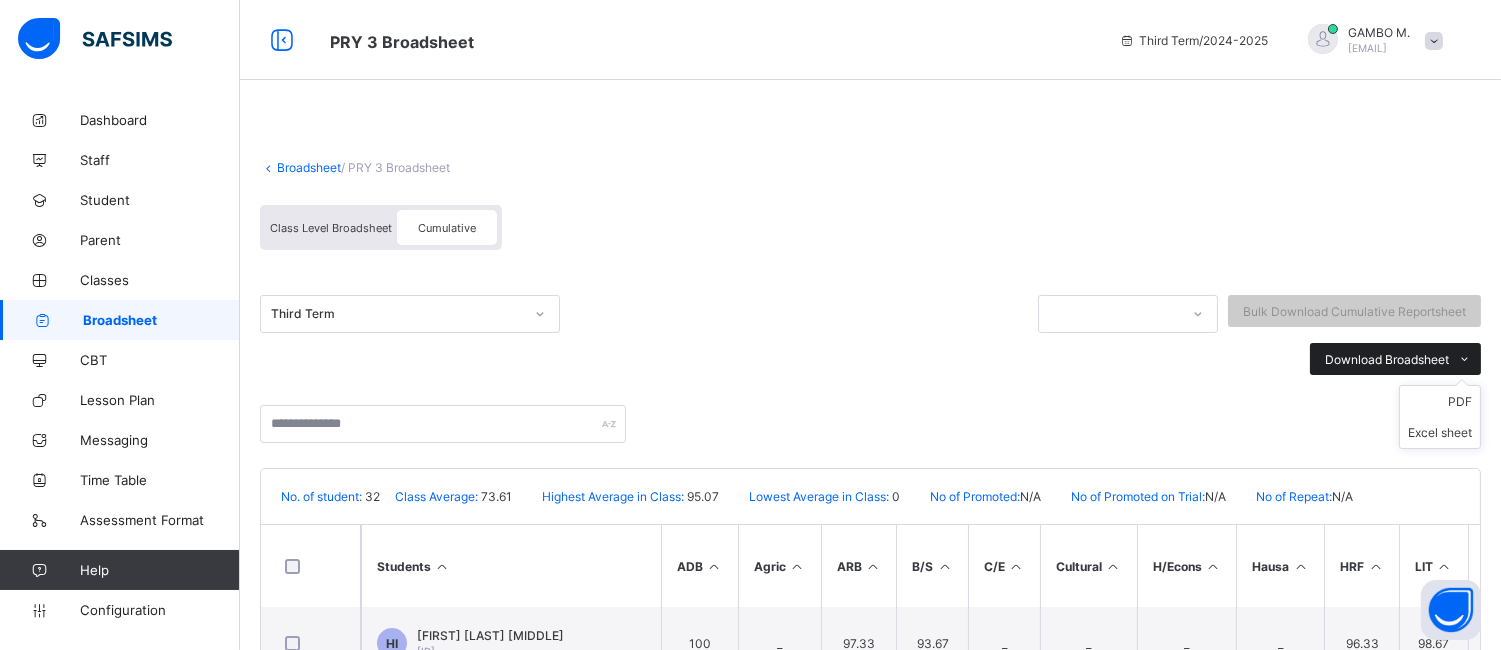 click at bounding box center [1465, 359] 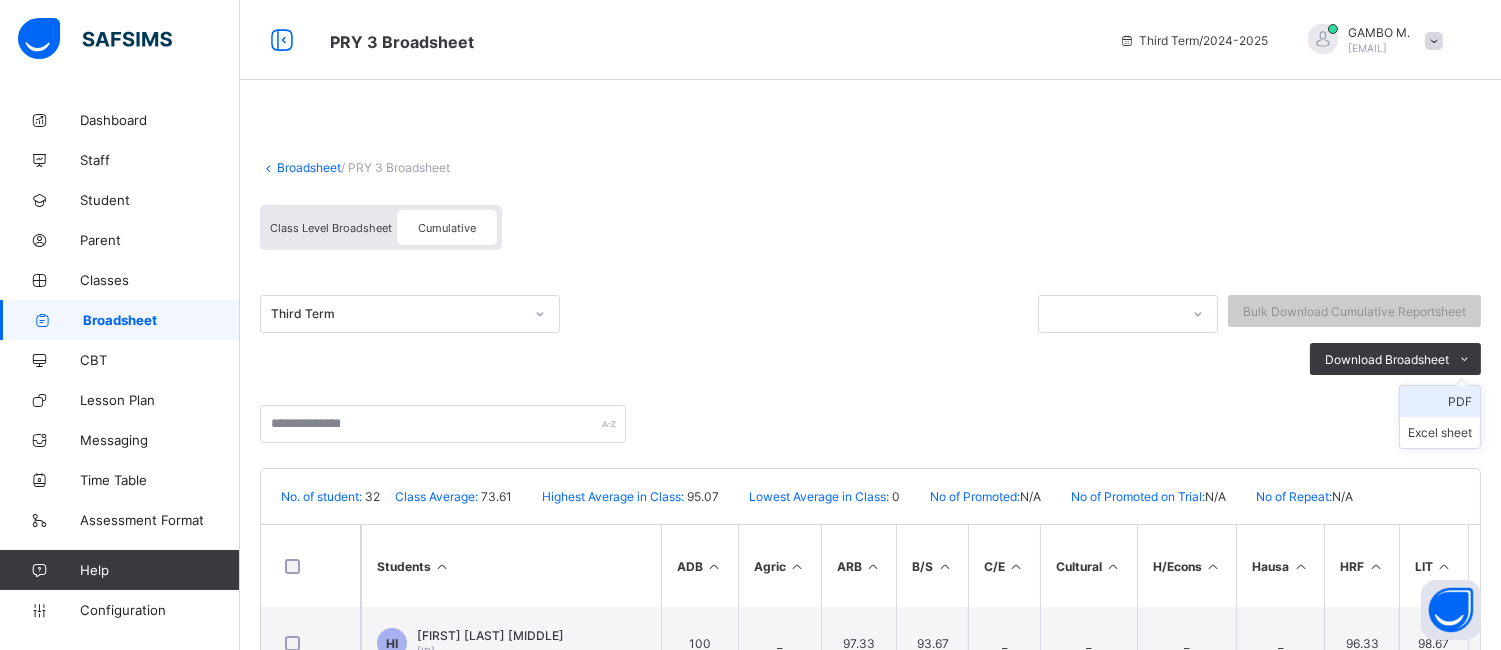 click on "PDF" at bounding box center (1440, 401) 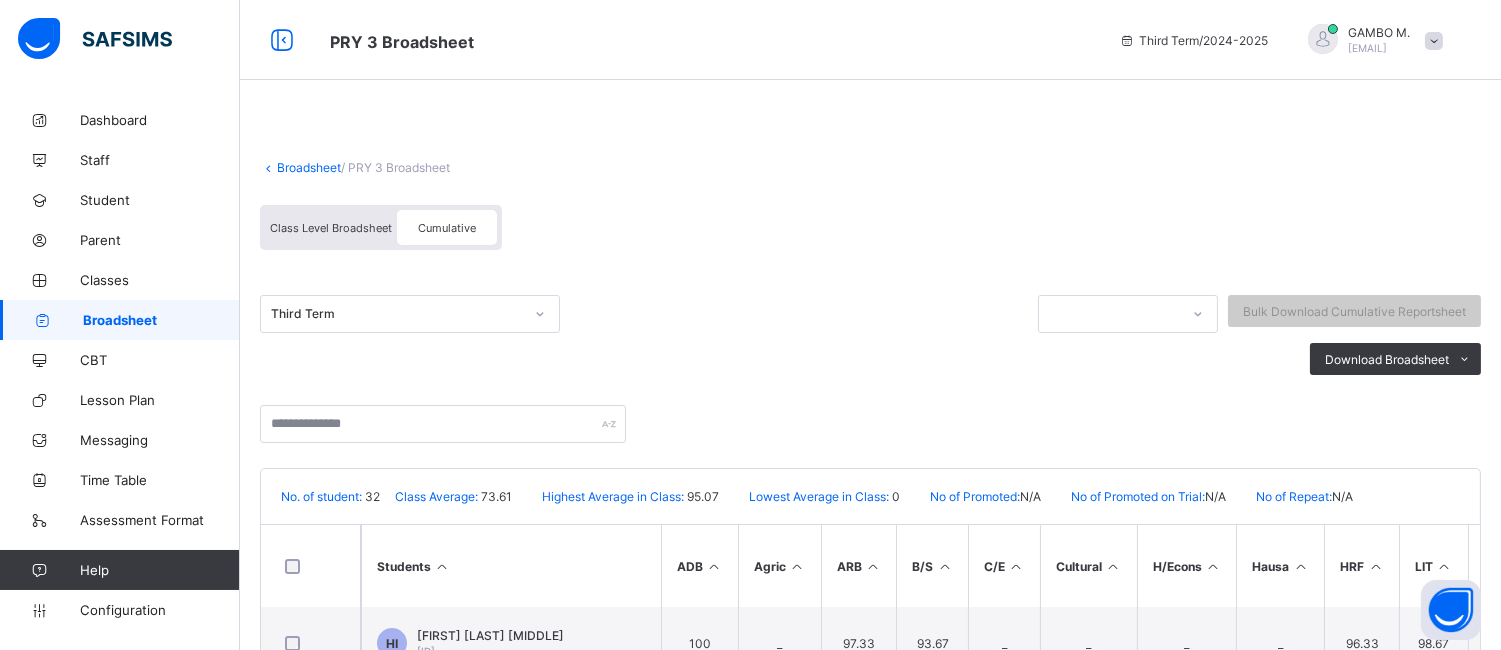 click on "Broadsheet" at bounding box center (309, 167) 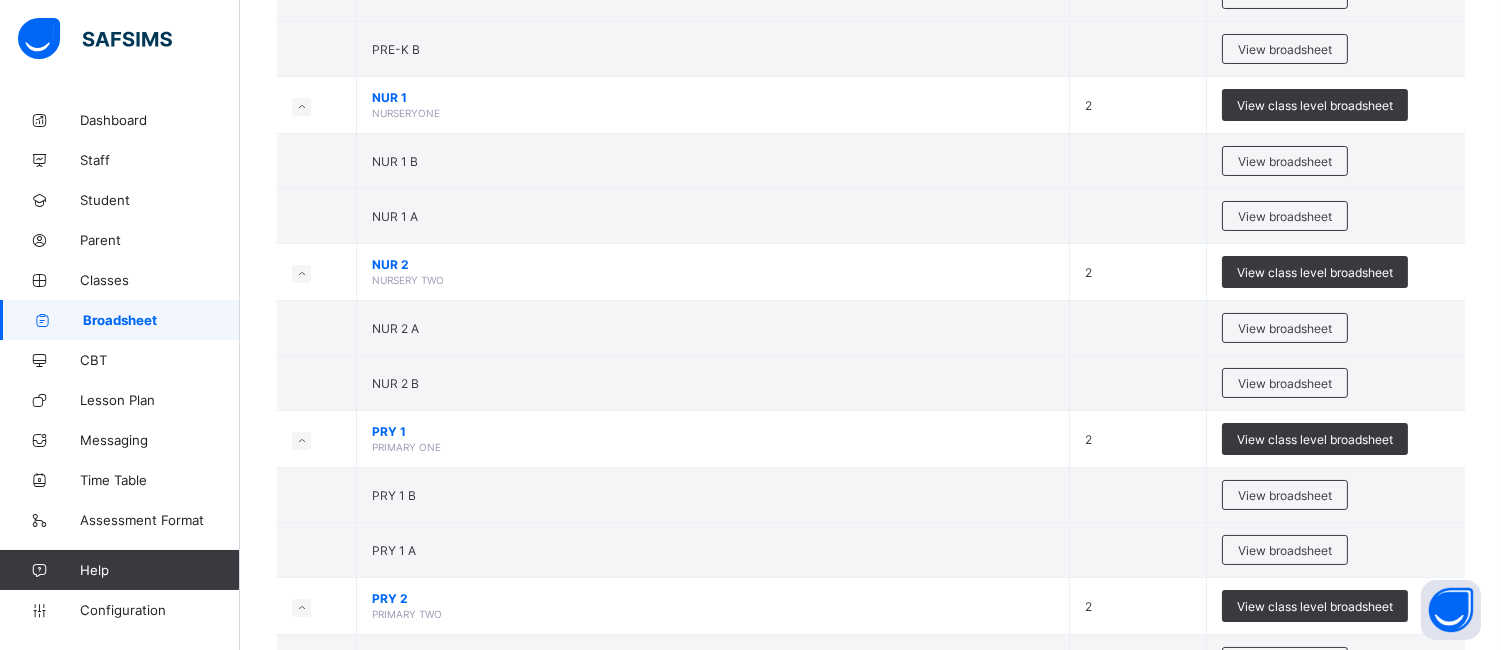 scroll, scrollTop: 344, scrollLeft: 0, axis: vertical 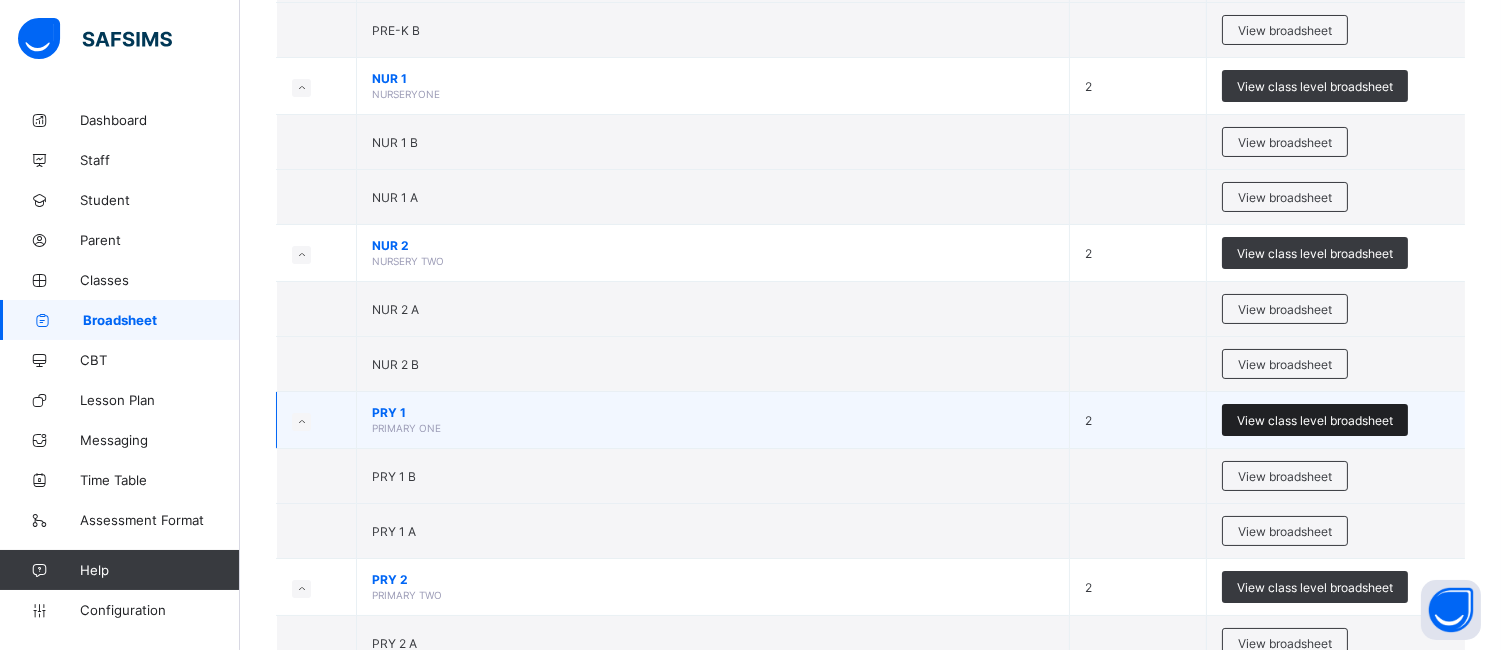 click on "View class level broadsheet" at bounding box center [1315, 420] 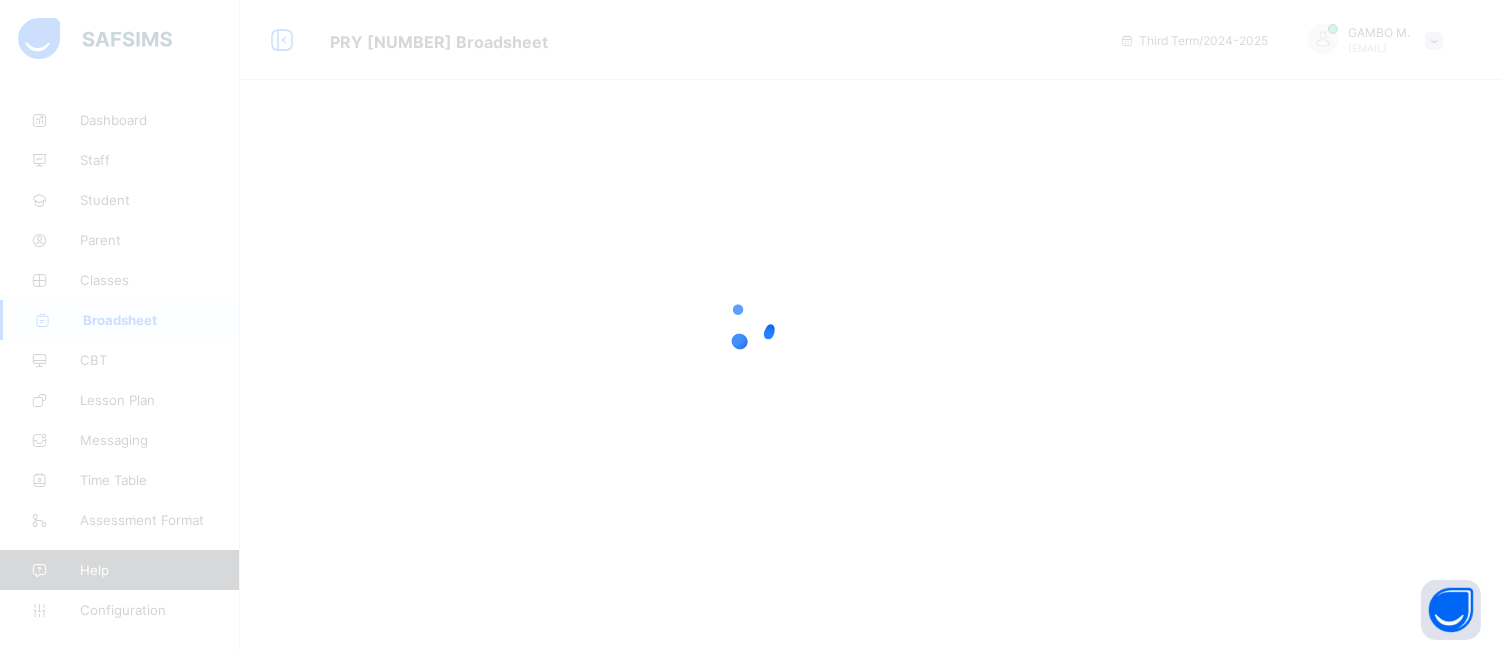 scroll, scrollTop: 0, scrollLeft: 0, axis: both 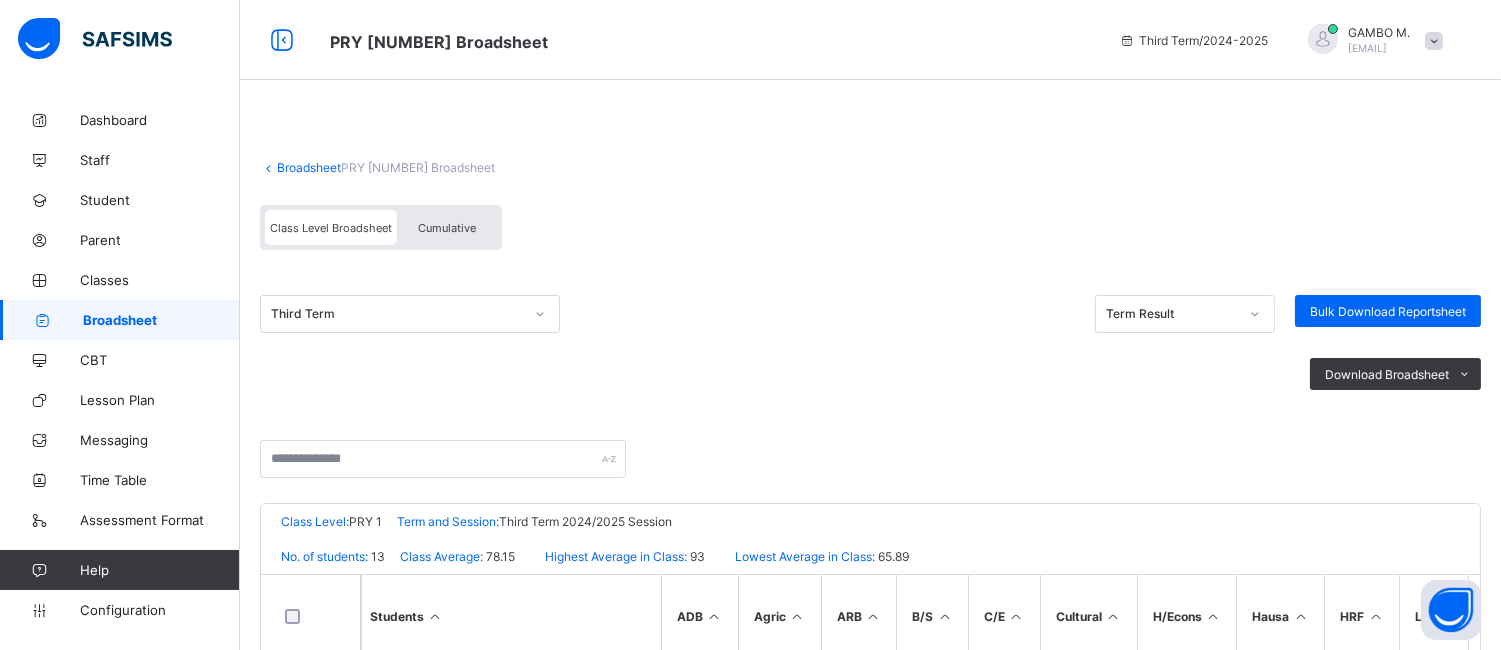 click on "Cumulative" at bounding box center (447, 228) 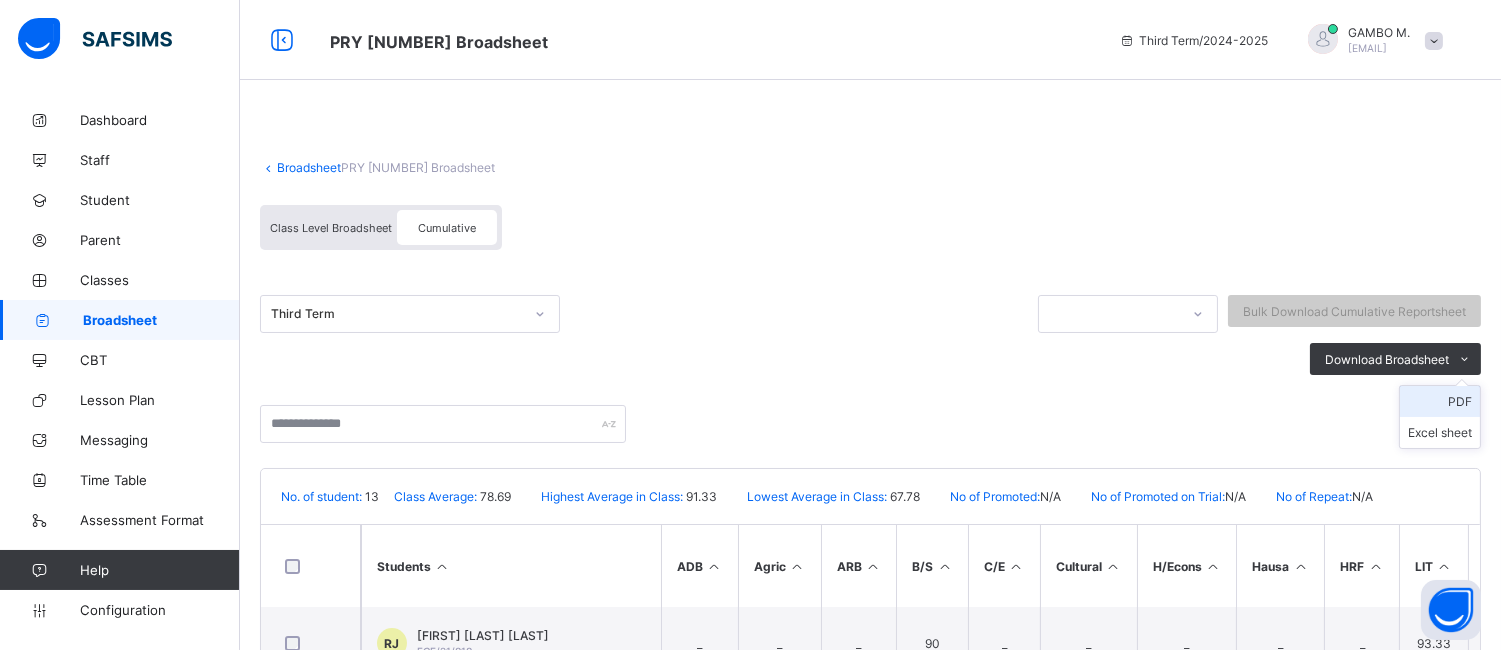 click on "PDF" at bounding box center (1440, 401) 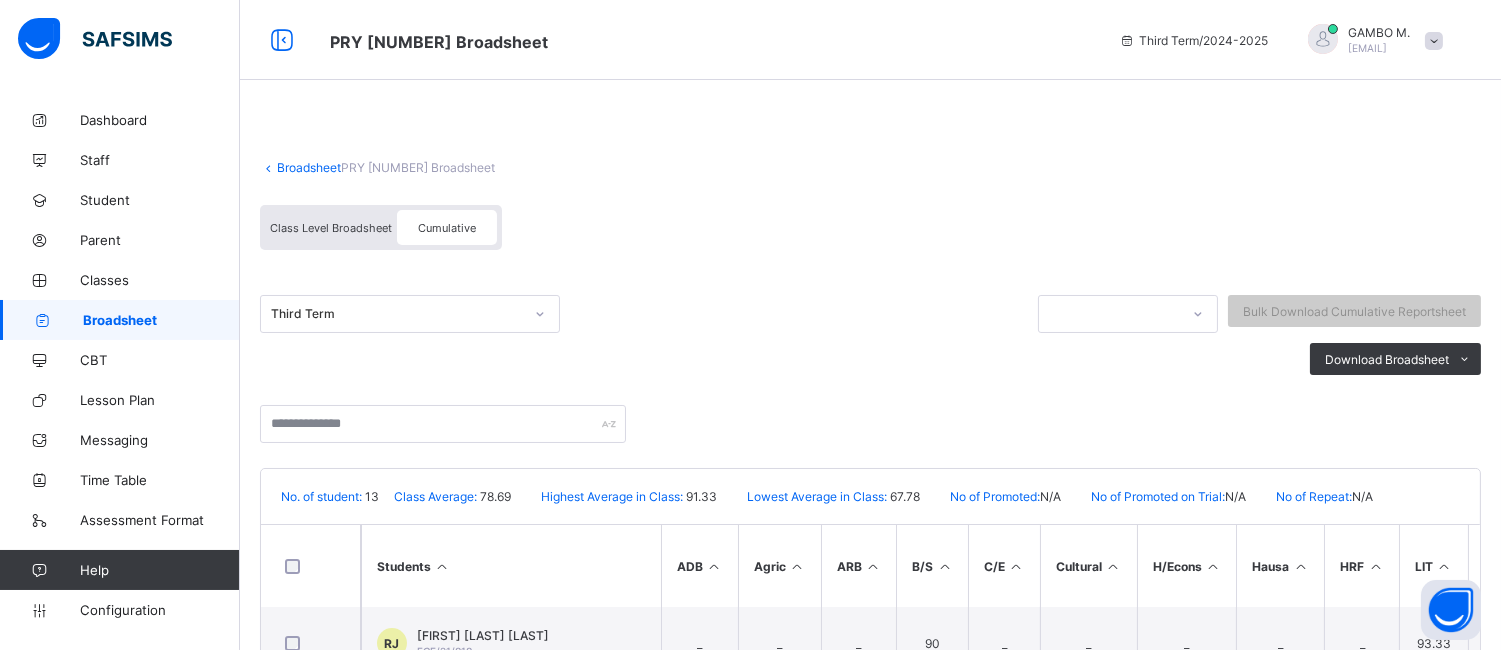 click on "Broadsheet" at bounding box center (309, 167) 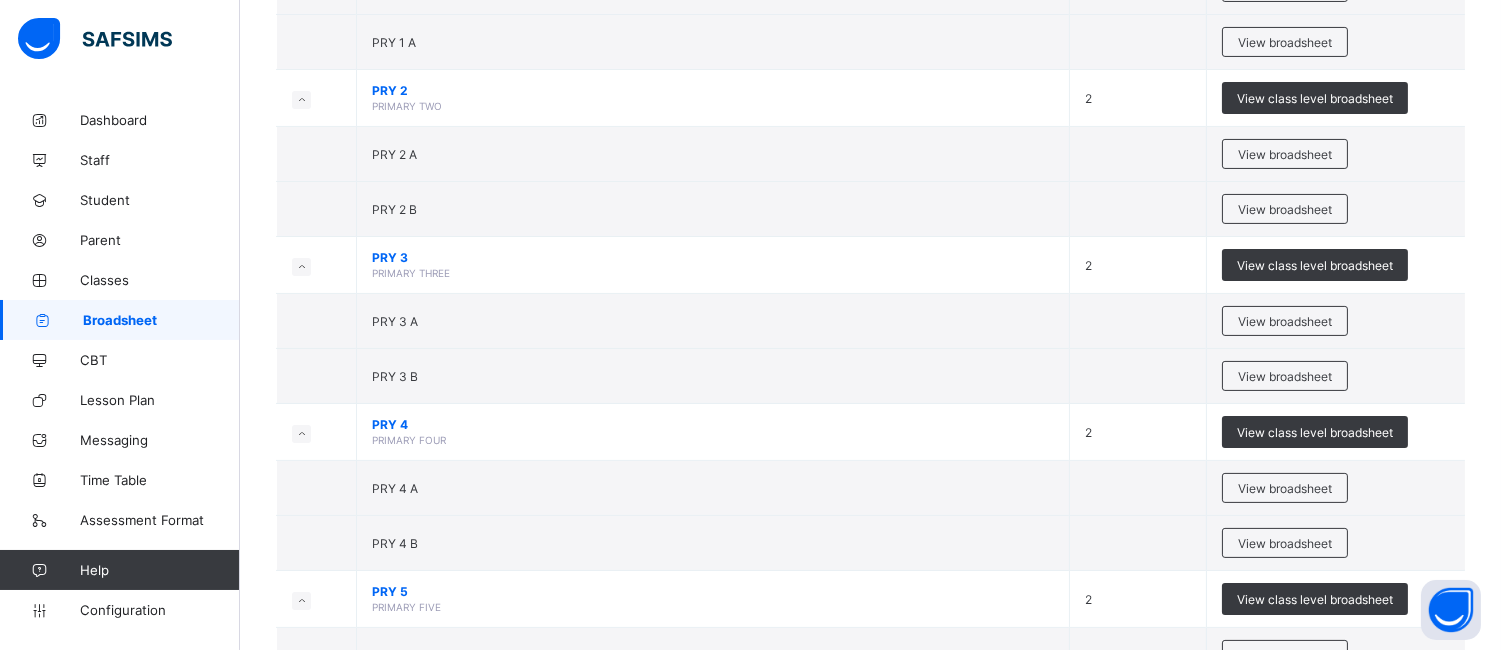 scroll, scrollTop: 852, scrollLeft: 0, axis: vertical 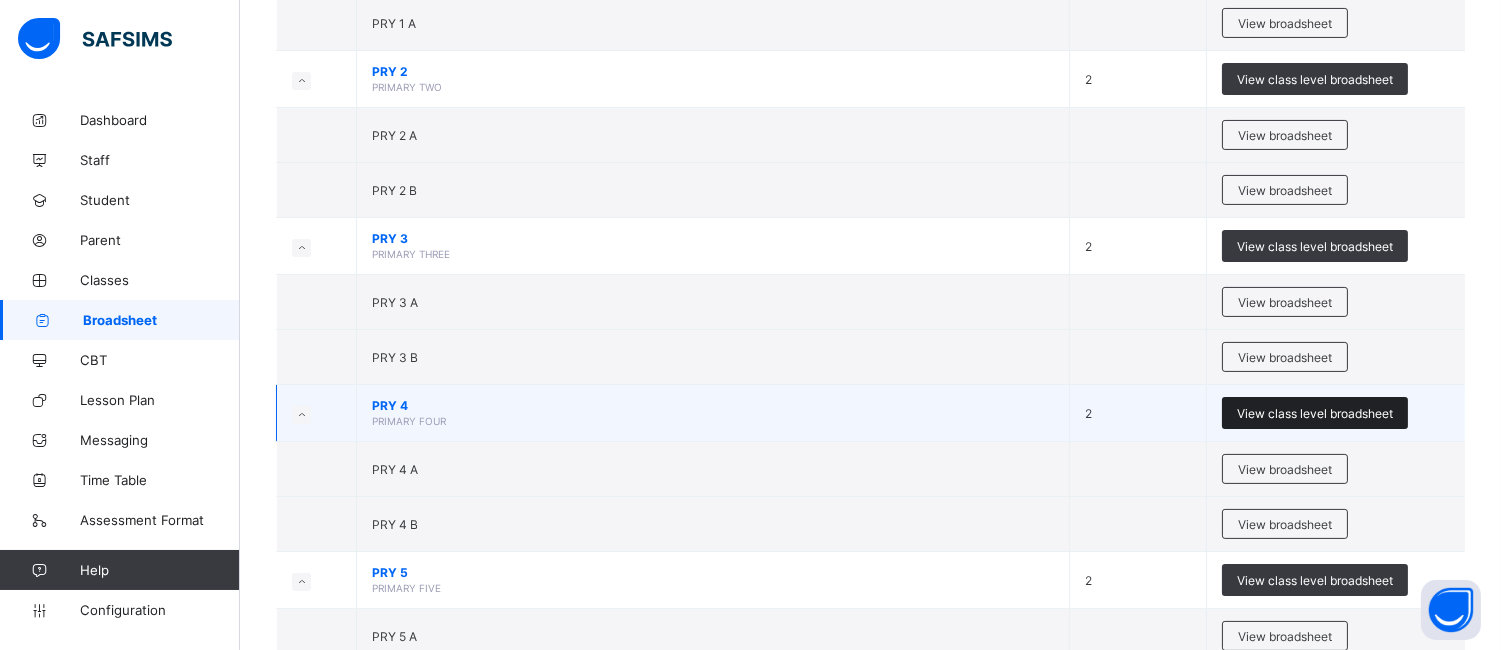 click on "View class level broadsheet" at bounding box center [1315, 413] 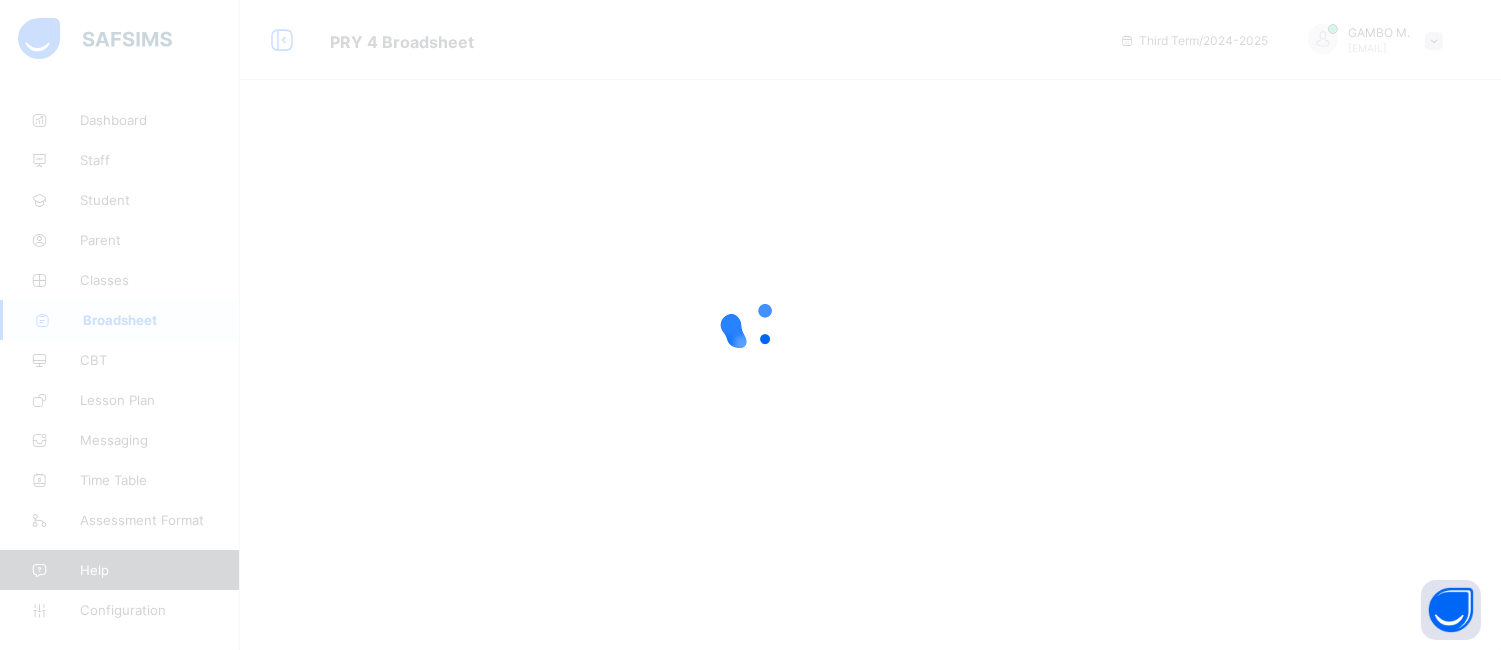scroll, scrollTop: 0, scrollLeft: 0, axis: both 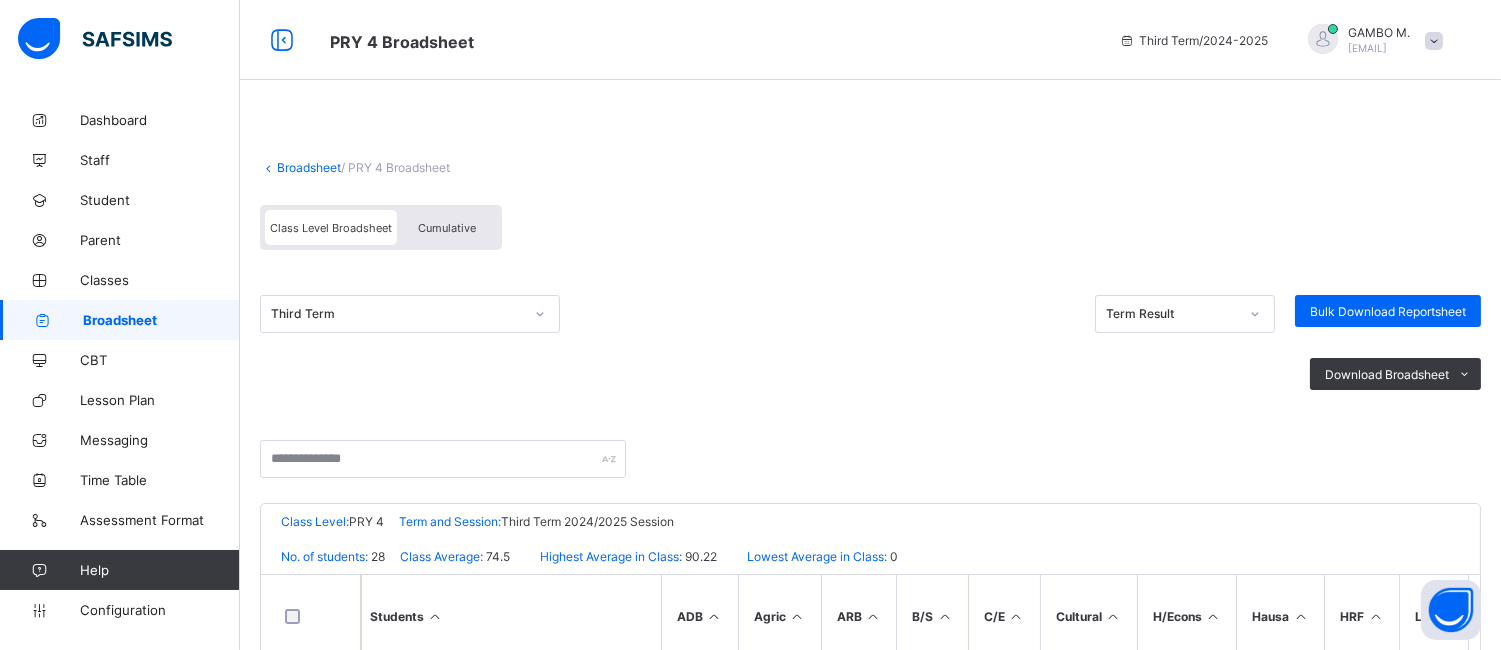 click on "Cumulative" at bounding box center [447, 227] 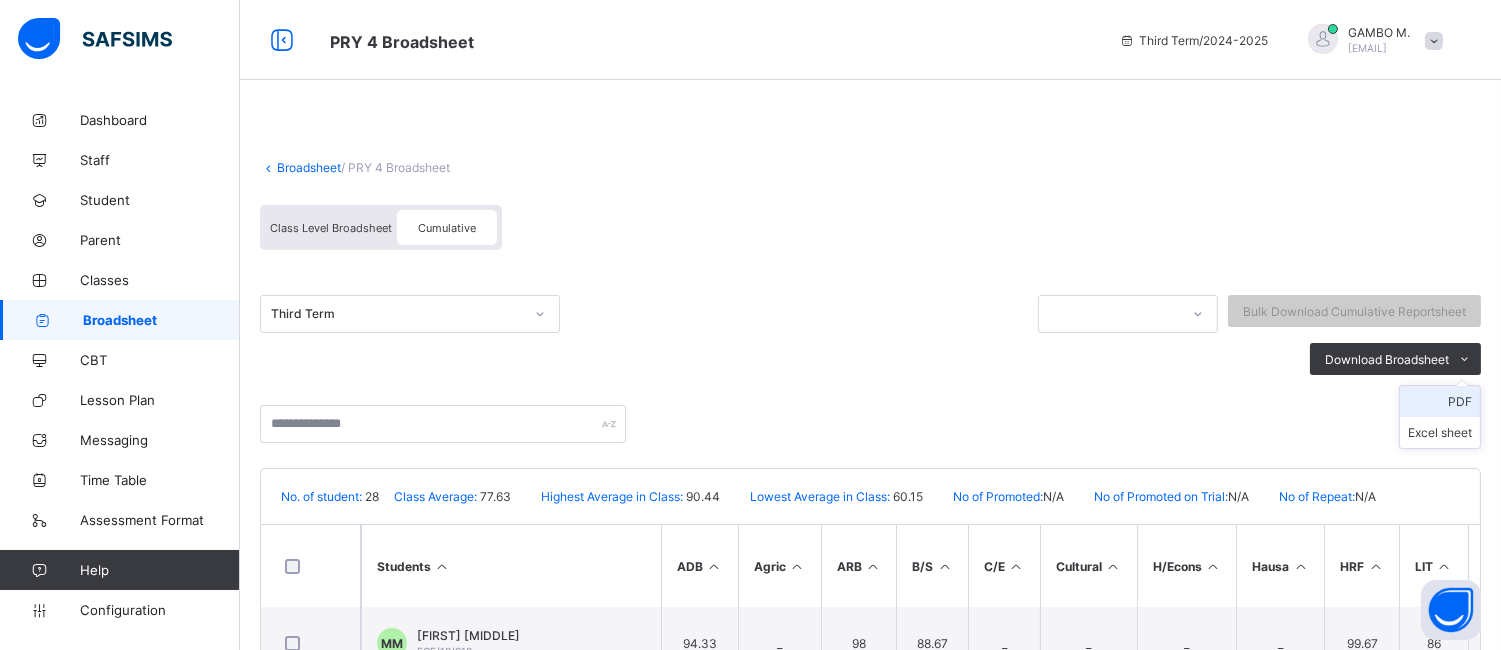 click on "PDF" at bounding box center [1440, 401] 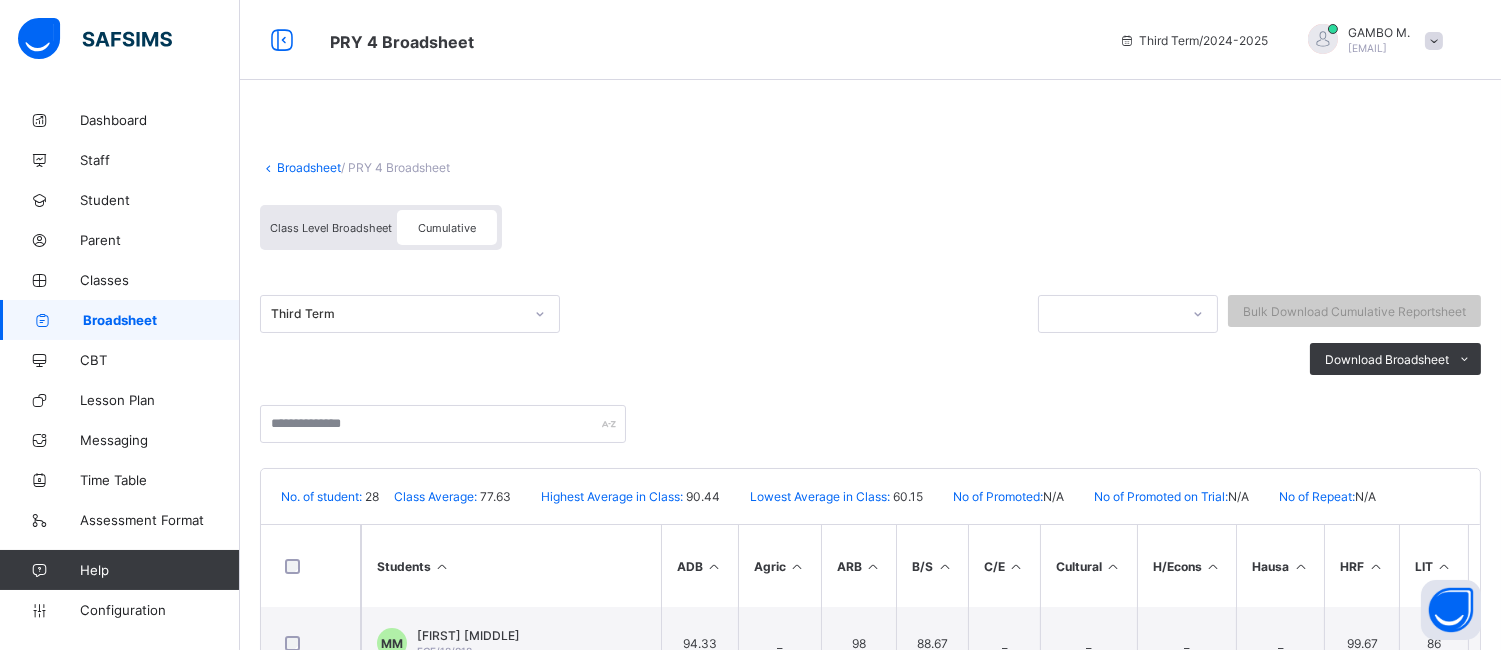 click on "Broadsheet" at bounding box center [309, 167] 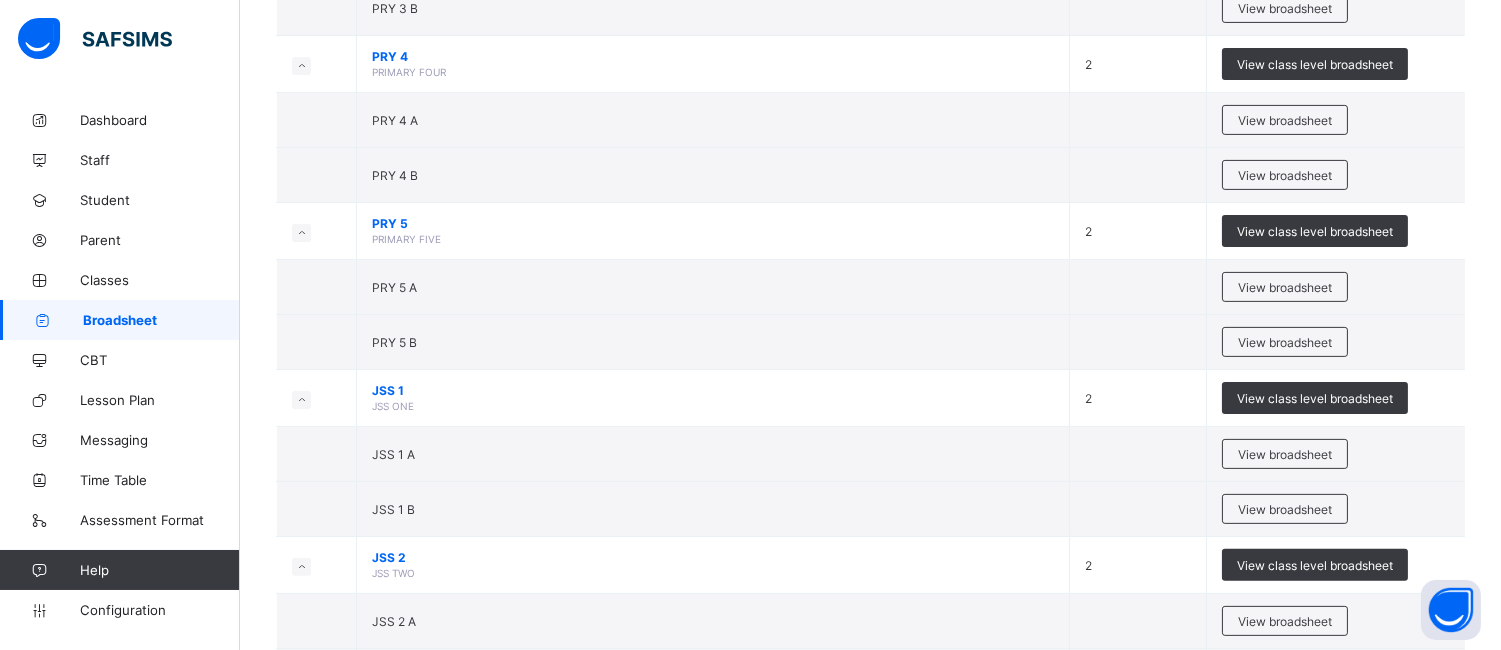 scroll, scrollTop: 1211, scrollLeft: 0, axis: vertical 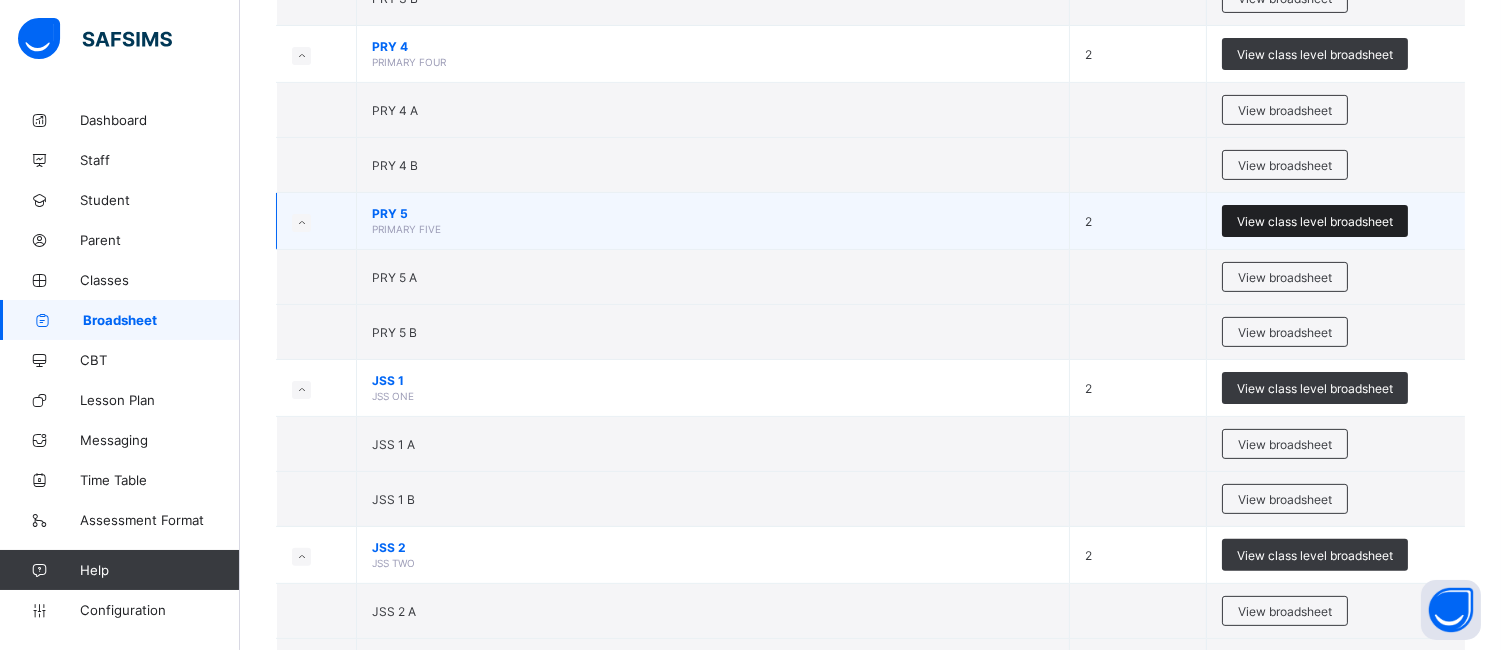 click on "View class level broadsheet" at bounding box center (1315, 221) 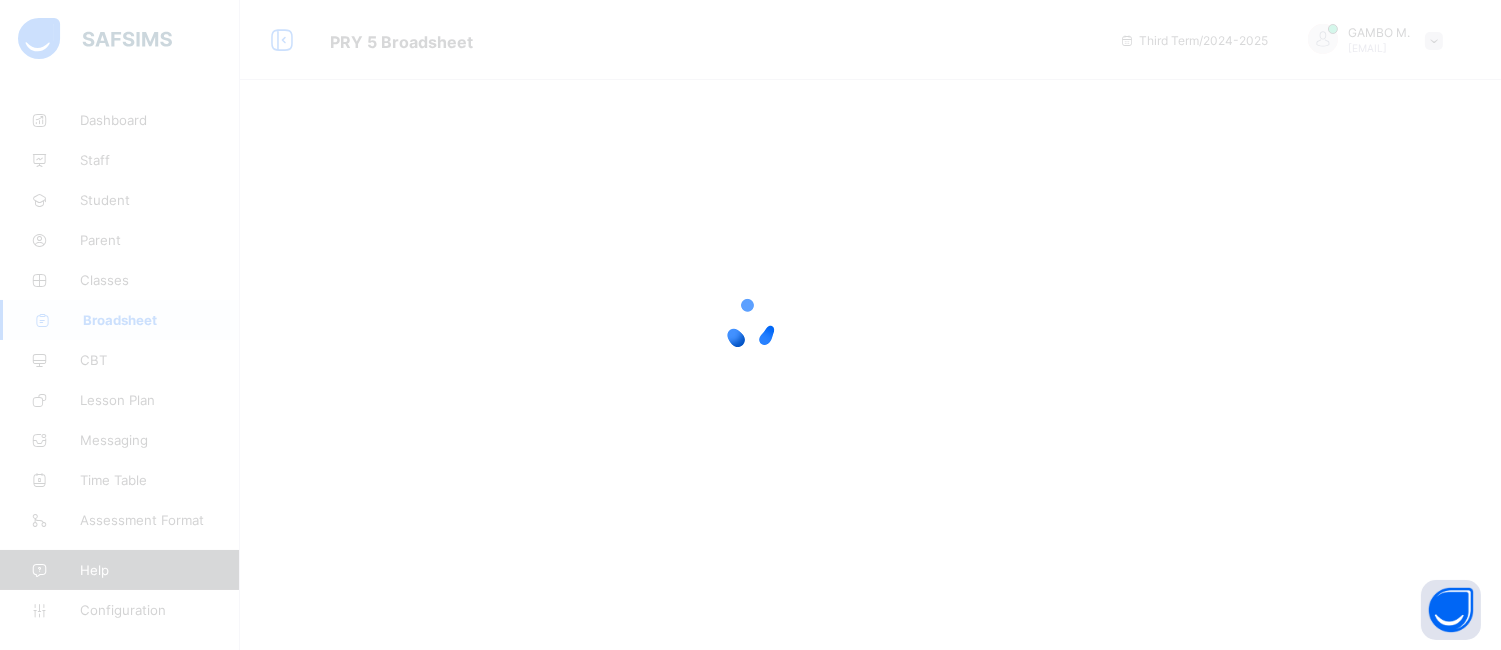 scroll, scrollTop: 0, scrollLeft: 0, axis: both 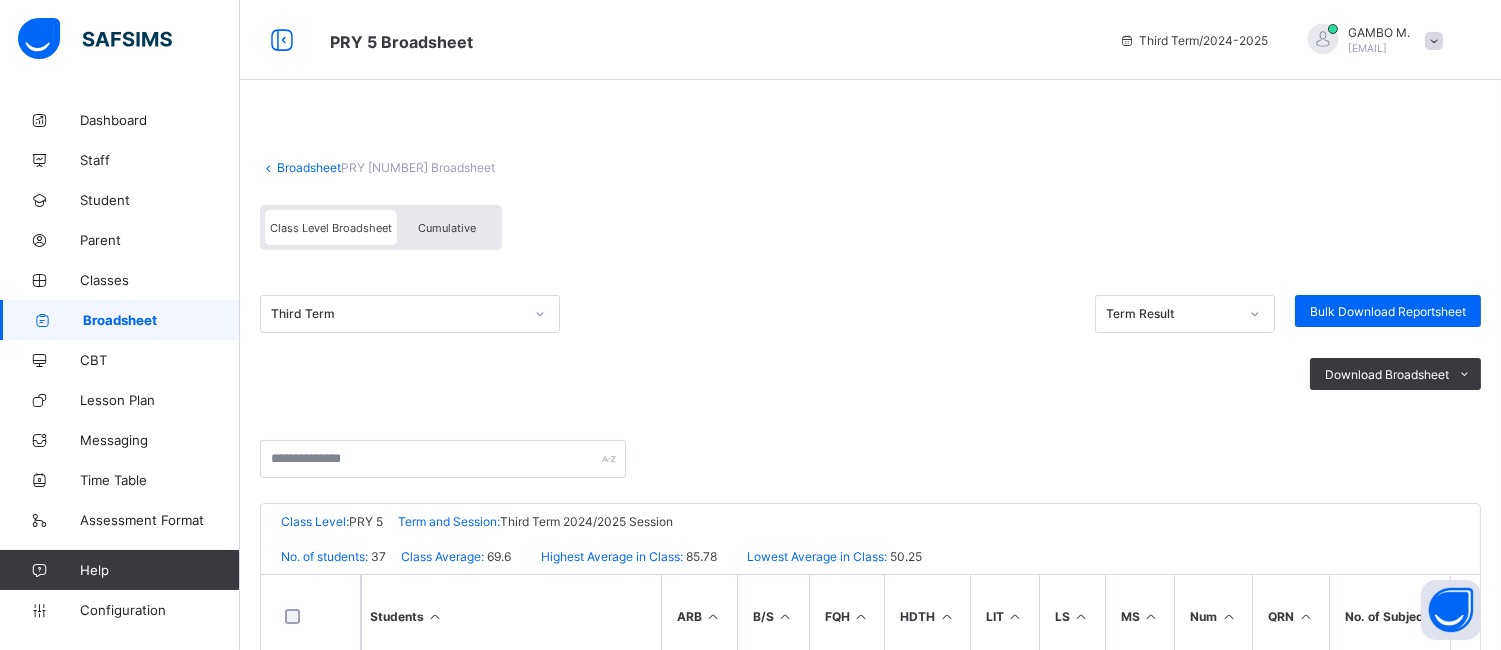 click on "Cumulative" at bounding box center (447, 227) 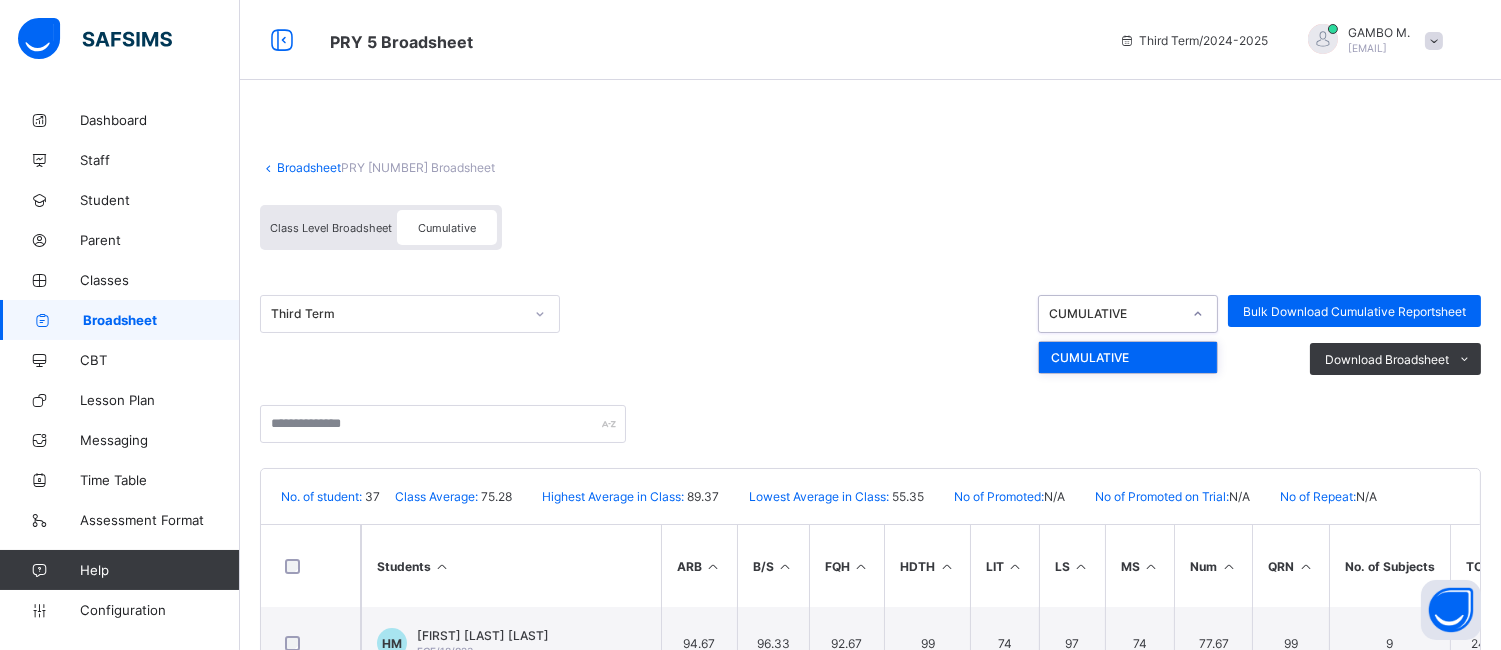 click at bounding box center [1198, 314] 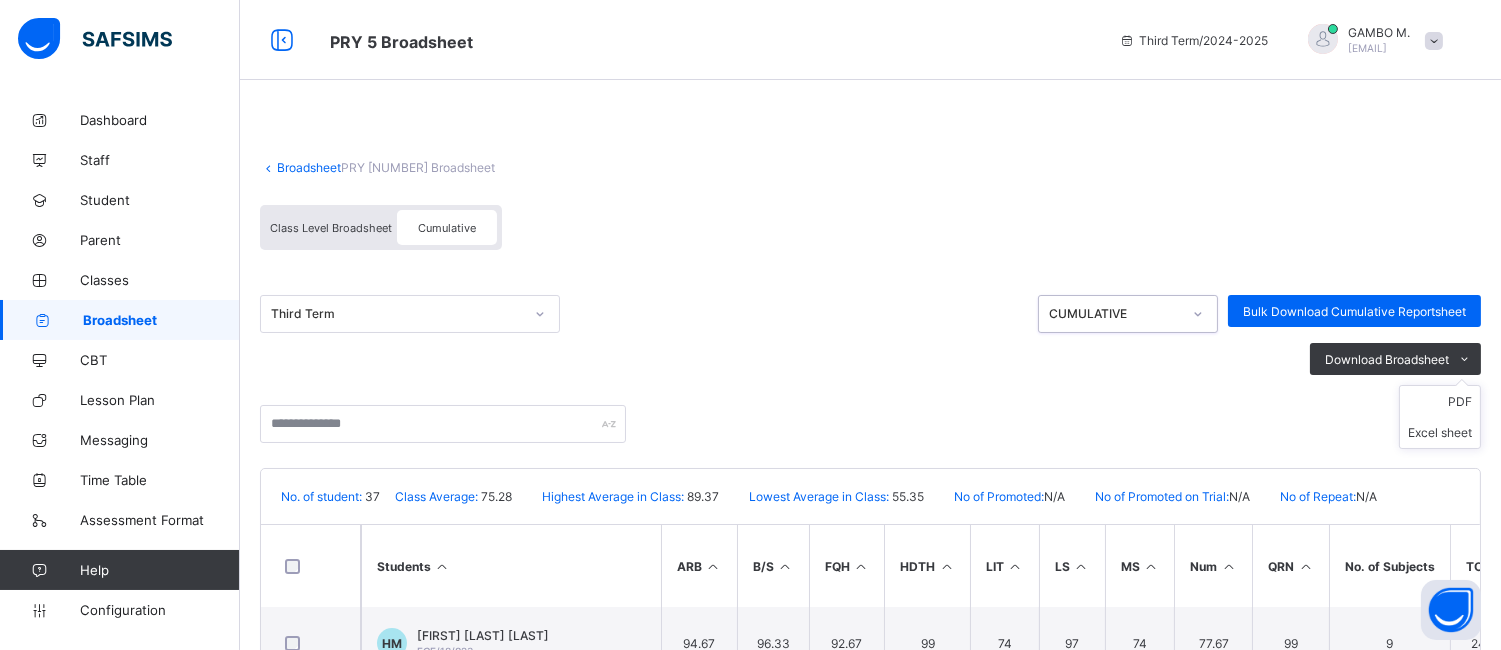 click on "PDF Excel sheet" at bounding box center [1440, 417] 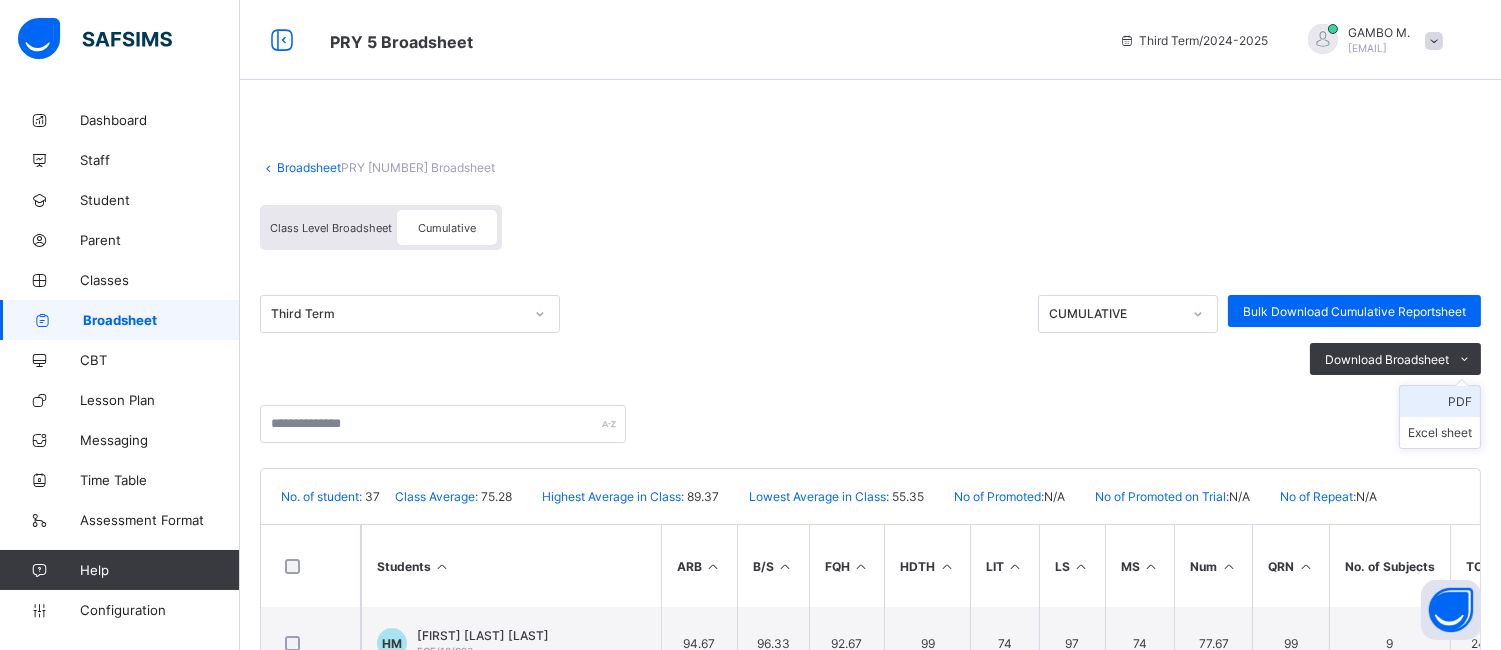 click on "PDF" at bounding box center (1440, 401) 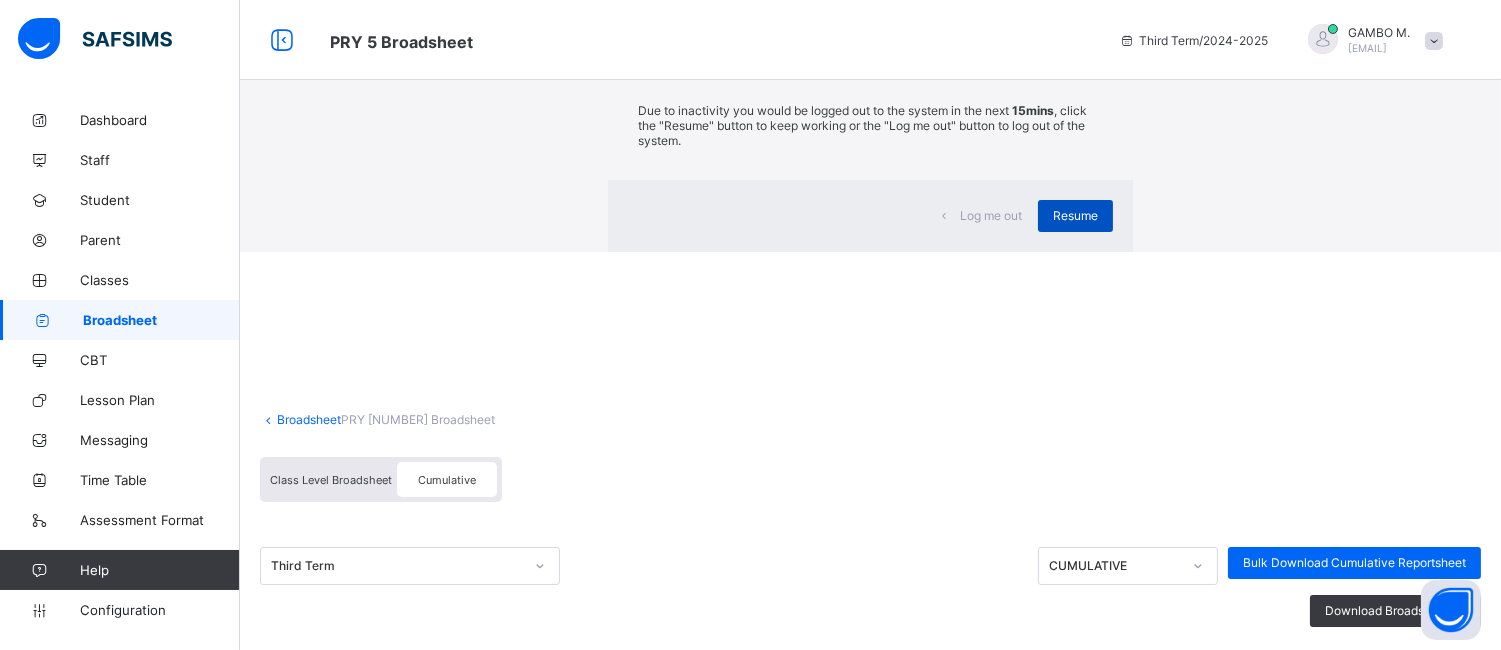 click on "Resume" at bounding box center (1075, 215) 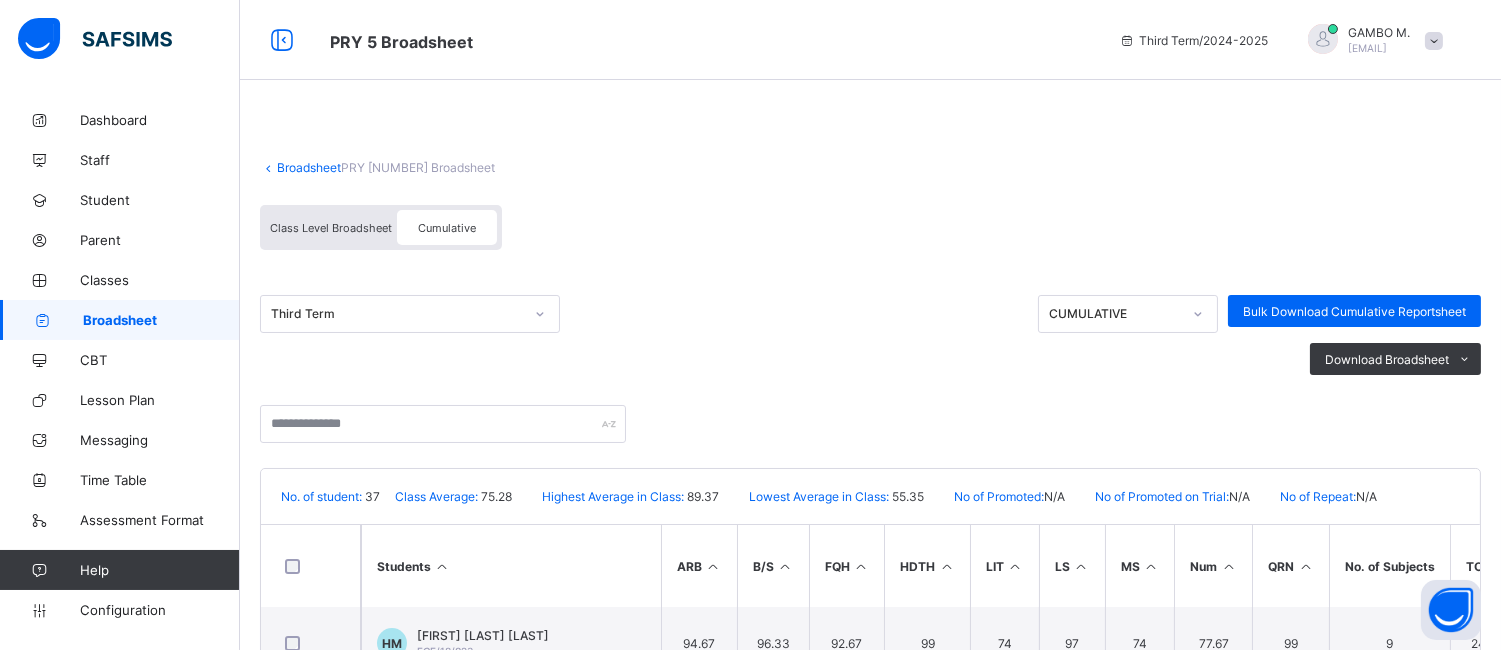 click on "Broadsheet" at bounding box center (309, 167) 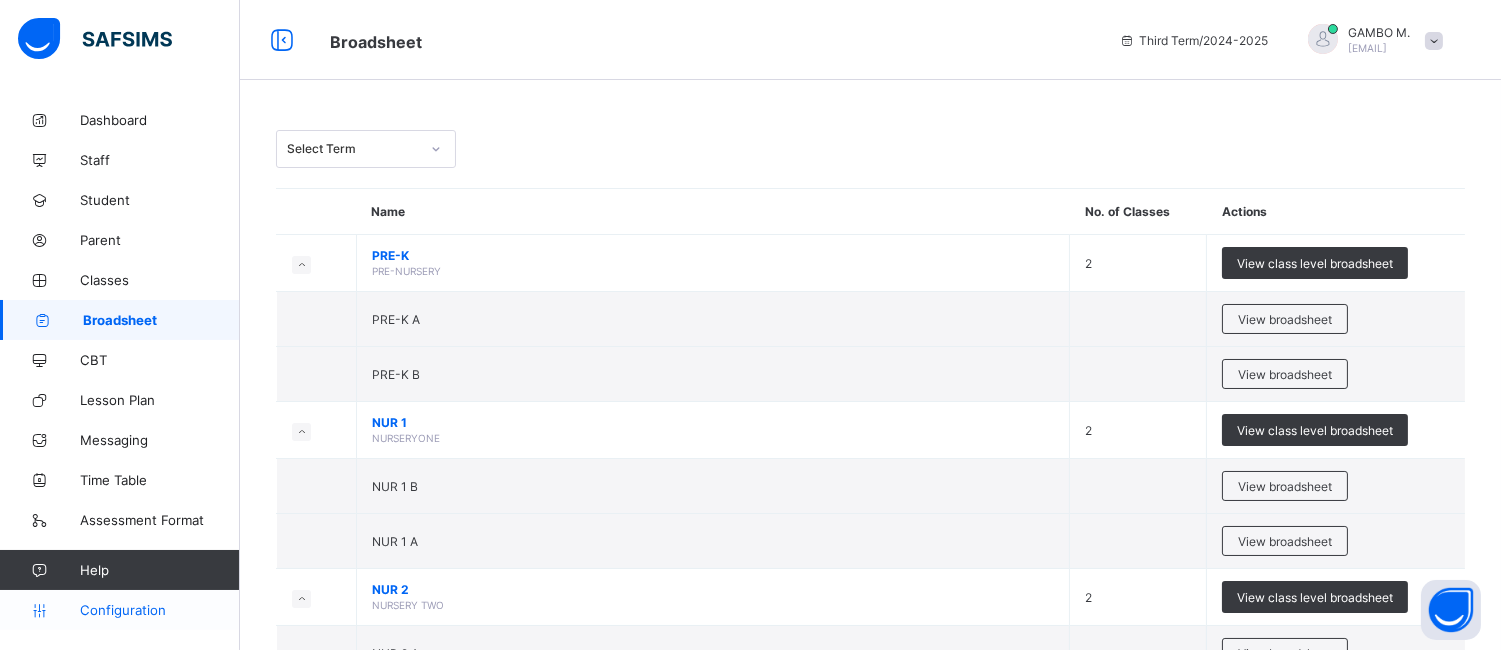 click on "Configuration" at bounding box center (159, 610) 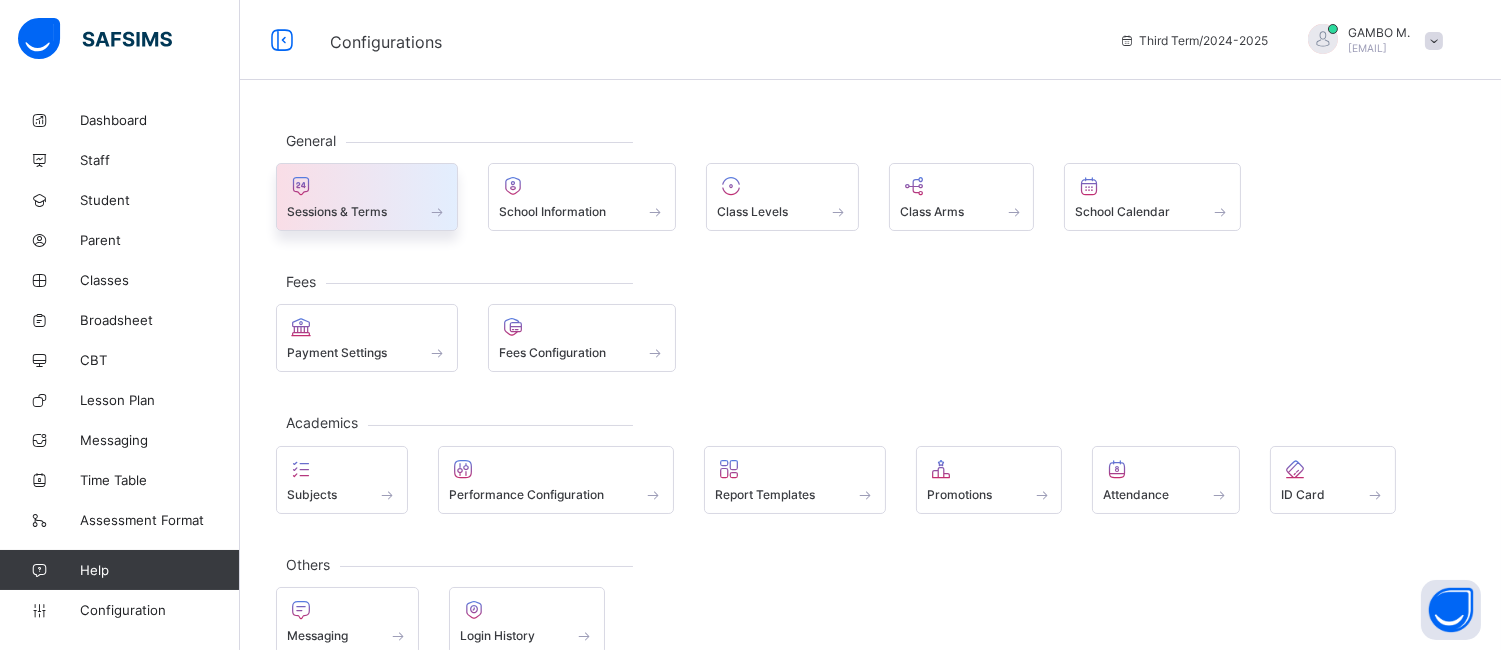click on "Sessions & Terms" at bounding box center (367, 197) 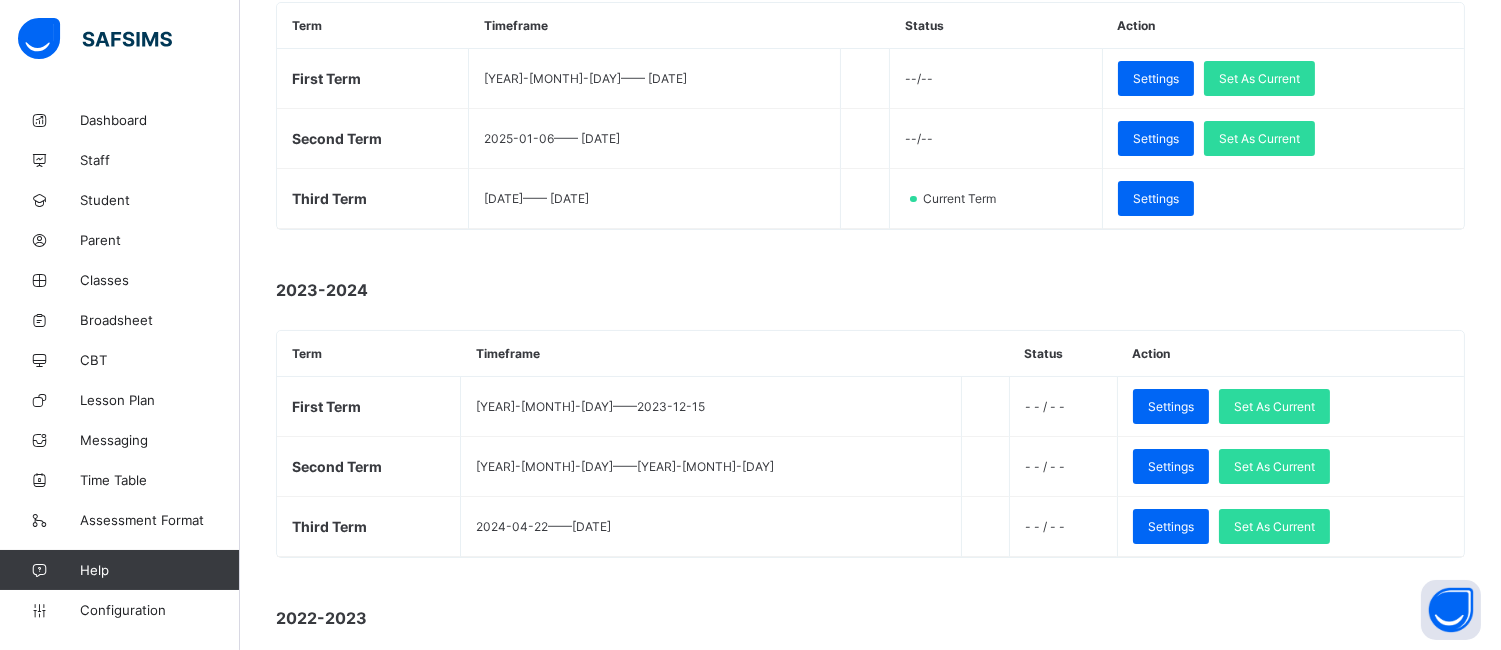 scroll, scrollTop: 393, scrollLeft: 0, axis: vertical 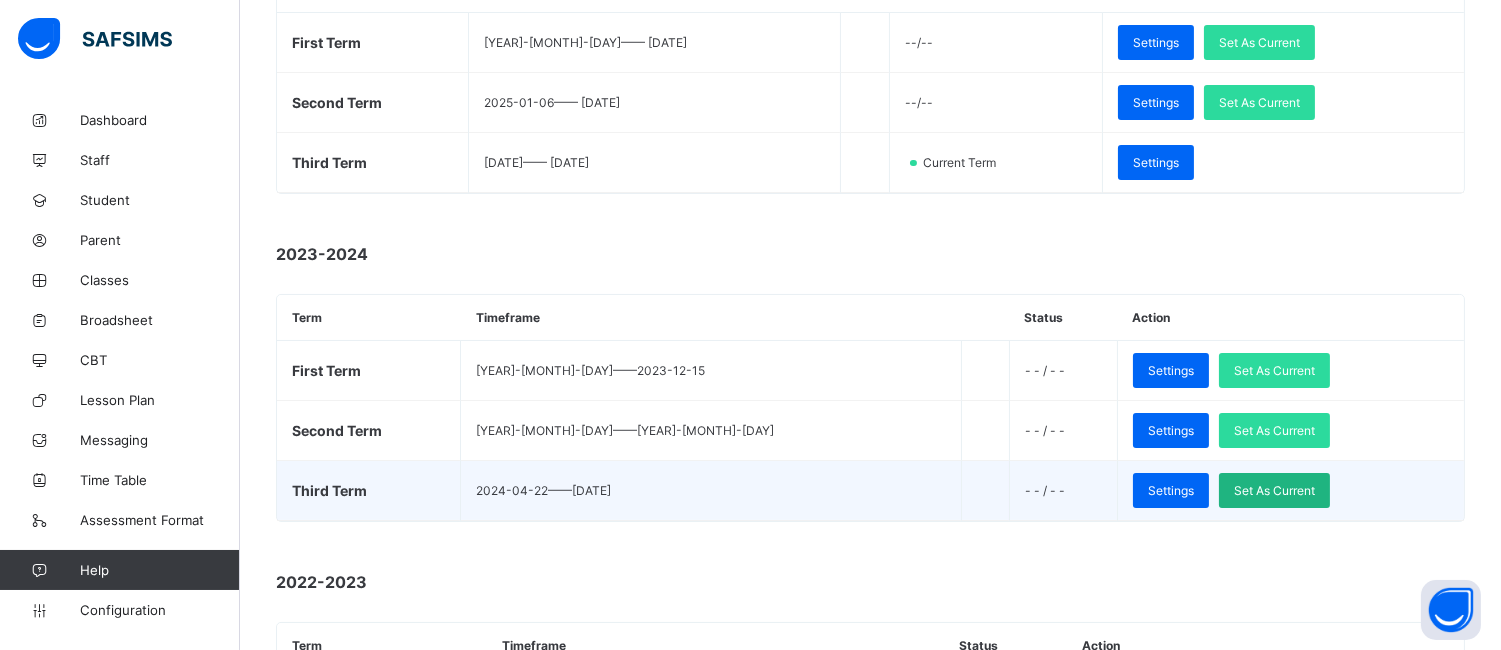 click on "Set As Current" at bounding box center (1274, 490) 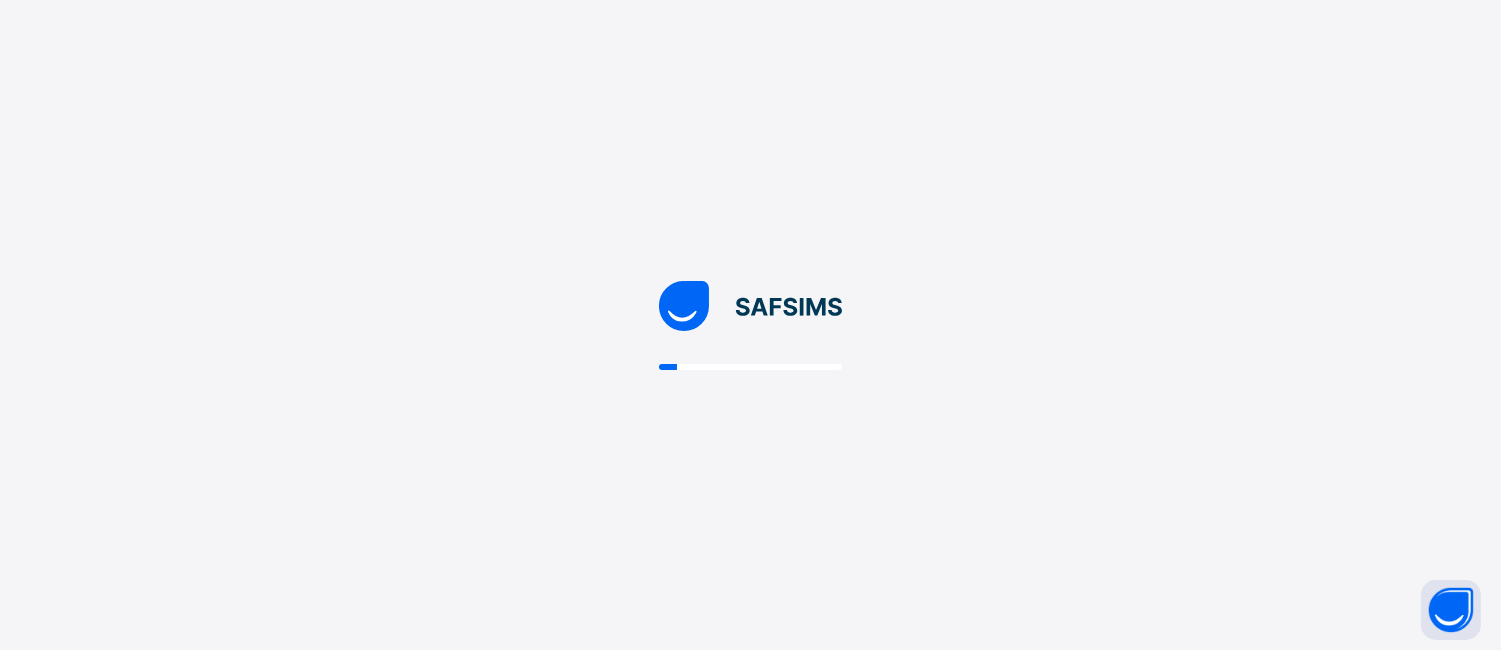 scroll, scrollTop: 0, scrollLeft: 0, axis: both 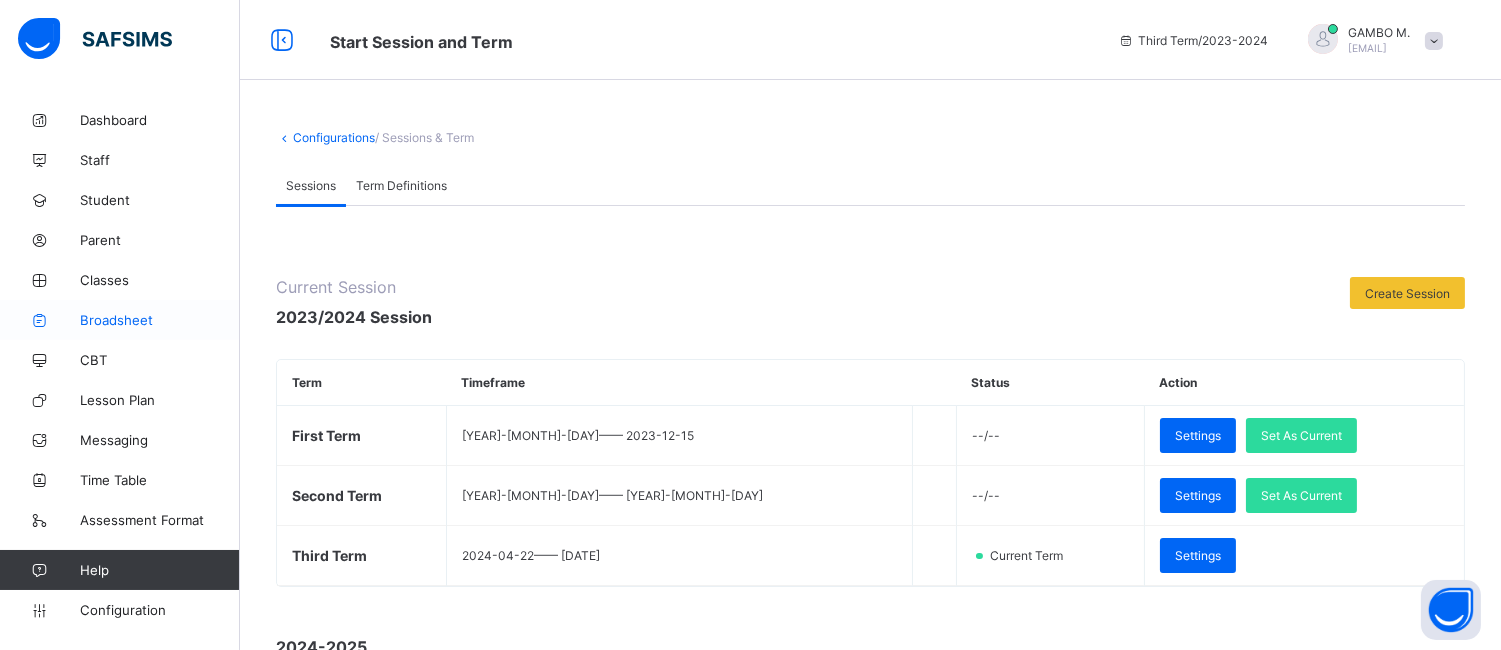 click on "Broadsheet" at bounding box center [120, 320] 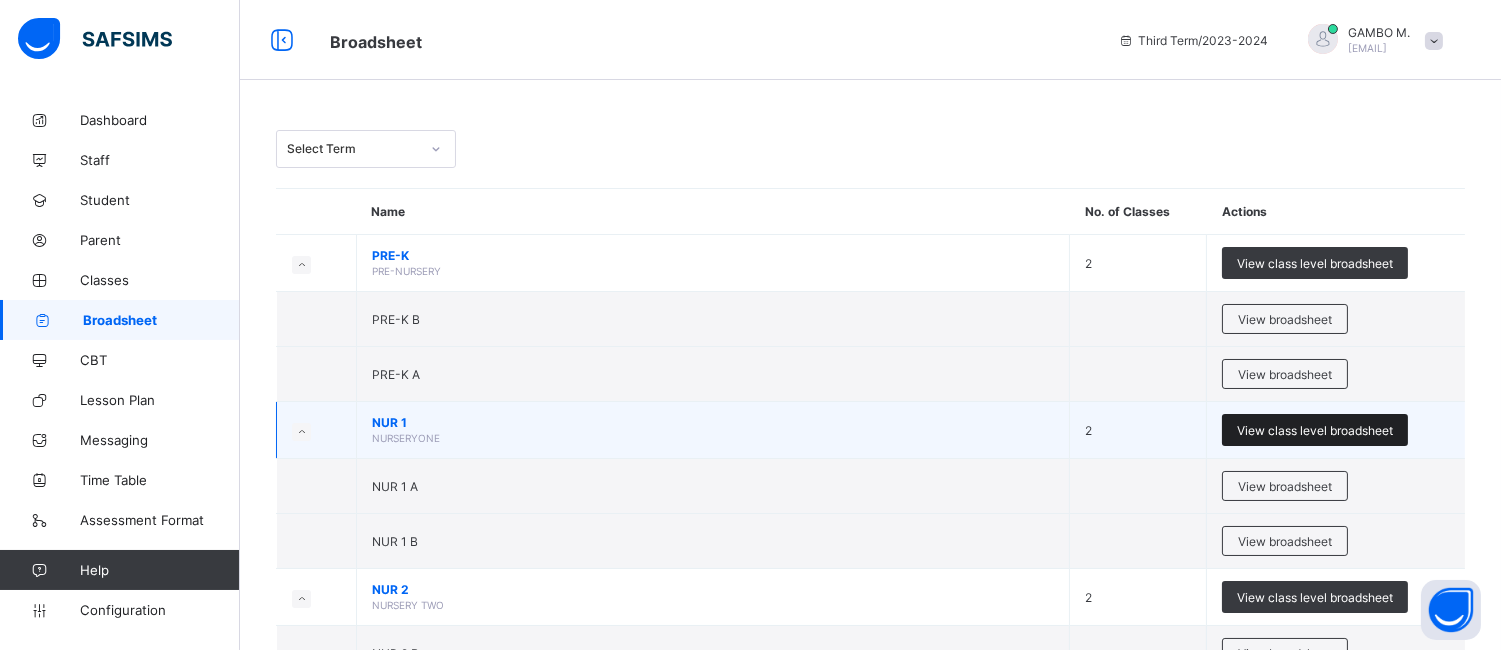 click on "View class level broadsheet" at bounding box center (1315, 430) 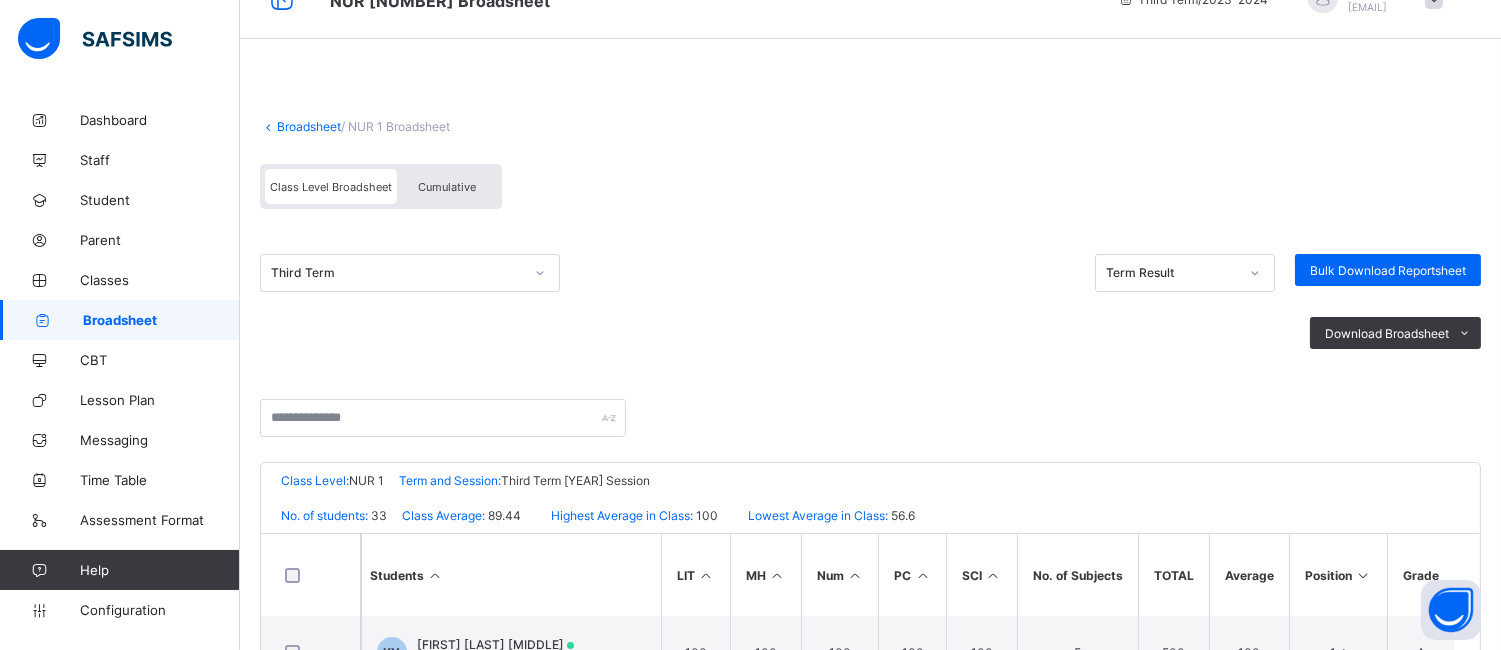scroll, scrollTop: 28, scrollLeft: 0, axis: vertical 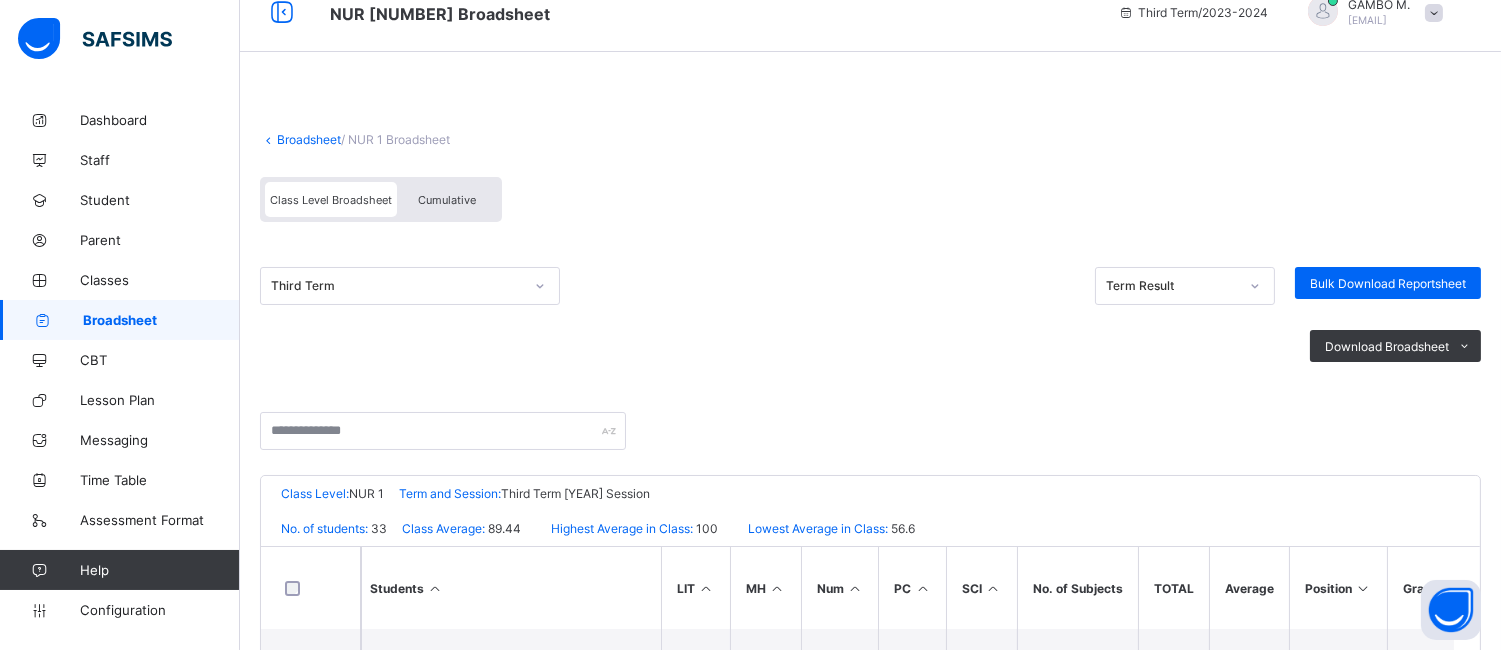 click on "Cumulative" at bounding box center (447, 200) 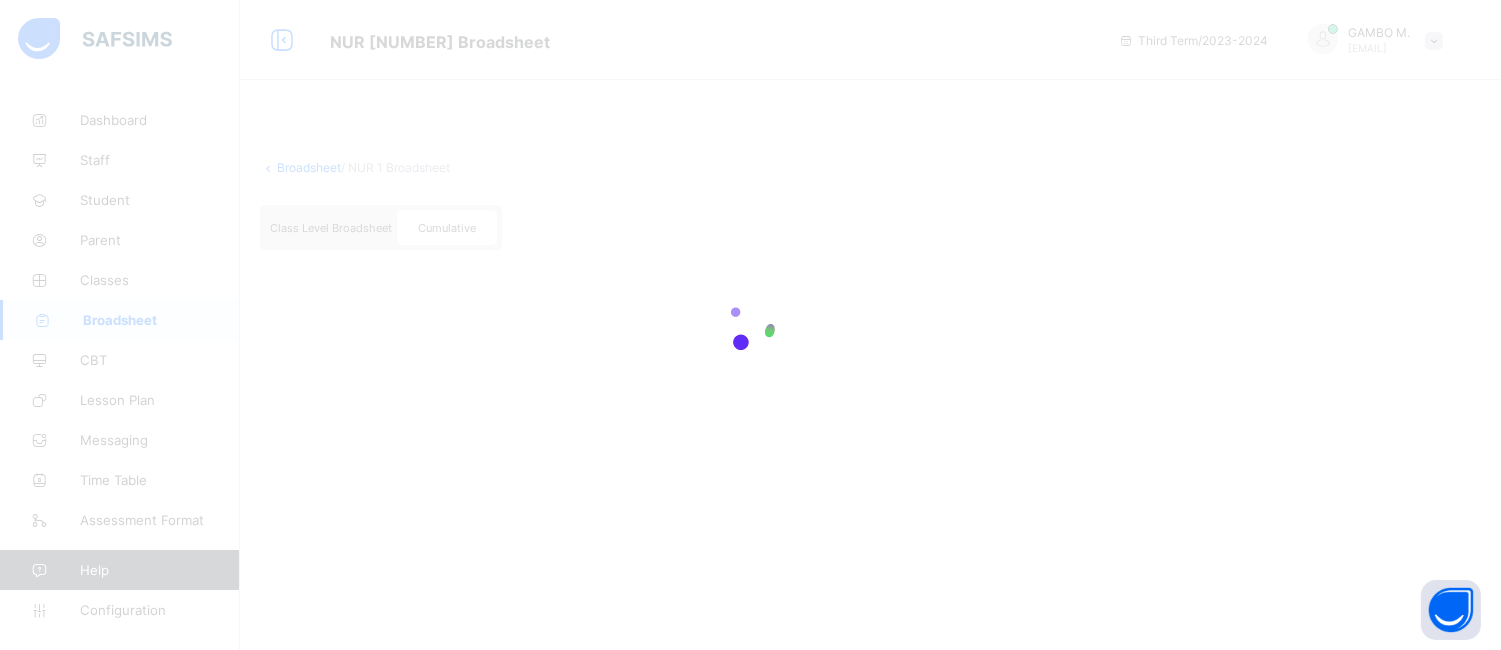 scroll, scrollTop: 0, scrollLeft: 0, axis: both 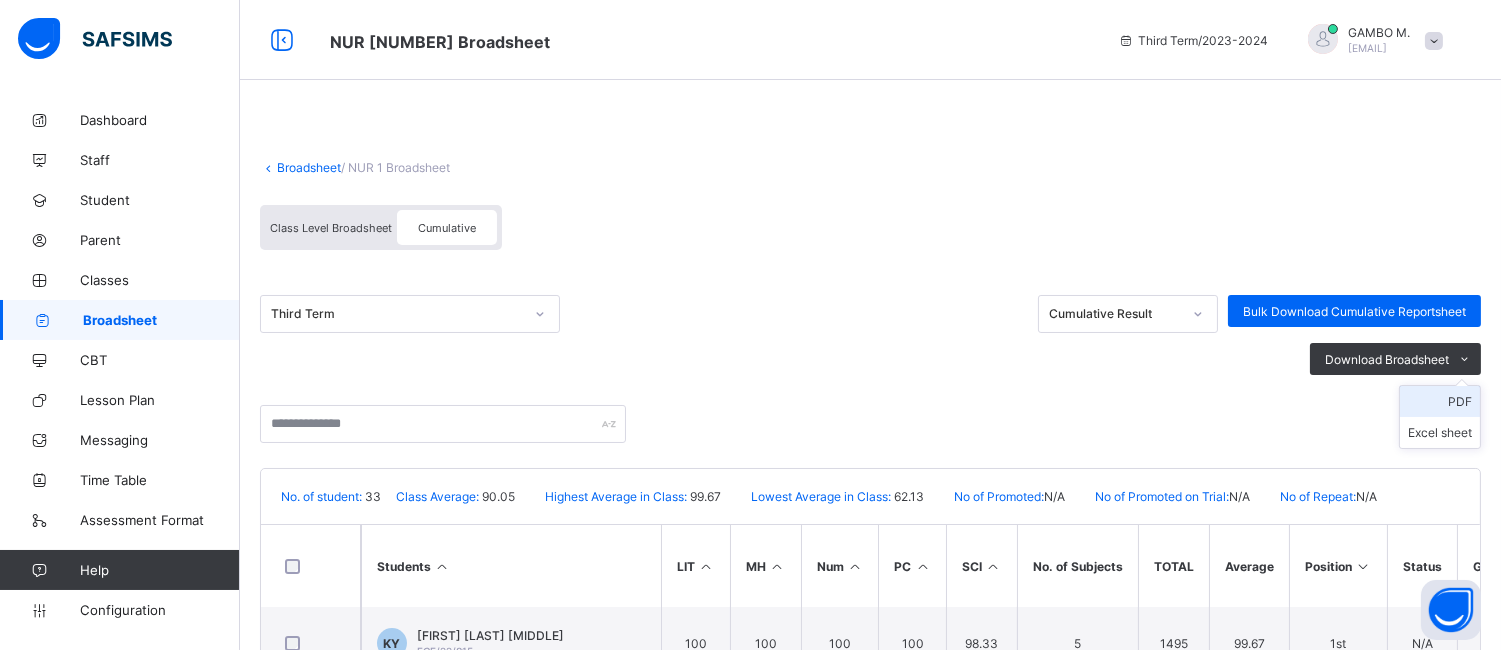 click on "PDF" at bounding box center [1440, 401] 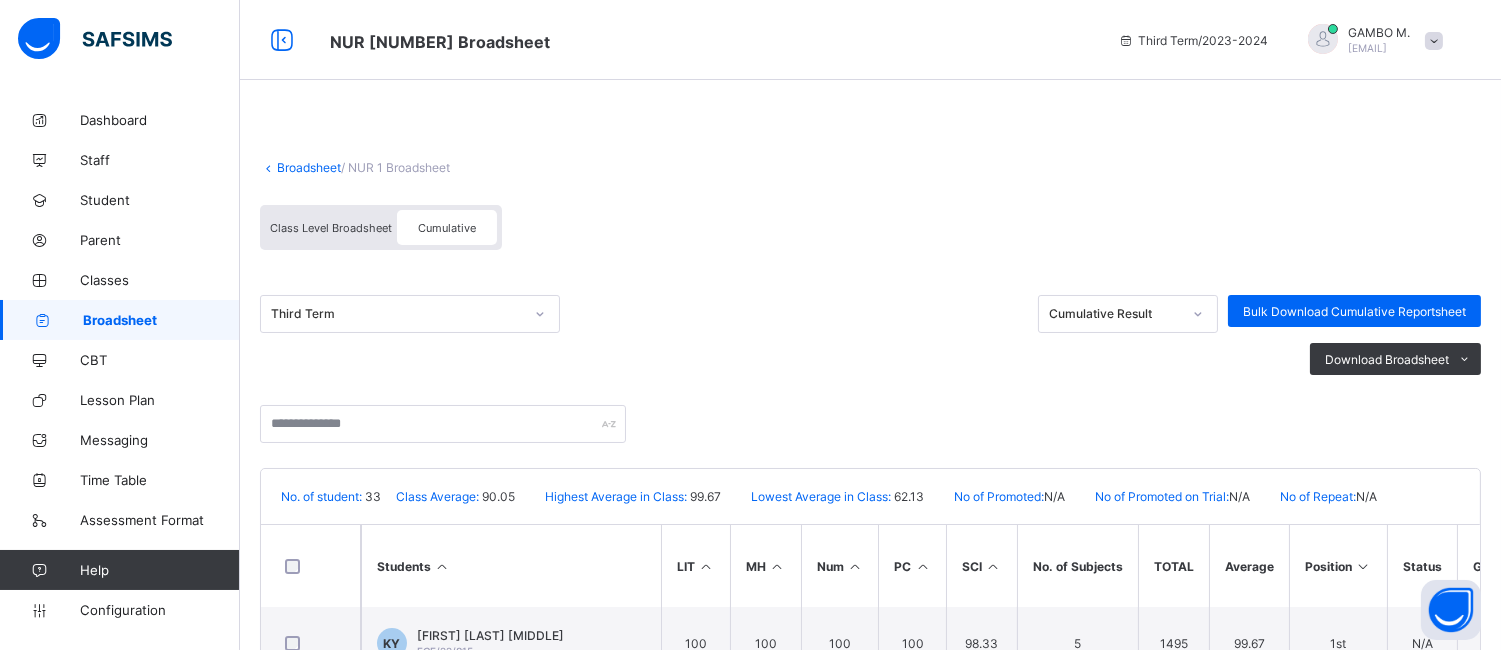 click on "Broadsheet" at bounding box center (309, 167) 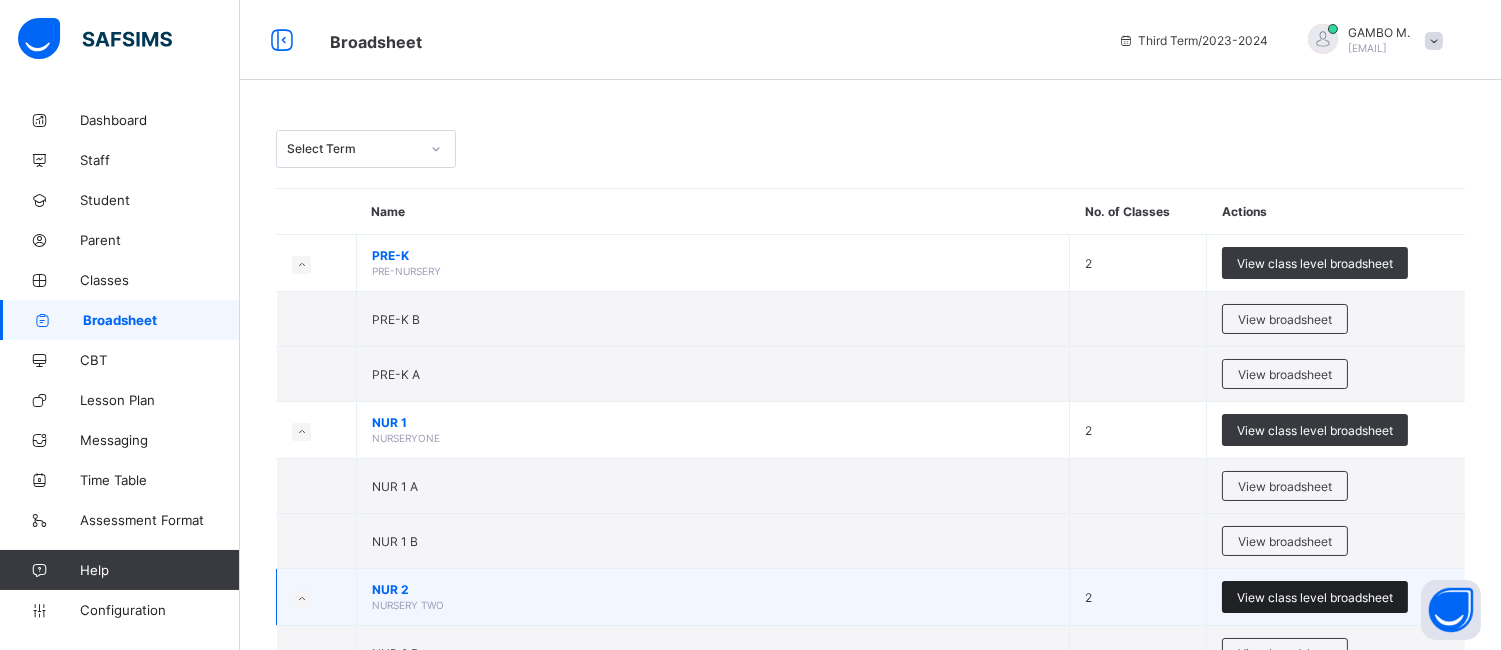 click on "View class level broadsheet" at bounding box center [1315, 597] 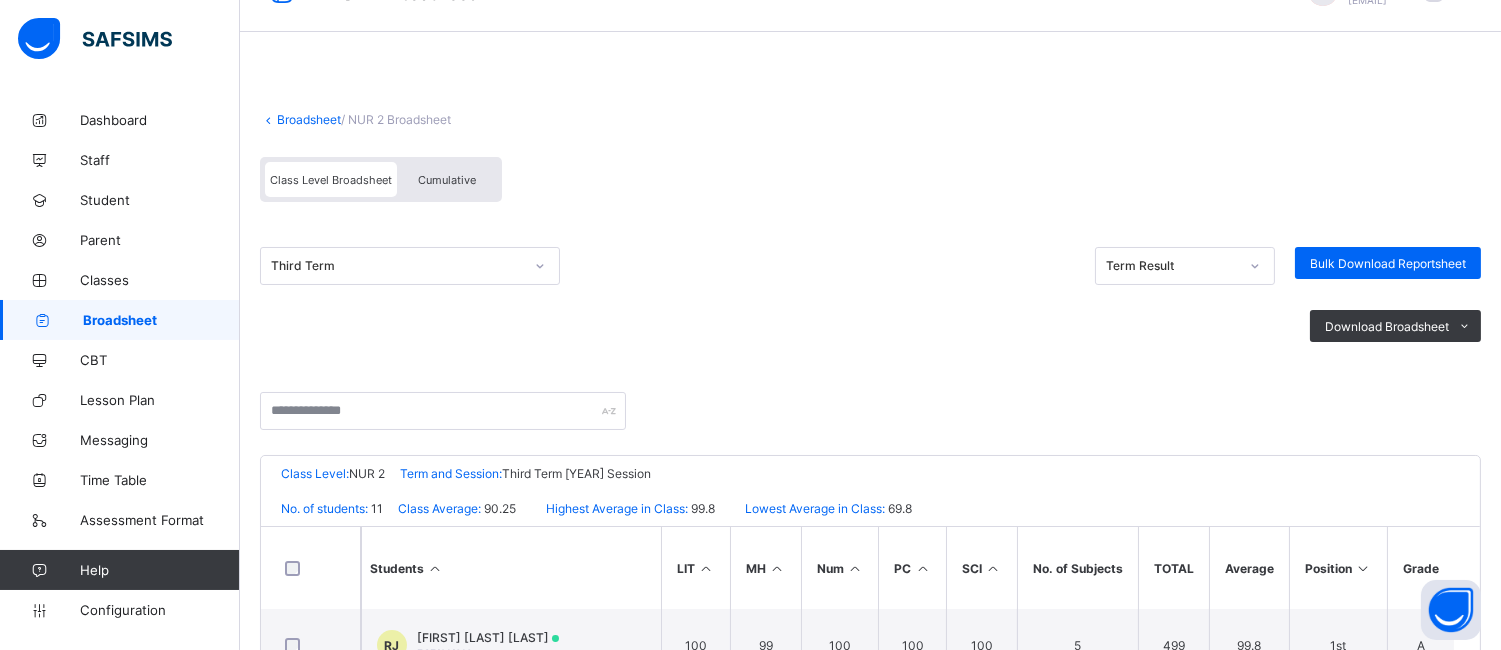 scroll, scrollTop: 107, scrollLeft: 0, axis: vertical 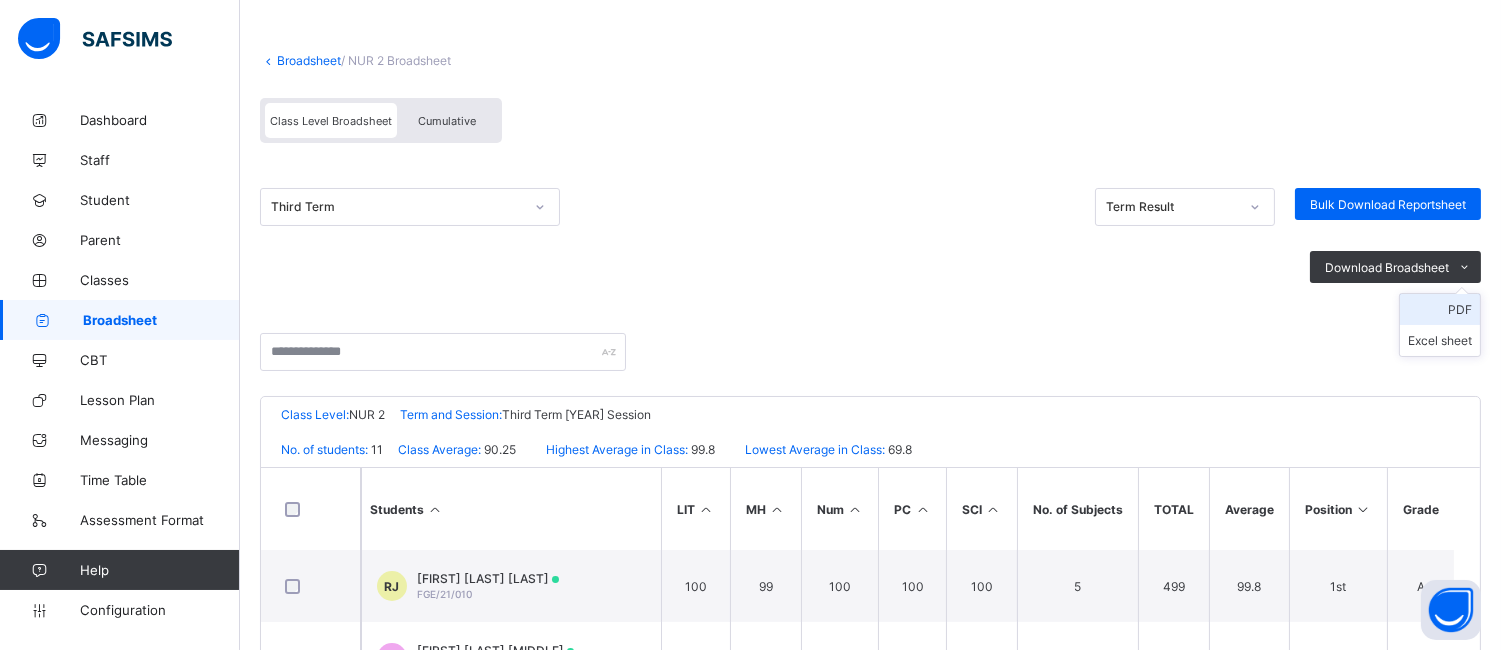 click on "PDF" at bounding box center [1440, 309] 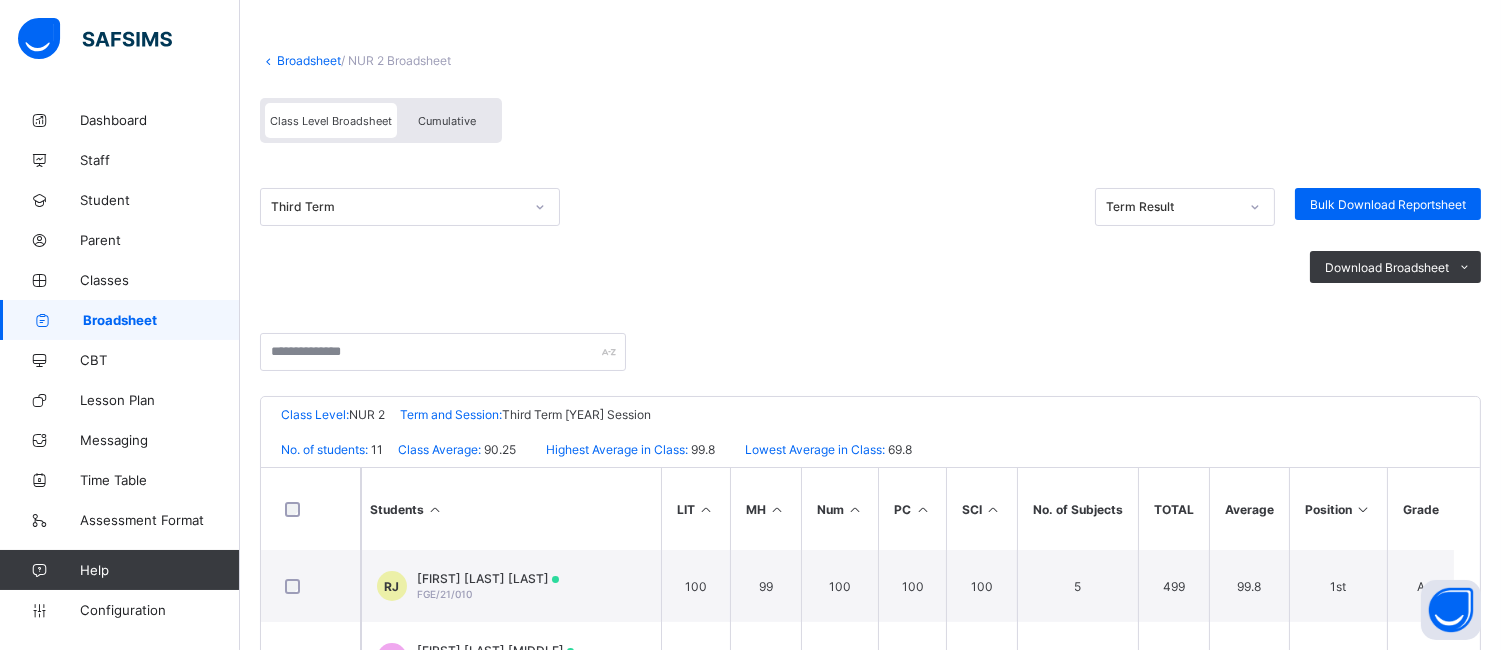 click on "Broadsheet" at bounding box center (309, 60) 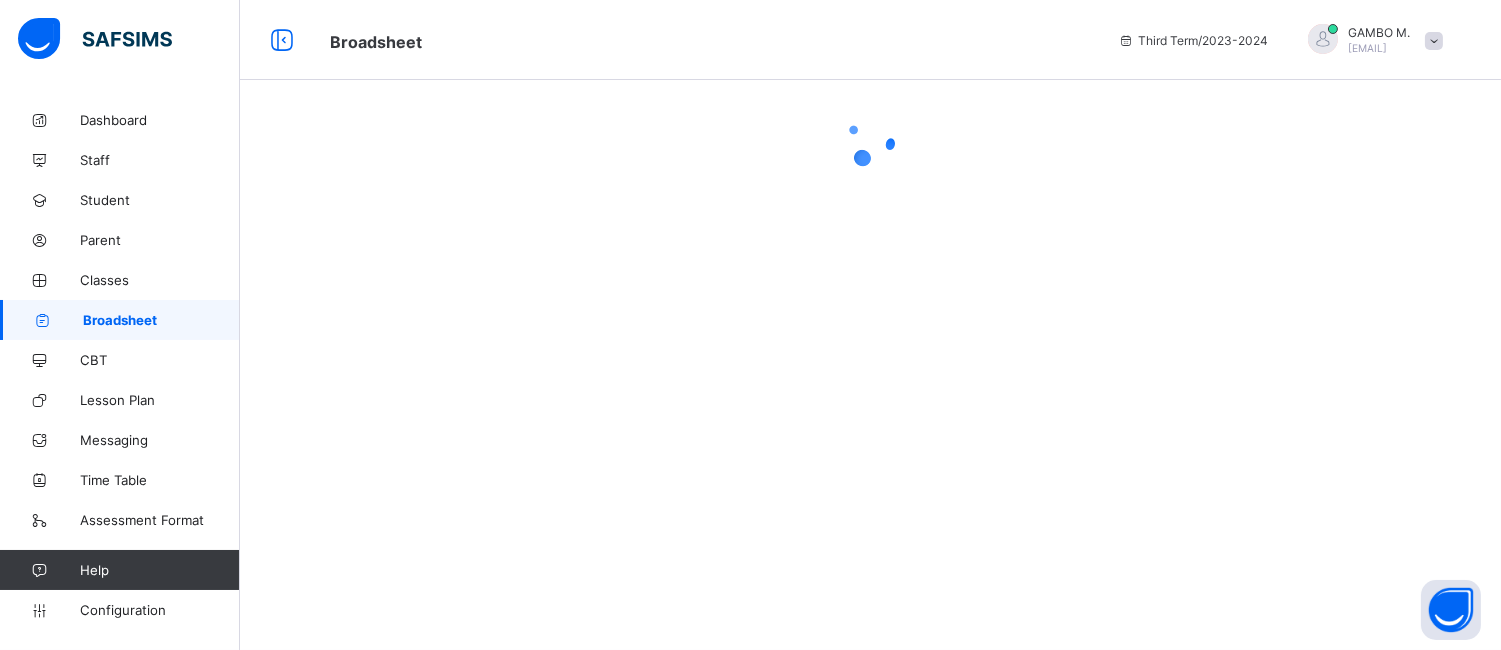 scroll, scrollTop: 0, scrollLeft: 0, axis: both 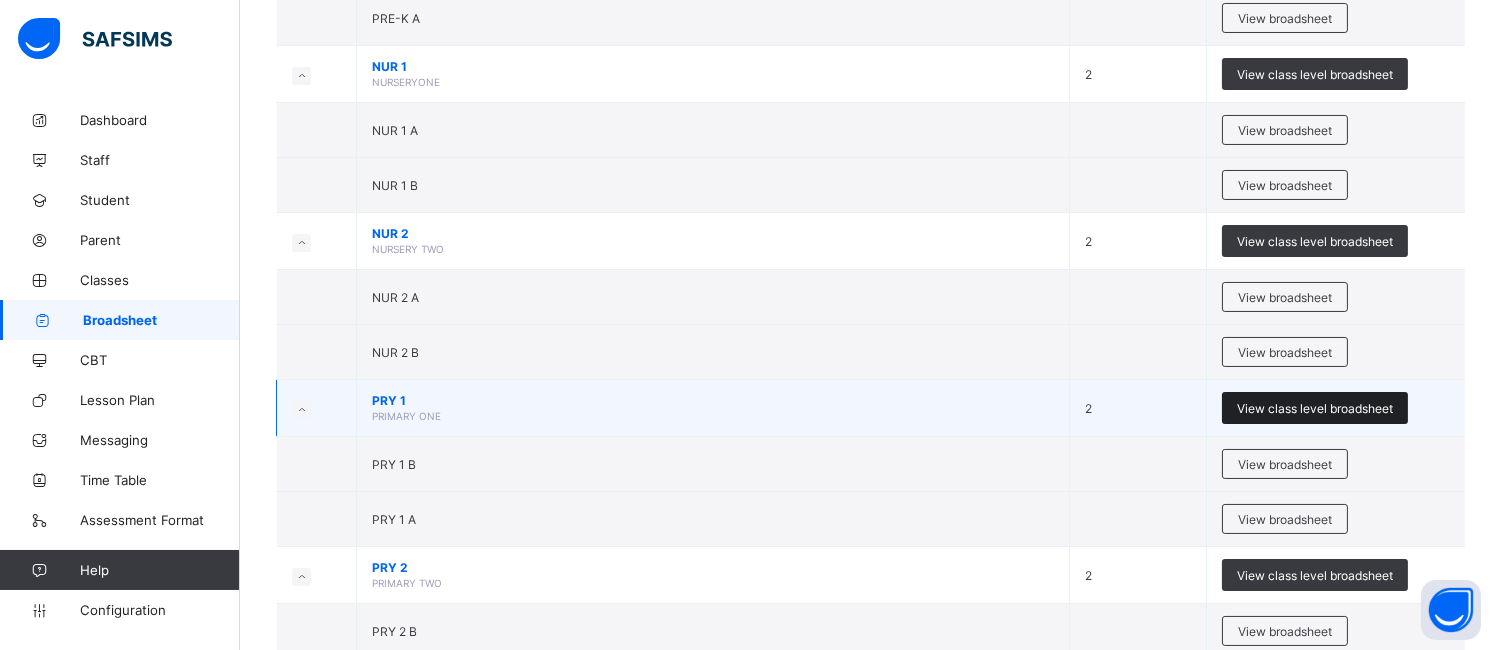 click on "View class level broadsheet" at bounding box center [1315, 408] 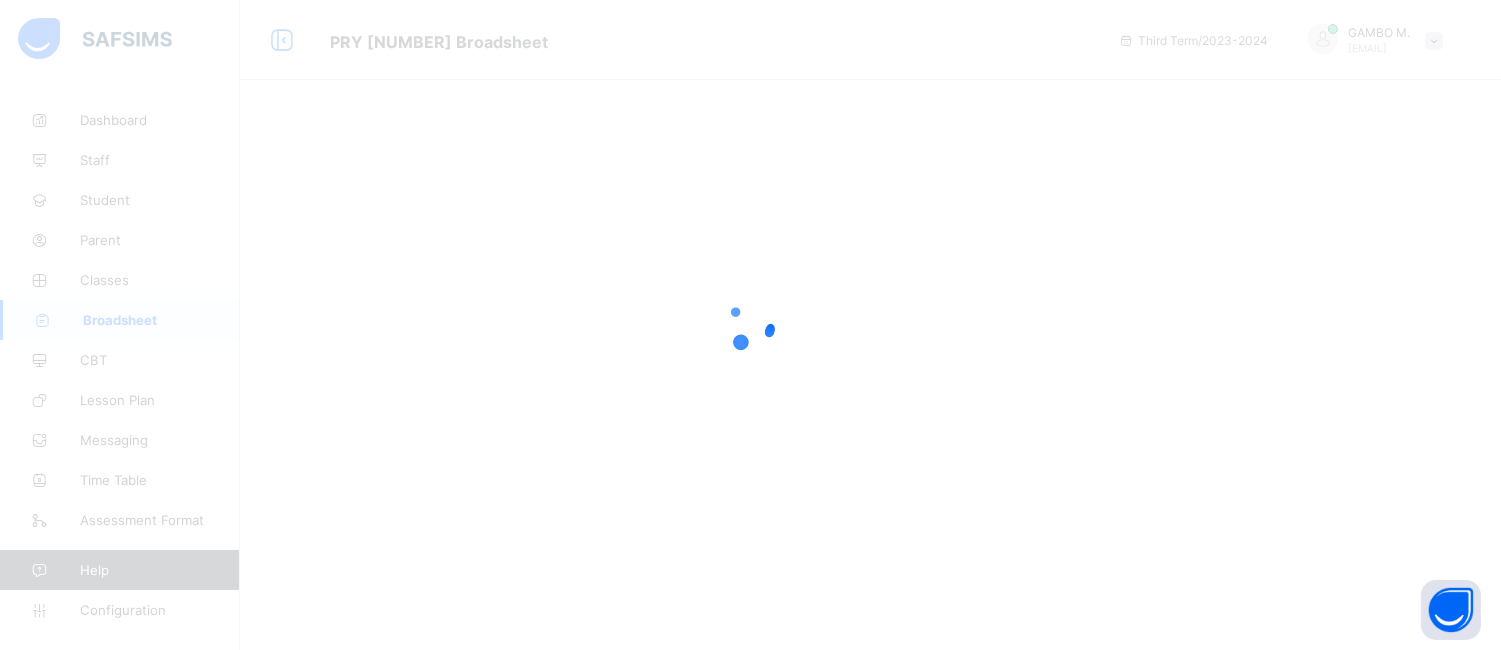 scroll, scrollTop: 0, scrollLeft: 0, axis: both 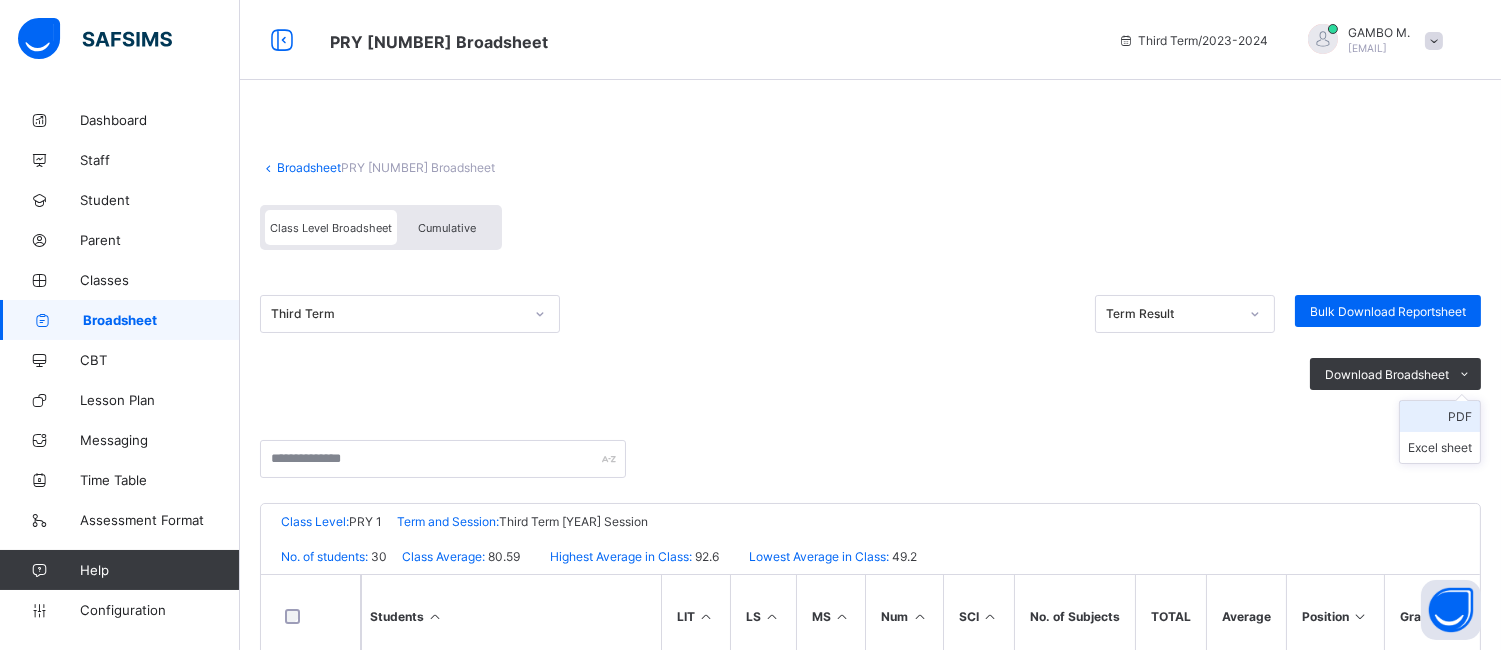 click on "PDF" at bounding box center (1440, 416) 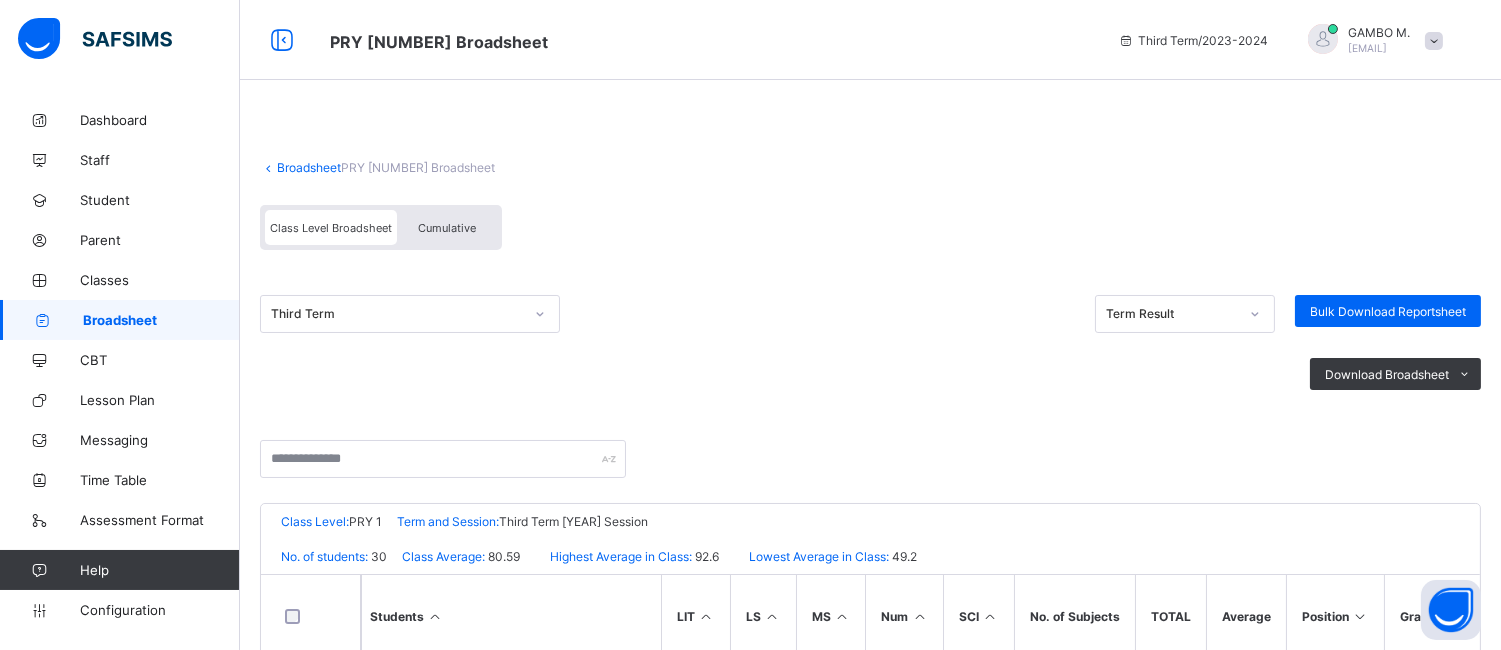click on "Broadsheet" at bounding box center [309, 167] 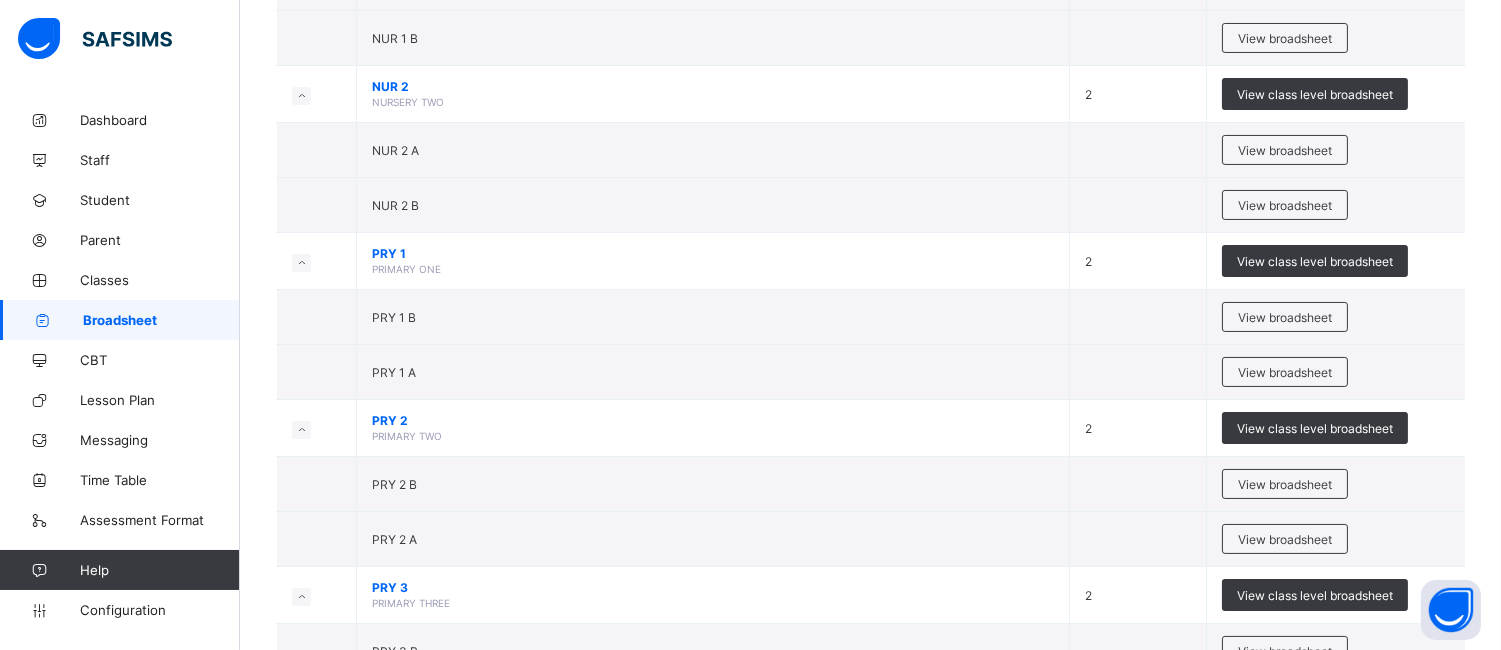 scroll, scrollTop: 527, scrollLeft: 0, axis: vertical 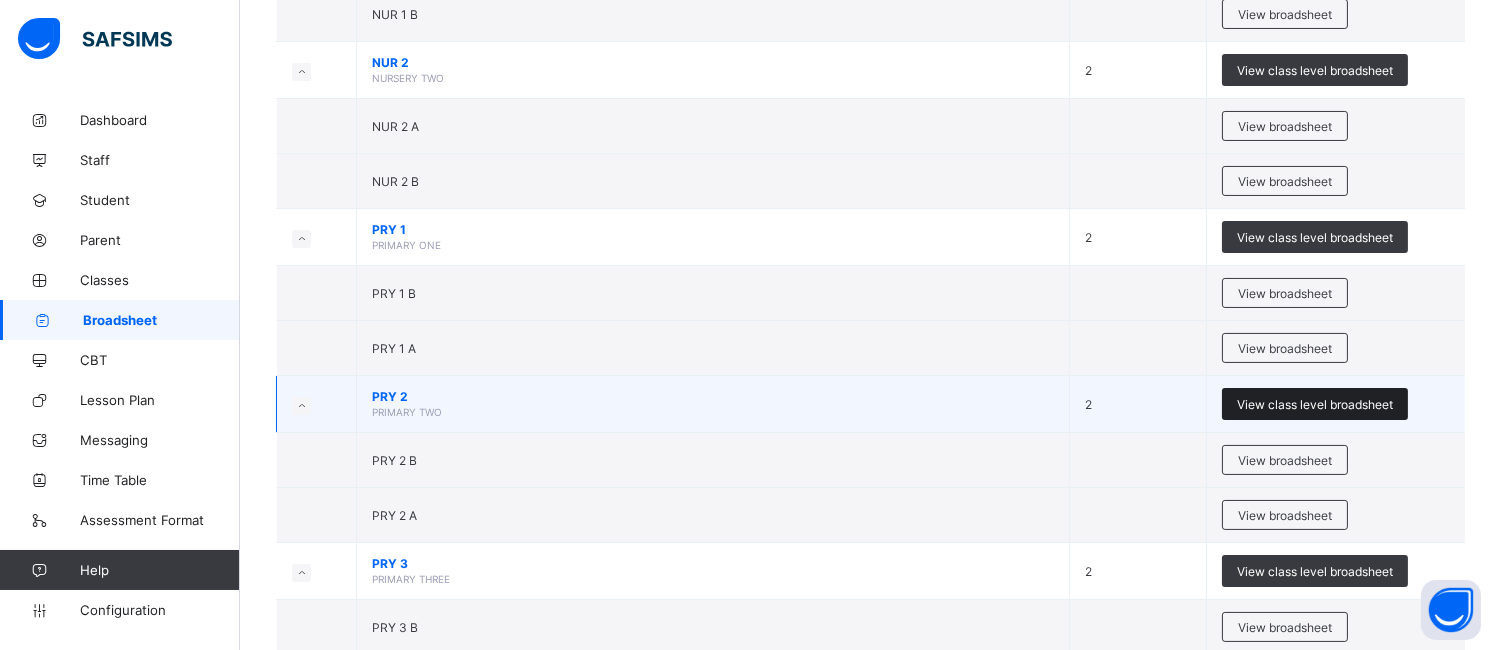click on "View class level broadsheet" at bounding box center (1315, 404) 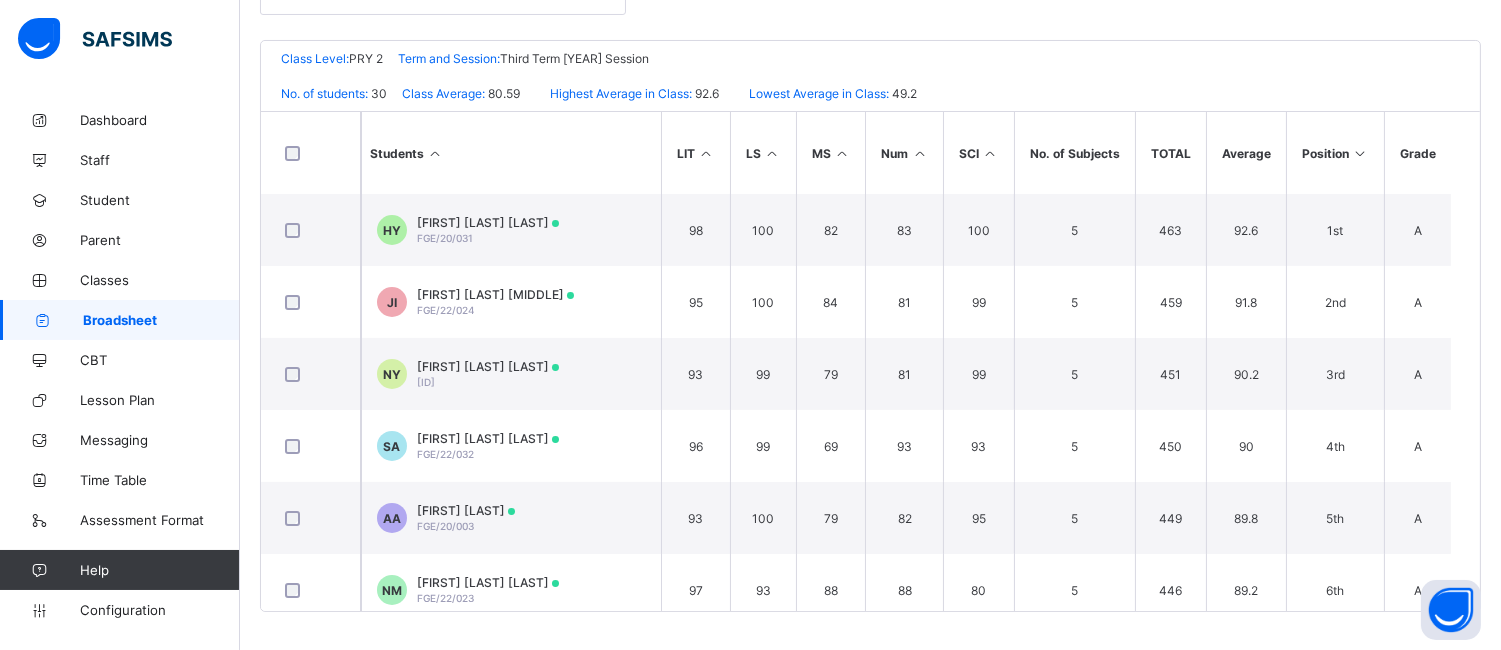 scroll, scrollTop: 0, scrollLeft: 0, axis: both 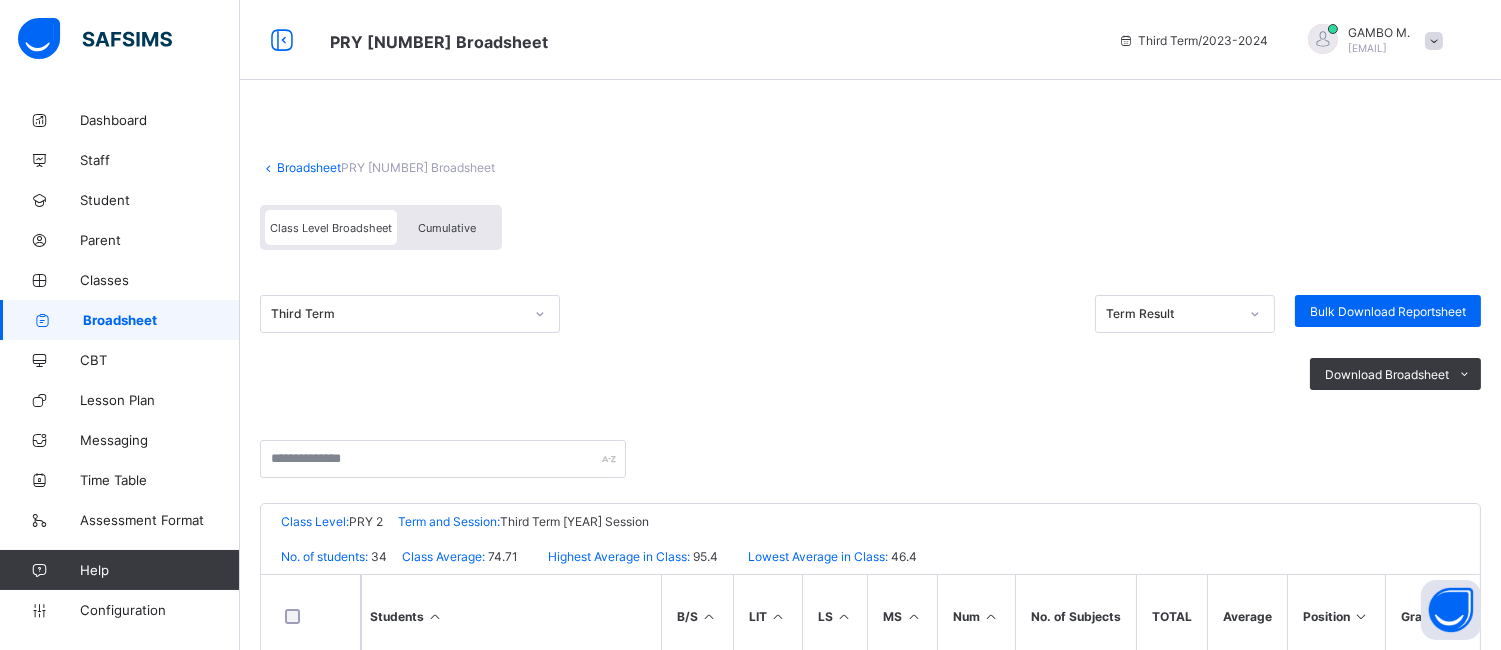 click on "Cumulative" at bounding box center (447, 228) 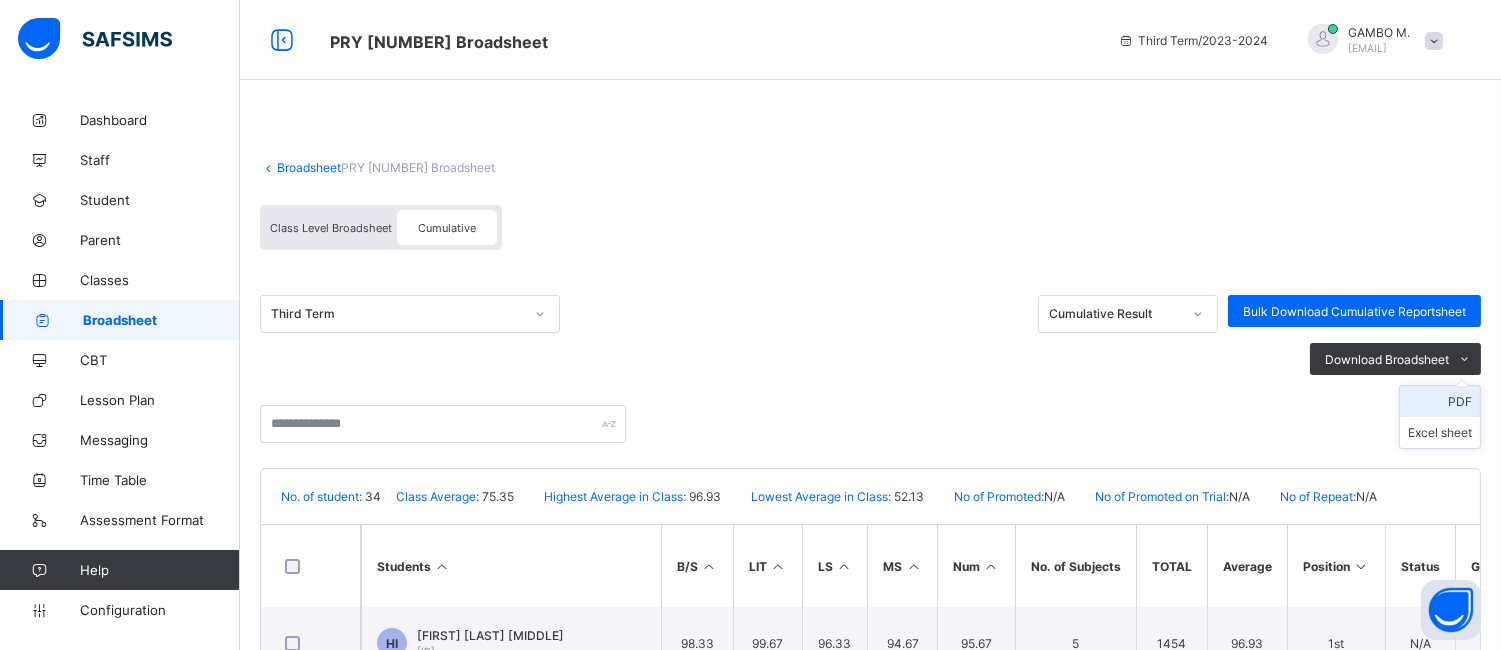 click on "PDF" at bounding box center [1440, 401] 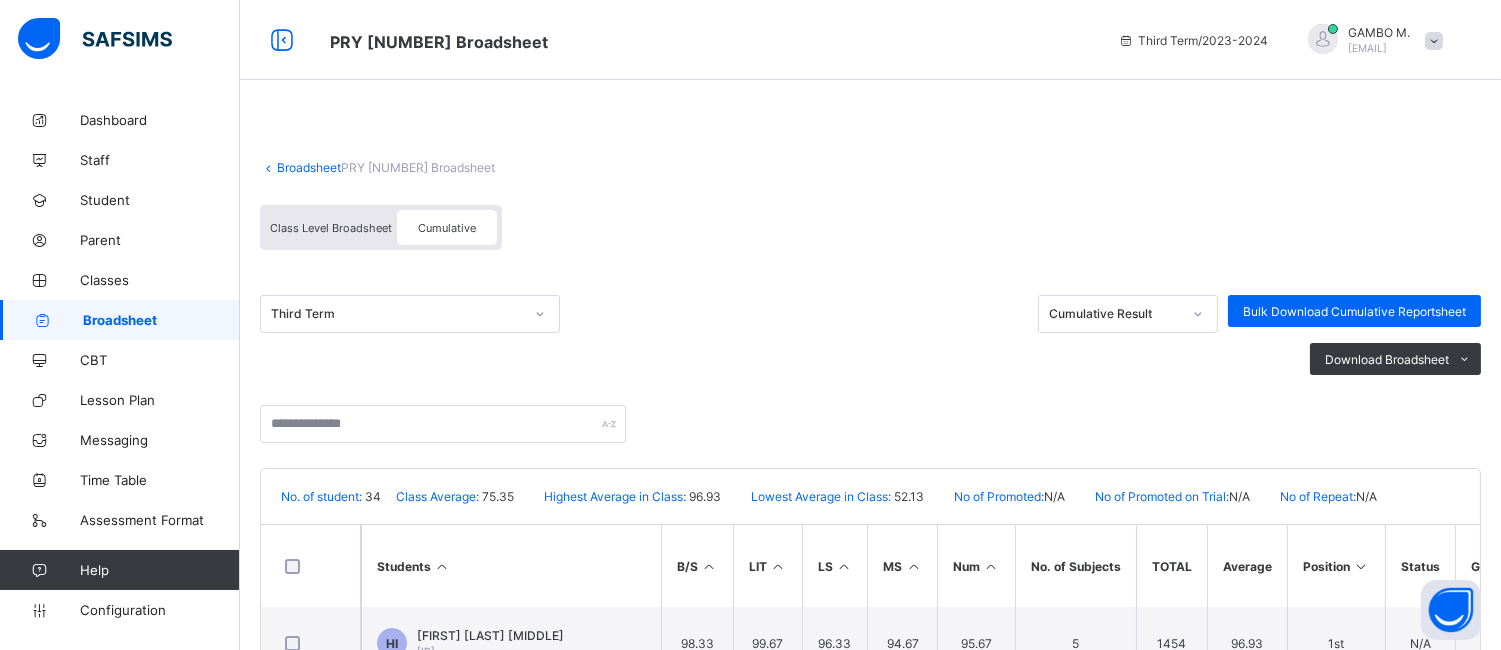 click on "Broadsheet" at bounding box center (309, 167) 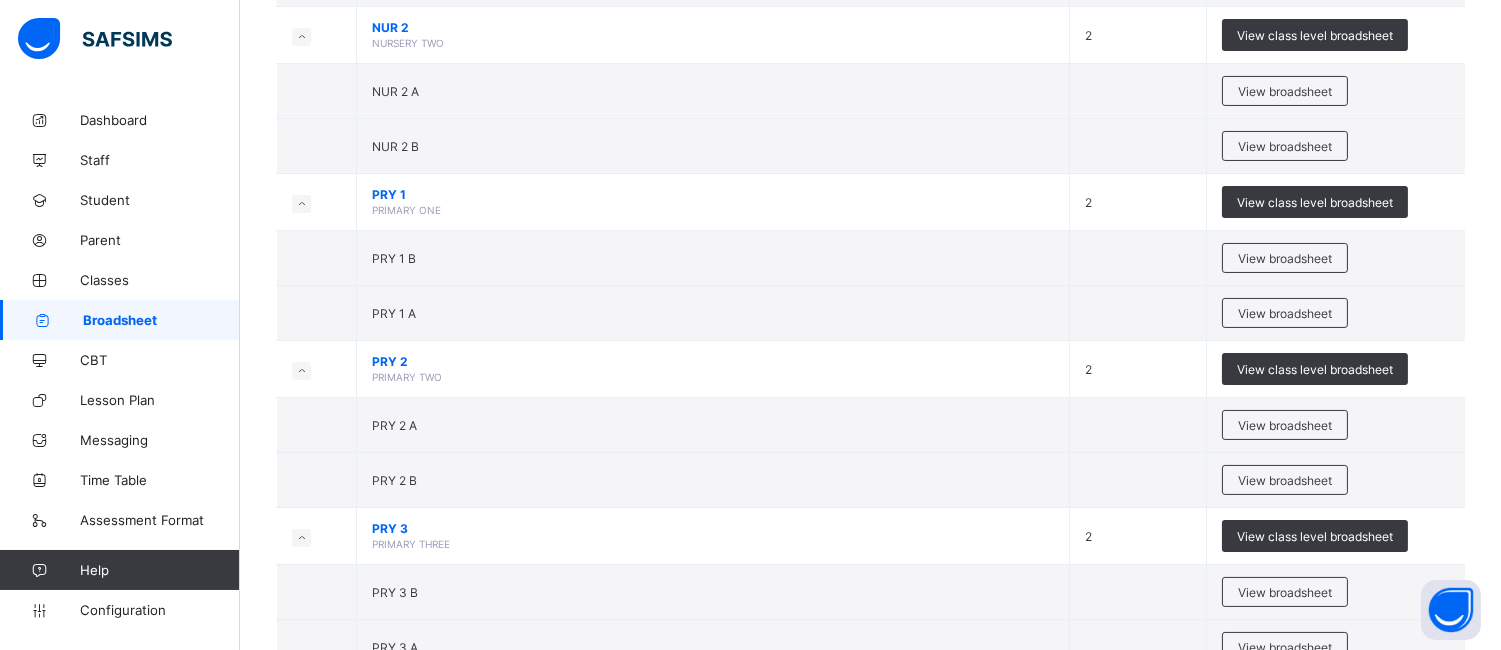 scroll, scrollTop: 566, scrollLeft: 0, axis: vertical 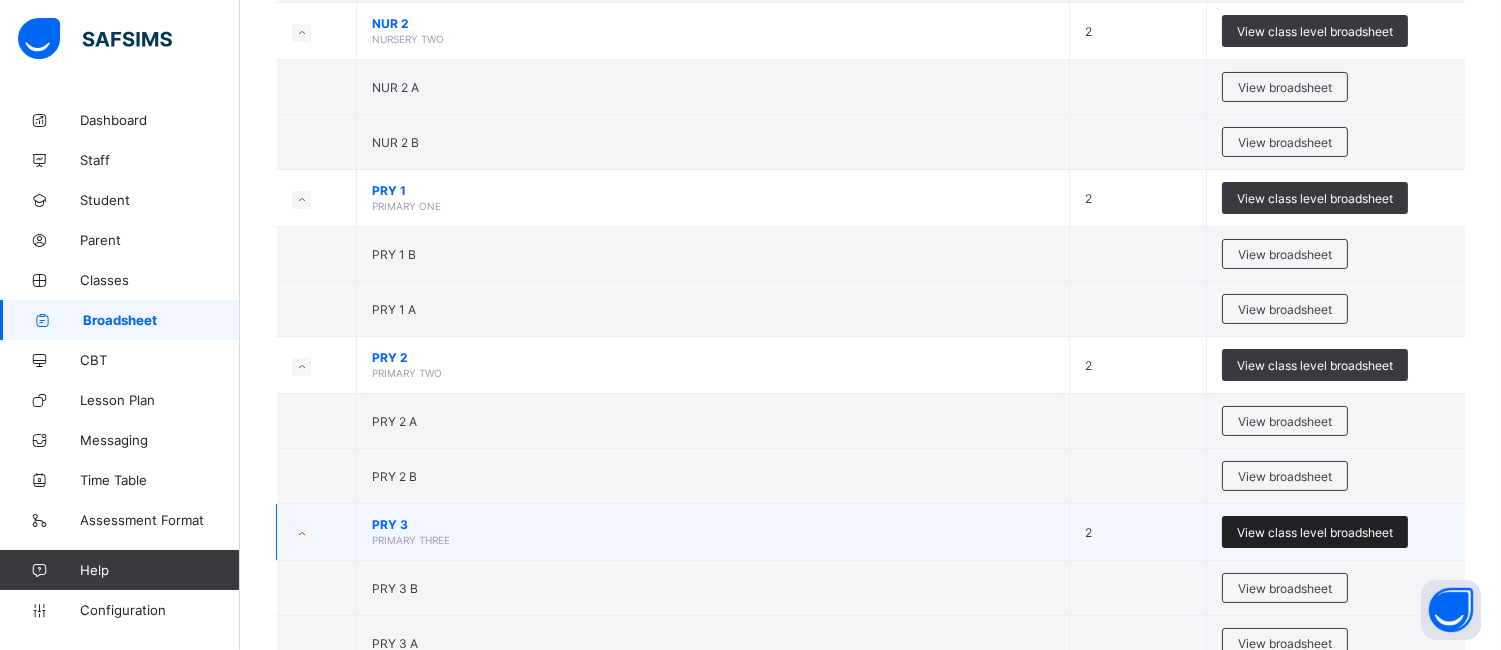 click on "View class level broadsheet" at bounding box center (1315, 532) 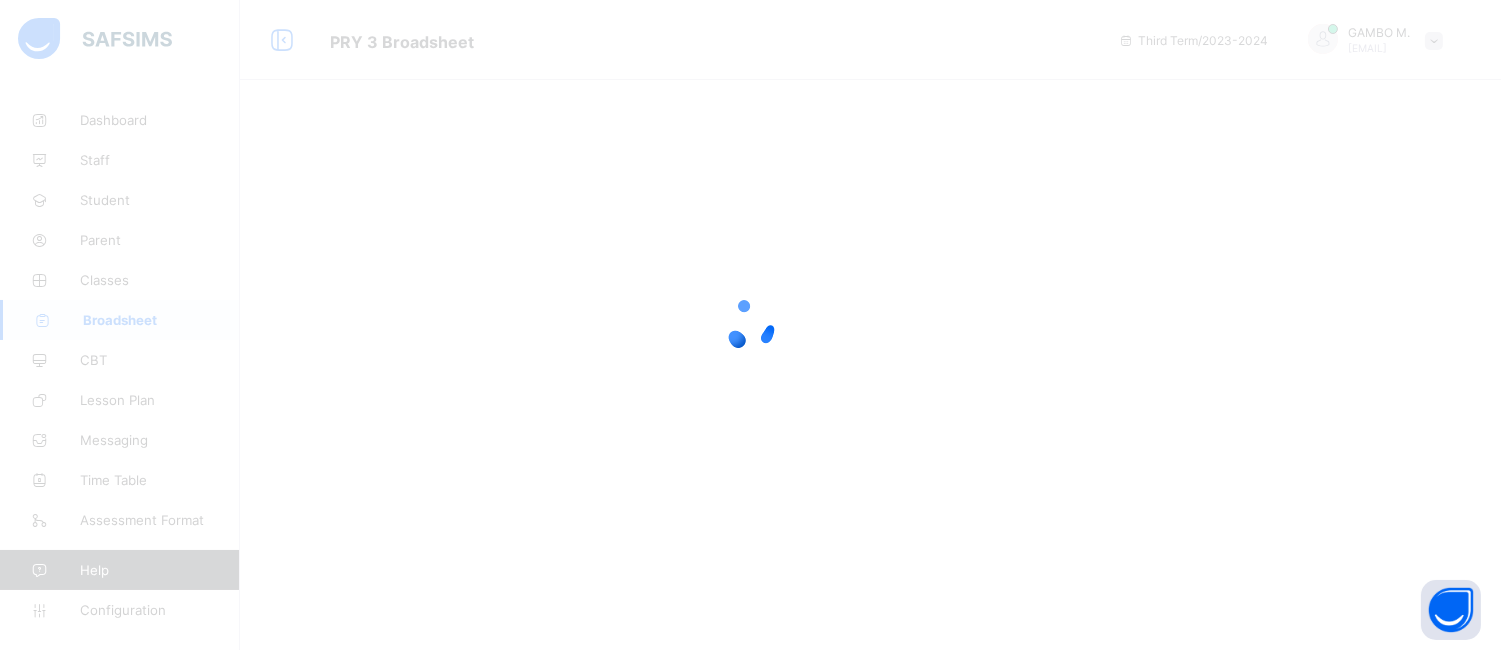 scroll, scrollTop: 0, scrollLeft: 0, axis: both 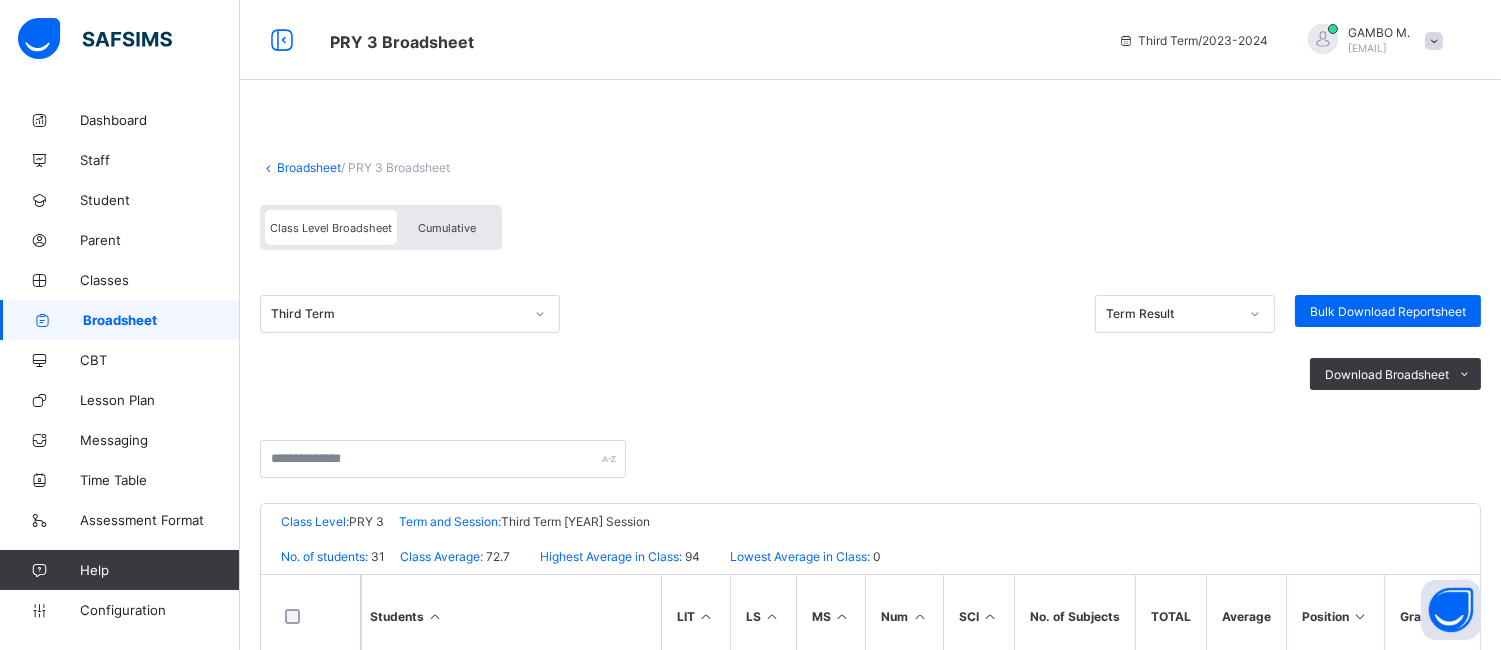 click on "Cumulative" at bounding box center (447, 228) 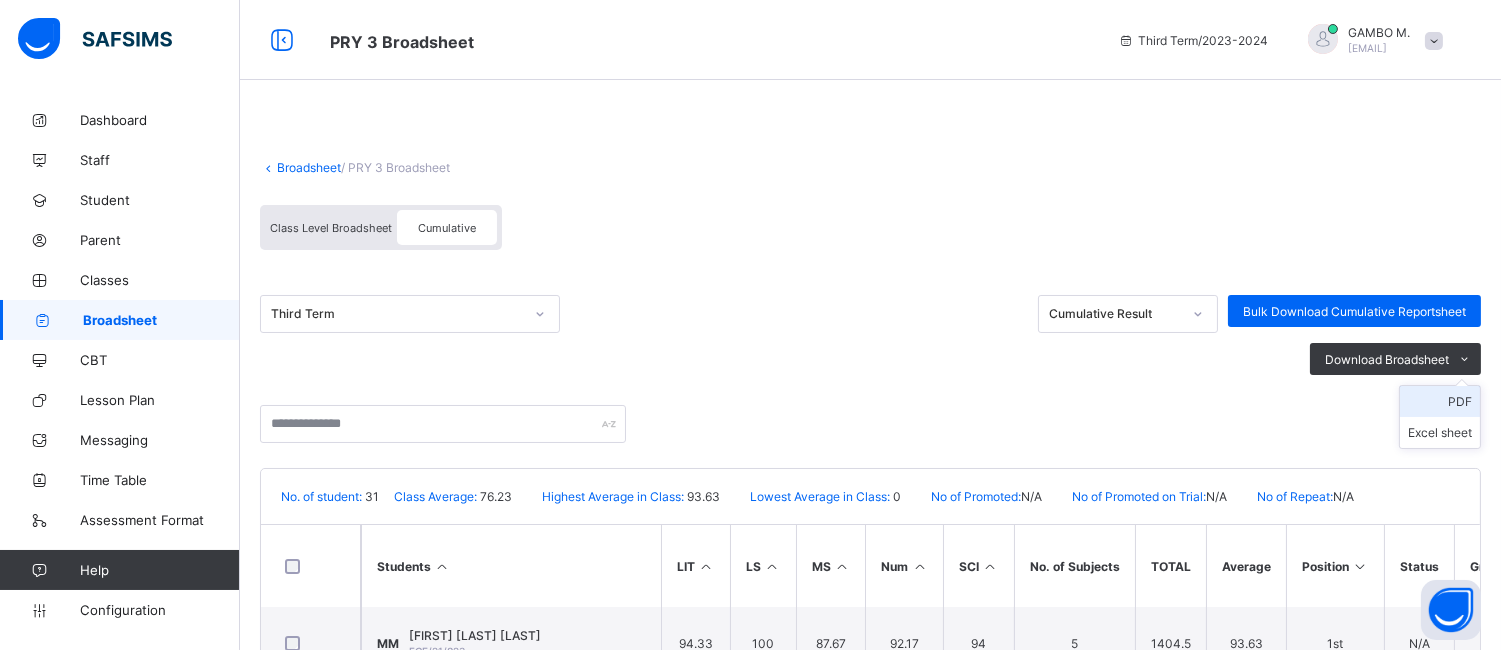 click on "PDF" at bounding box center (1440, 401) 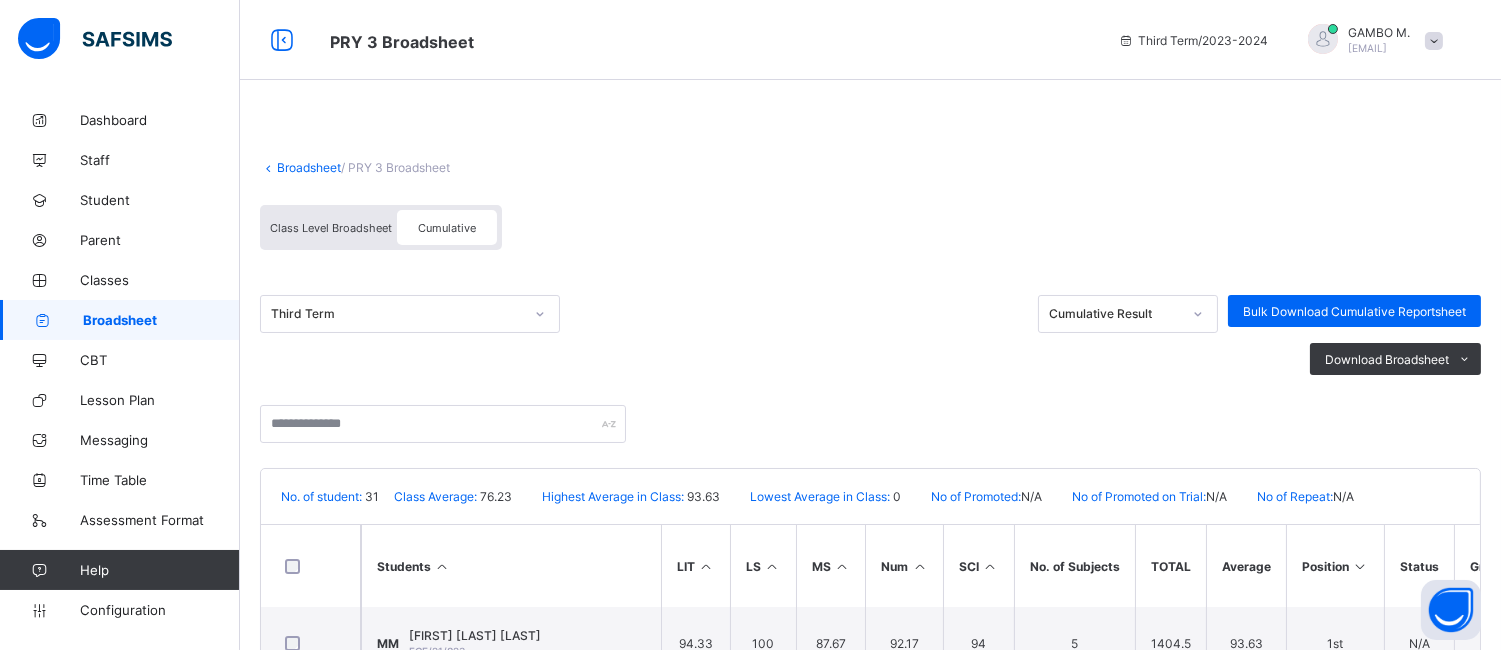 click on "Broadsheet" at bounding box center (309, 167) 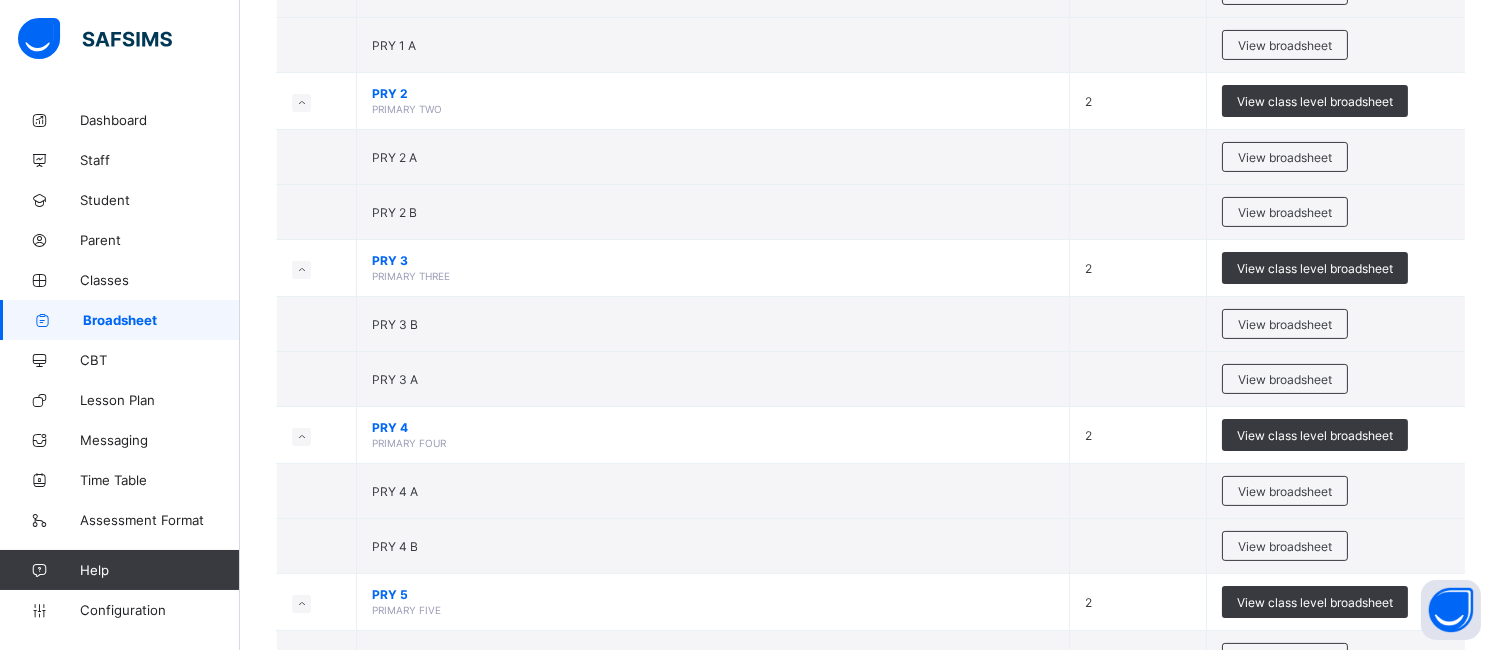 scroll, scrollTop: 840, scrollLeft: 0, axis: vertical 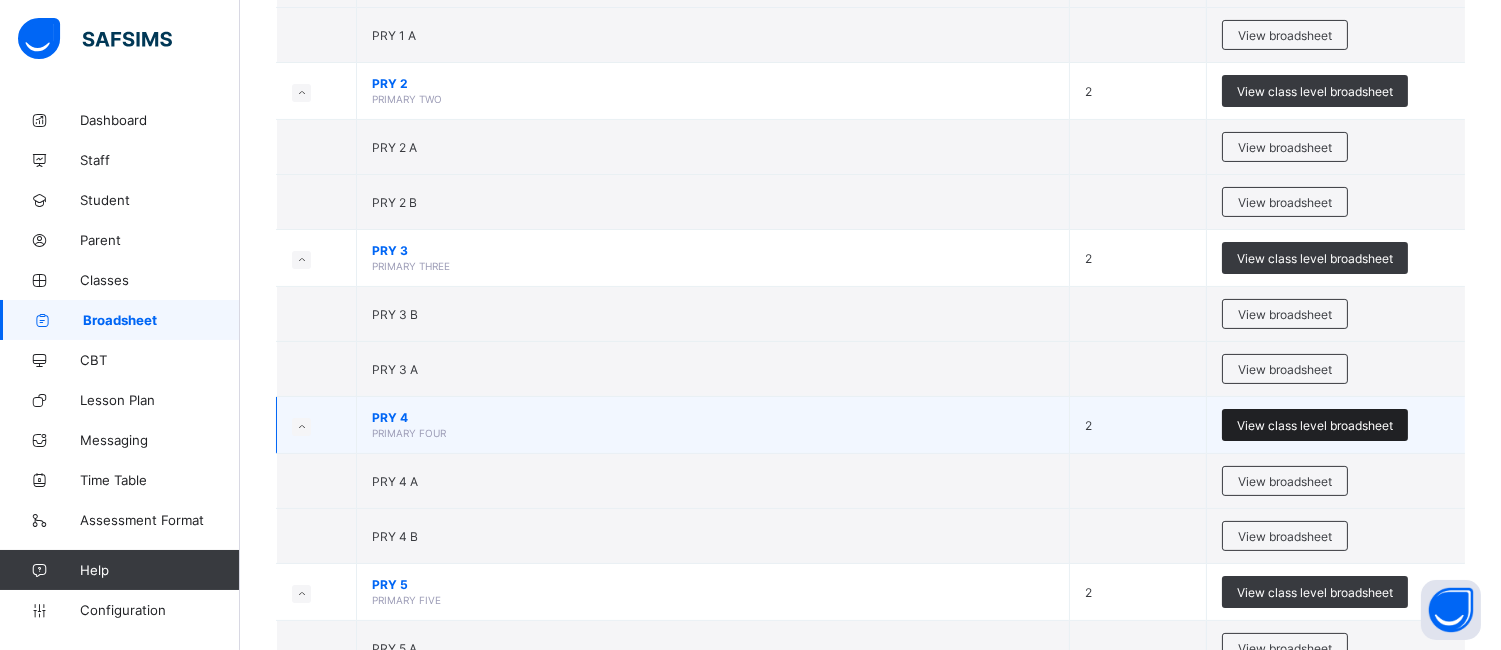 click on "View class level broadsheet" at bounding box center (1315, 425) 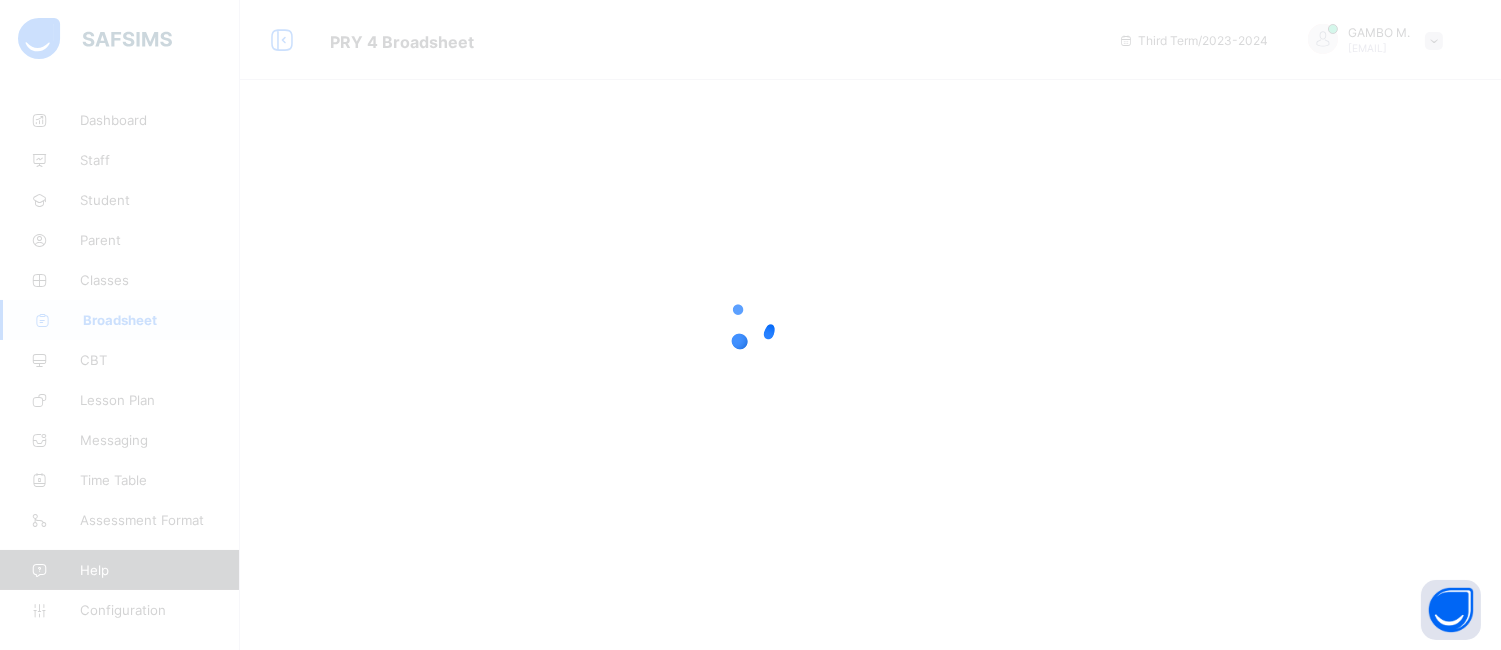 scroll, scrollTop: 0, scrollLeft: 0, axis: both 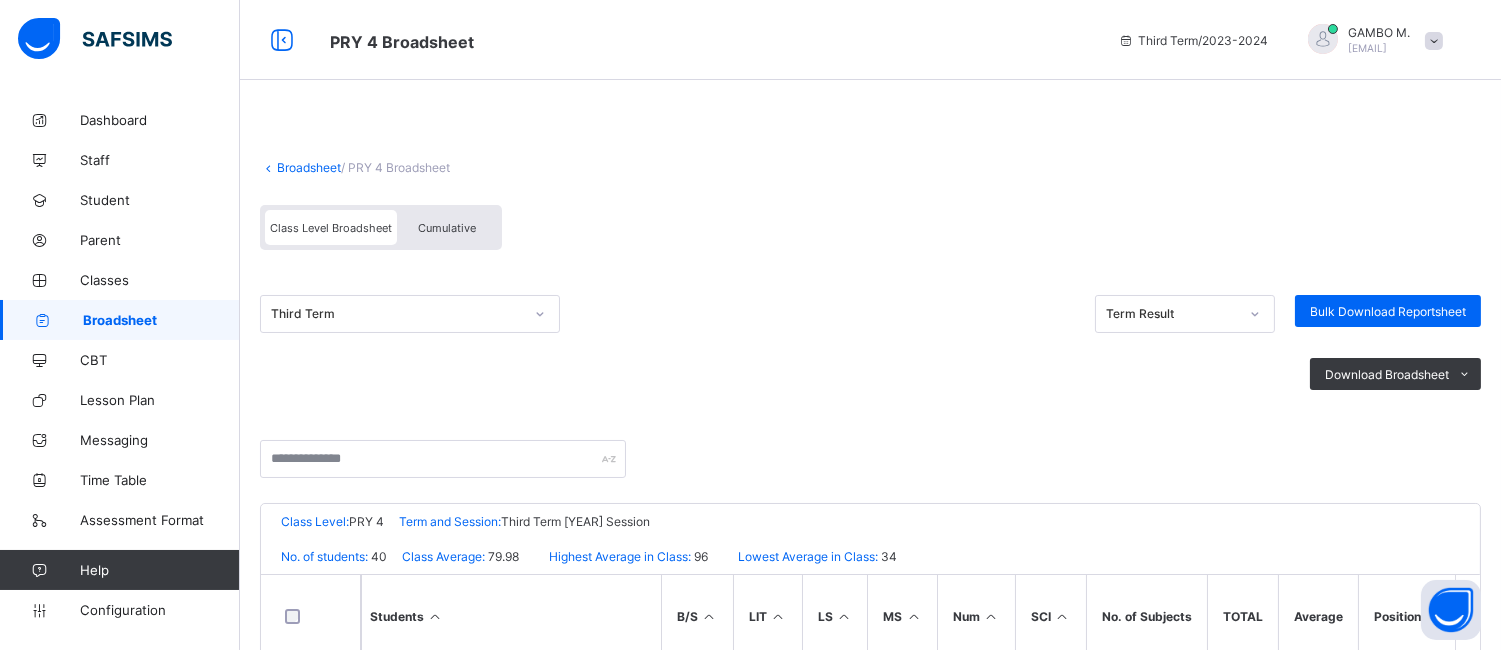 click on "Cumulative" at bounding box center (447, 227) 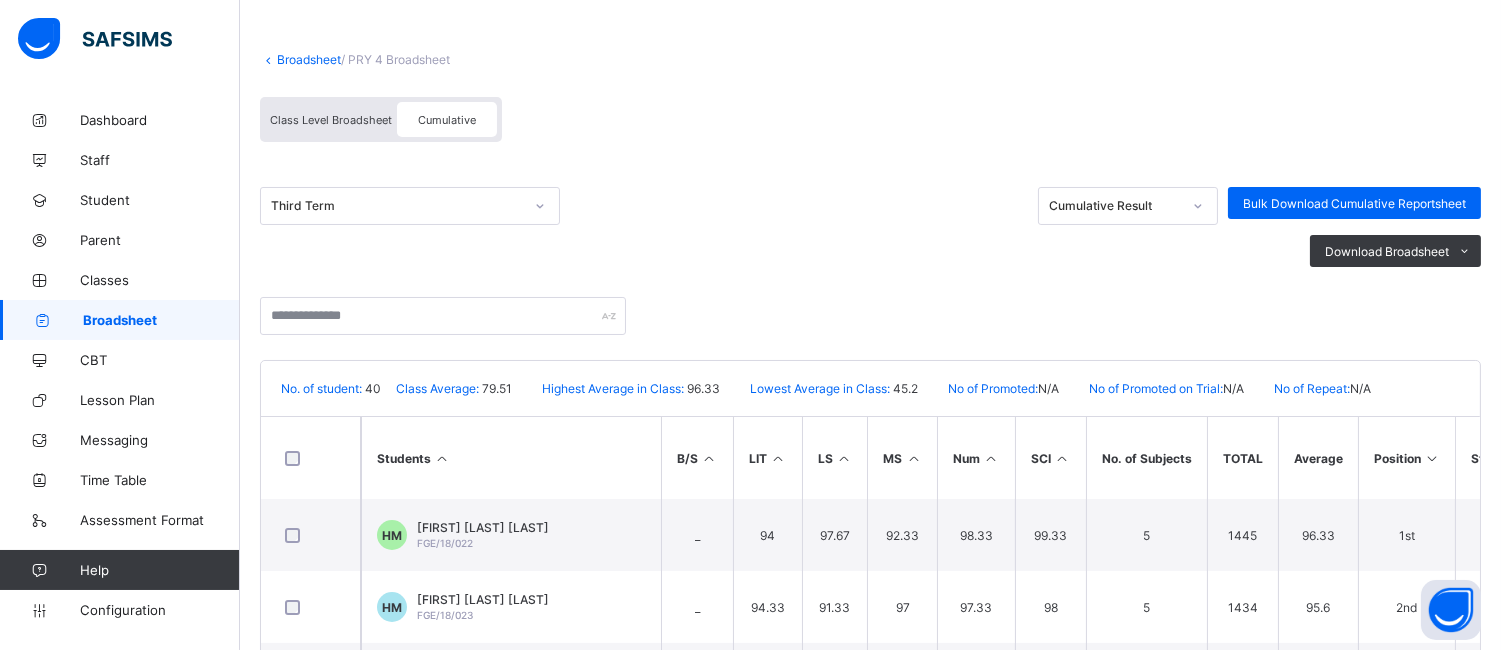 scroll, scrollTop: 112, scrollLeft: 0, axis: vertical 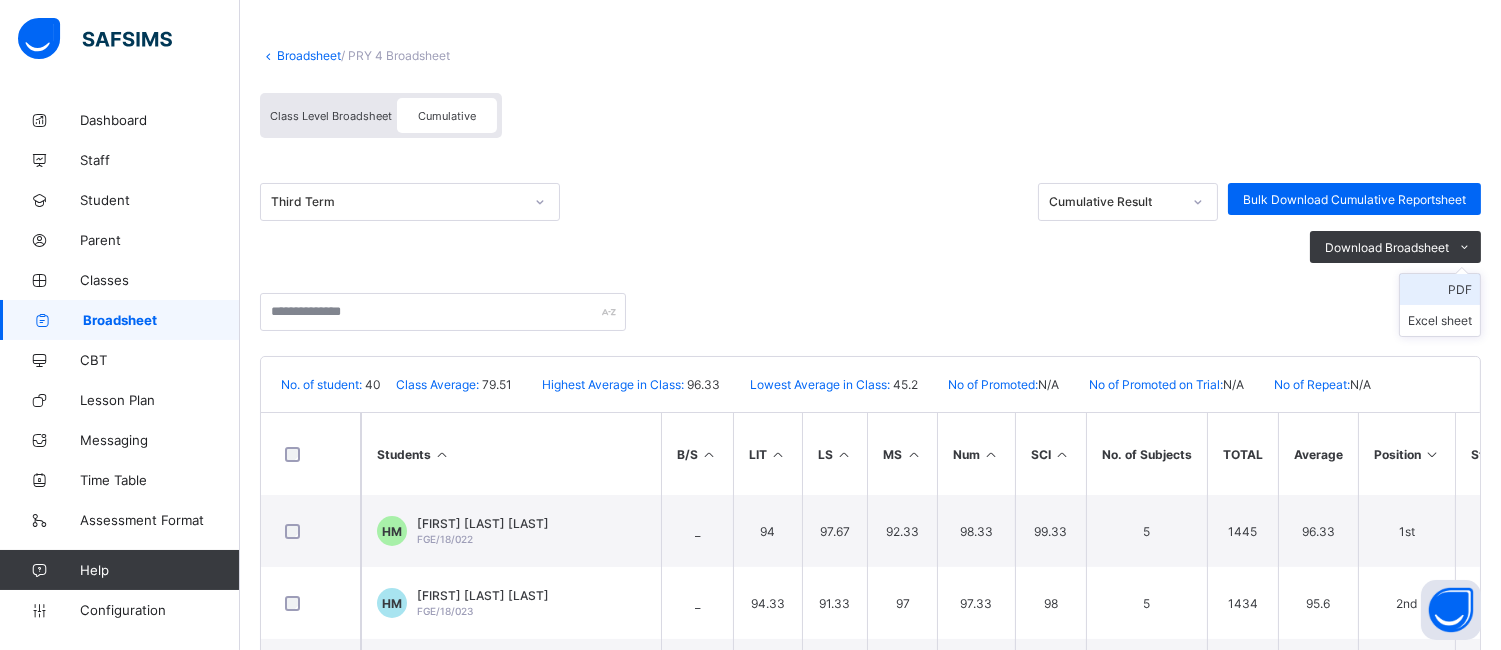 click on "PDF" at bounding box center [1440, 289] 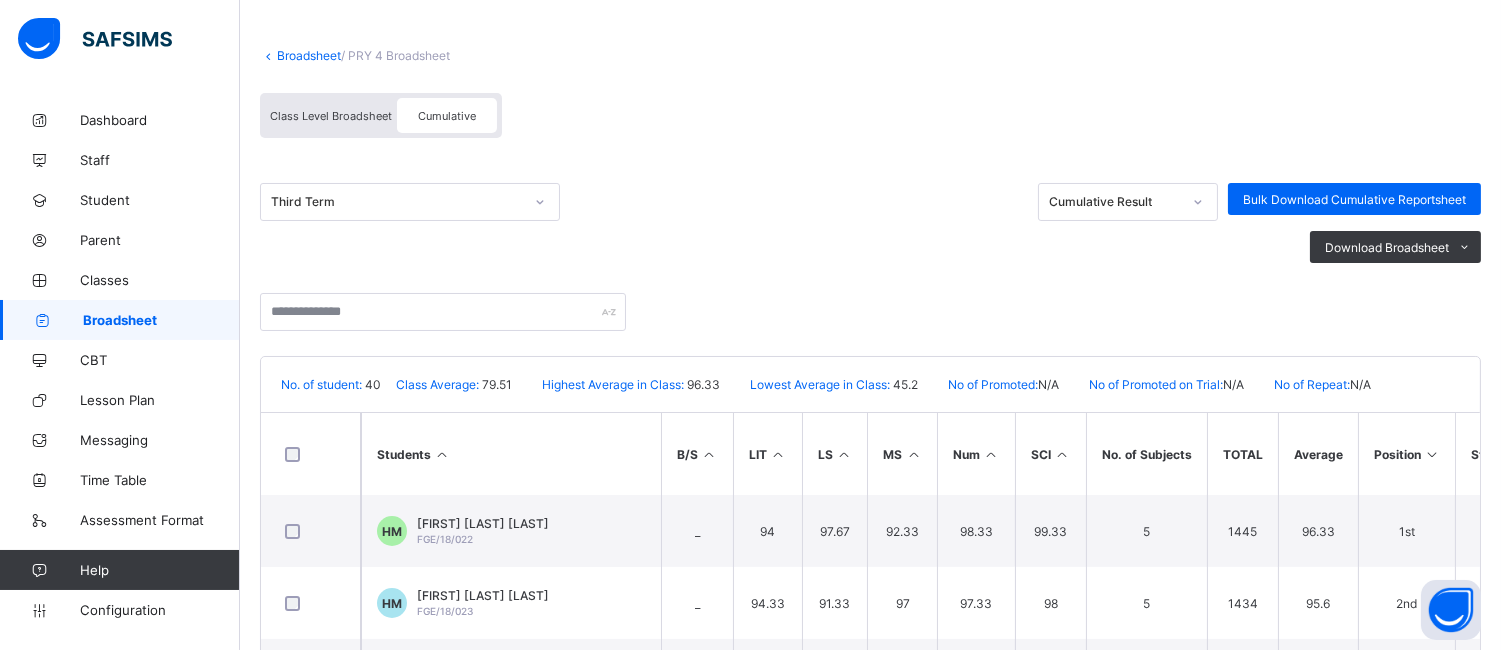 click on "Broadsheet" at bounding box center (309, 55) 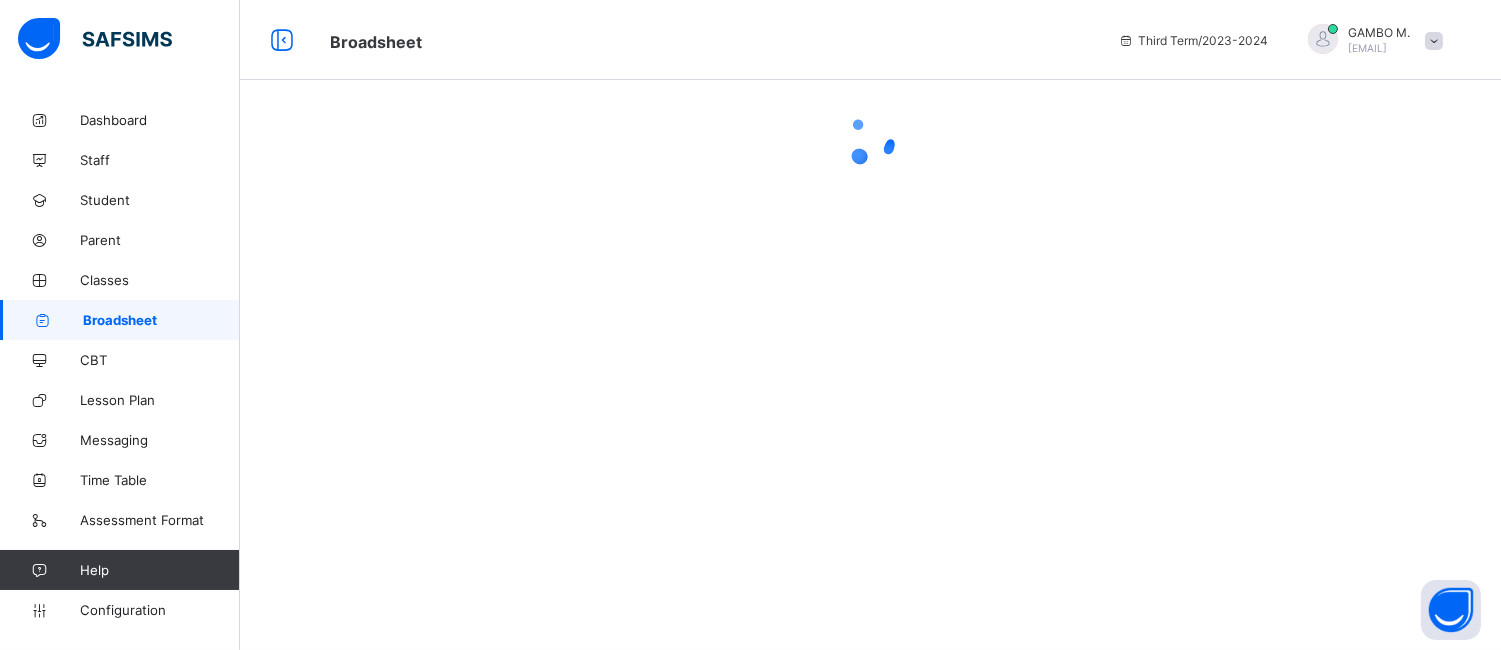 scroll, scrollTop: 0, scrollLeft: 0, axis: both 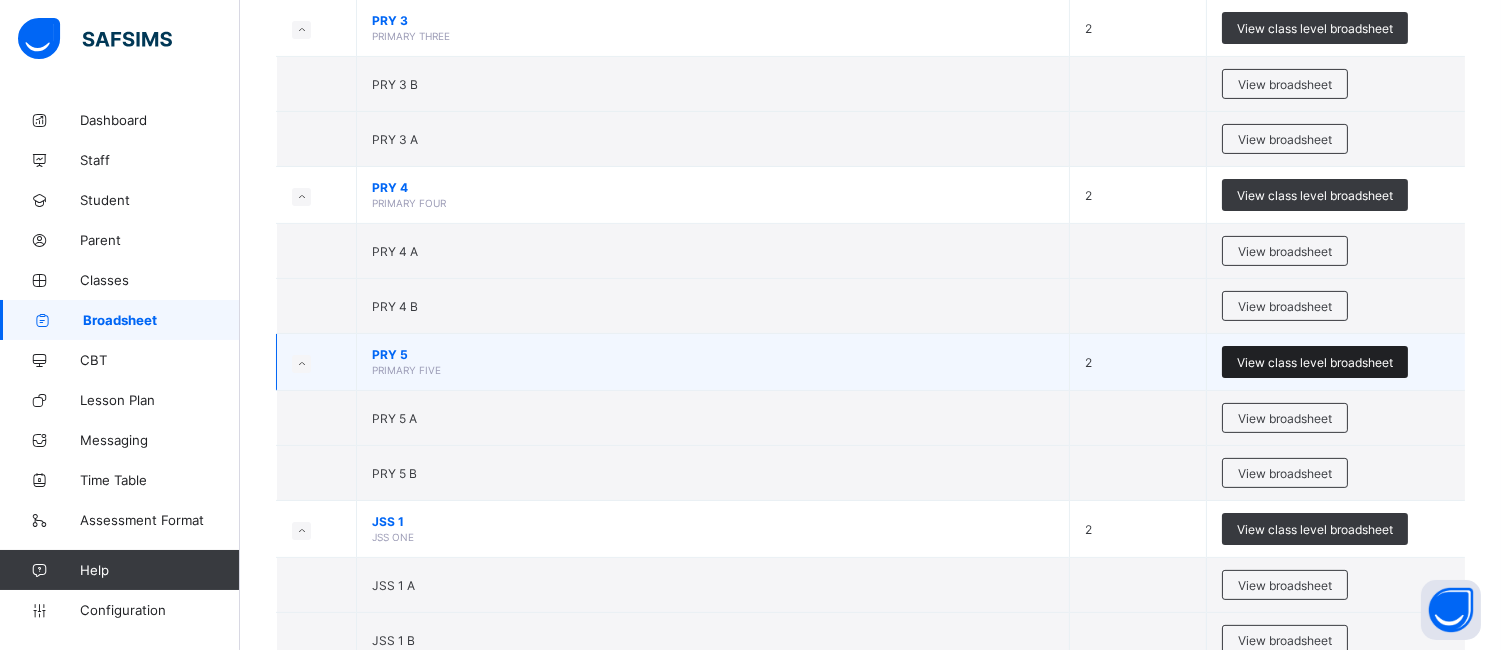 click on "View class level broadsheet" at bounding box center [1315, 362] 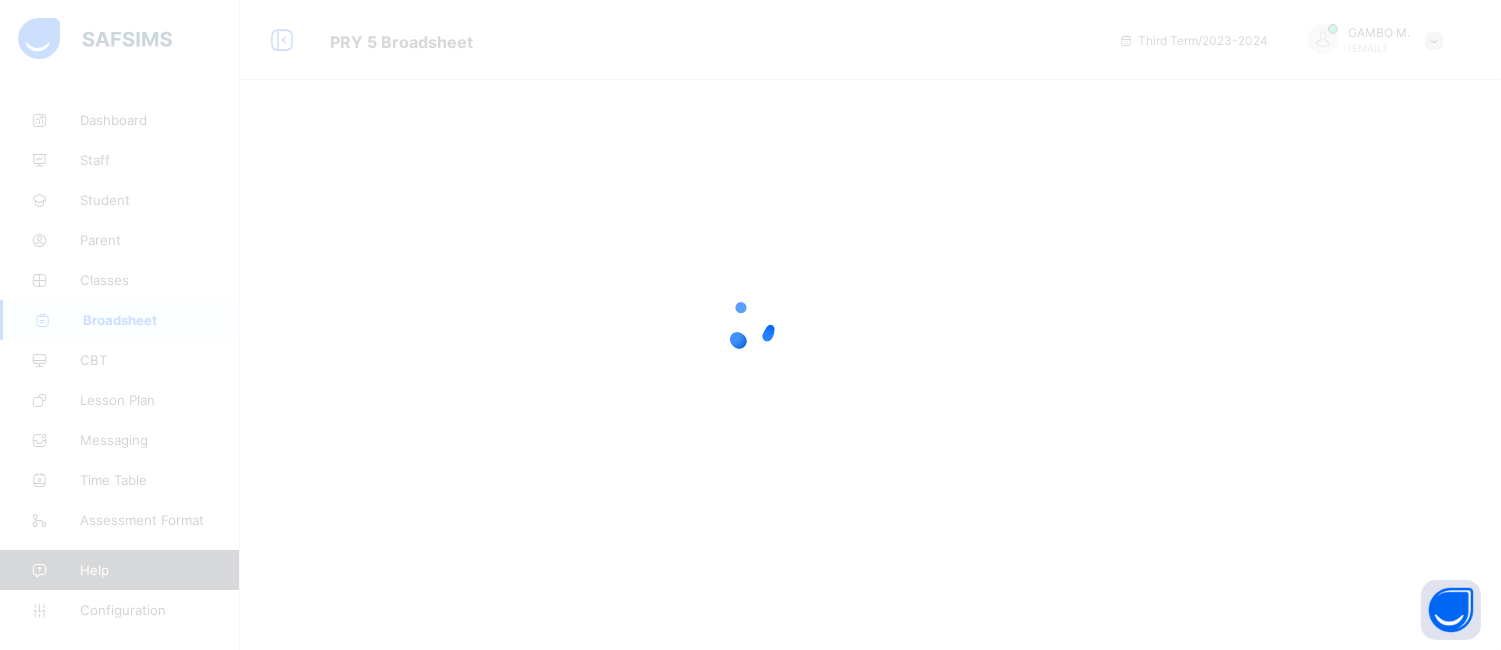 scroll, scrollTop: 0, scrollLeft: 0, axis: both 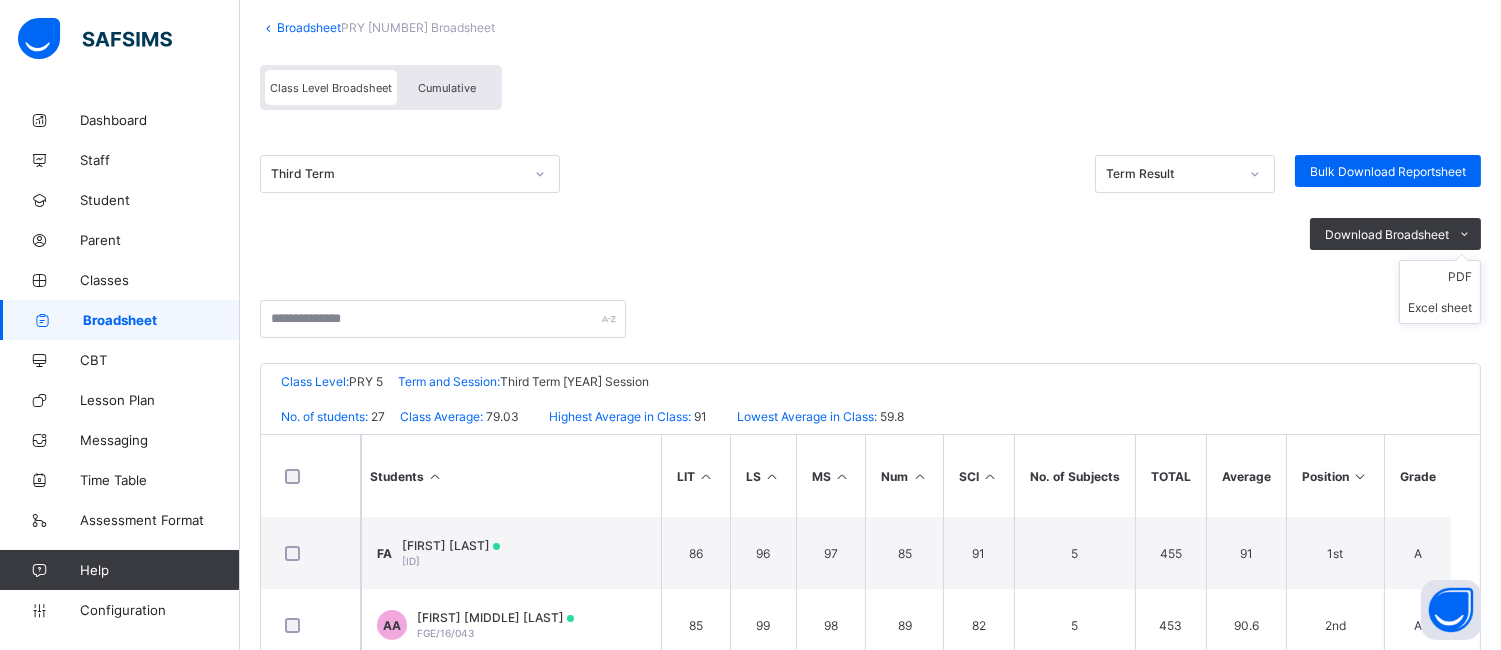 click on "PDF Excel sheet" at bounding box center [1440, 292] 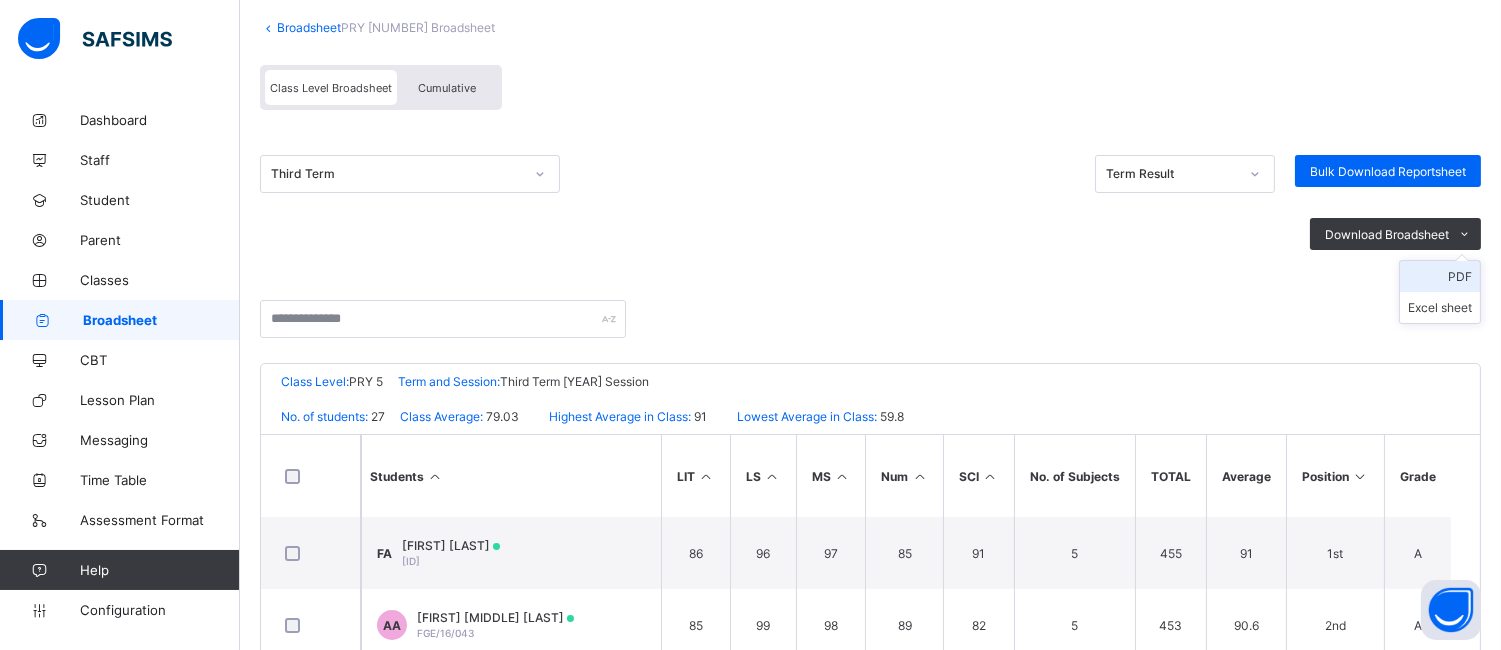 click on "PDF" at bounding box center [1440, 276] 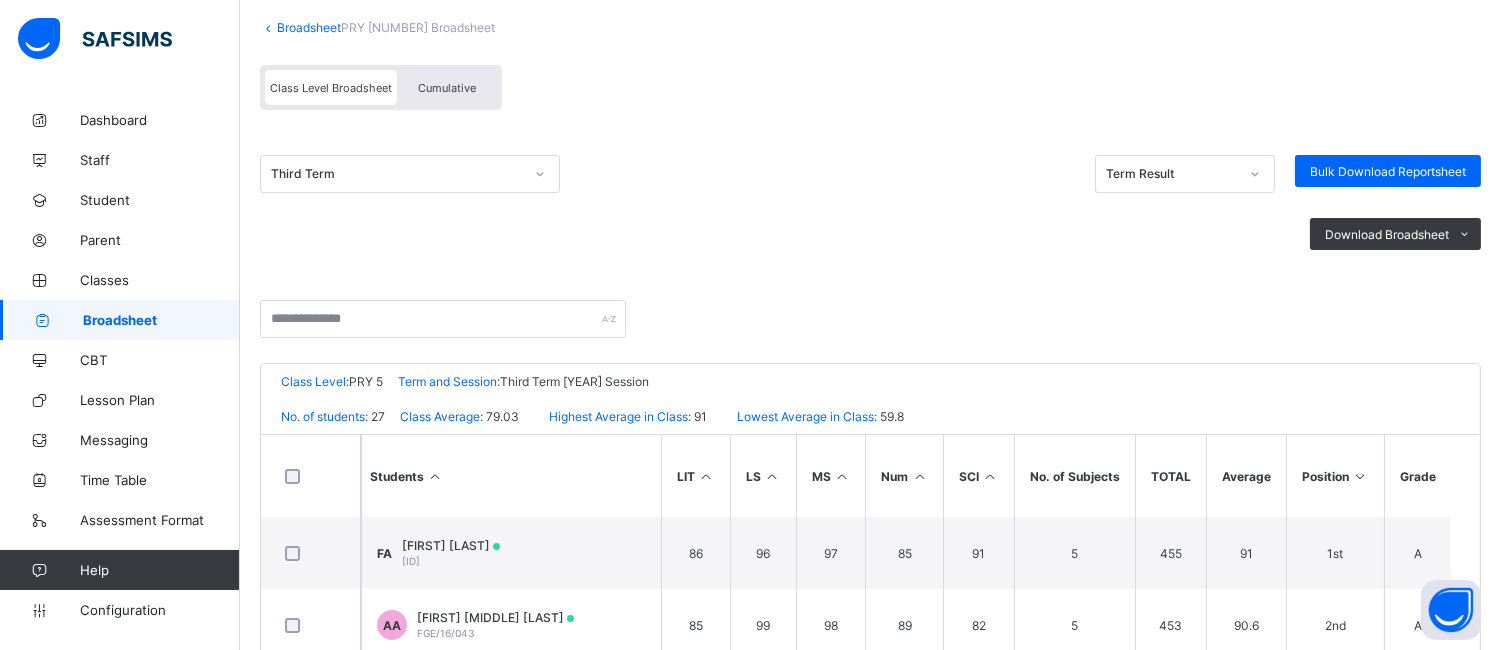 click on "Broadsheet" at bounding box center (309, 27) 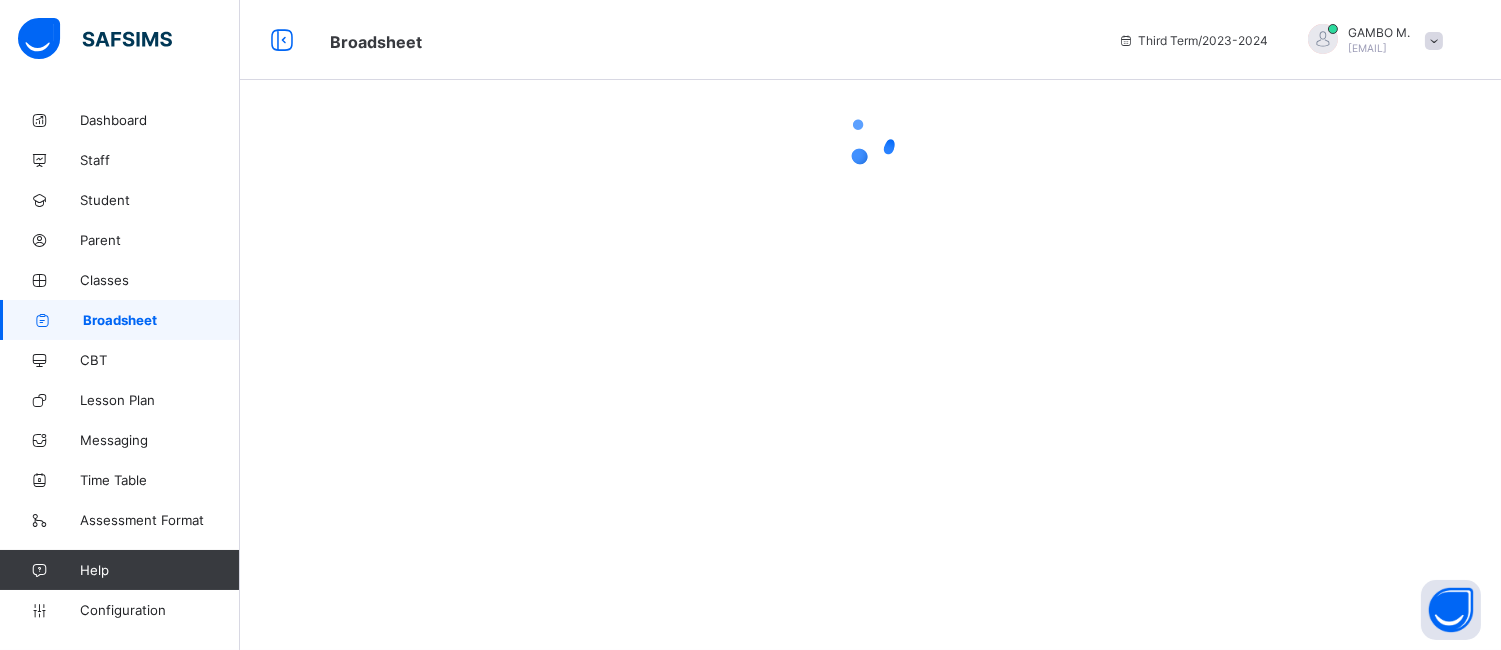 scroll, scrollTop: 0, scrollLeft: 0, axis: both 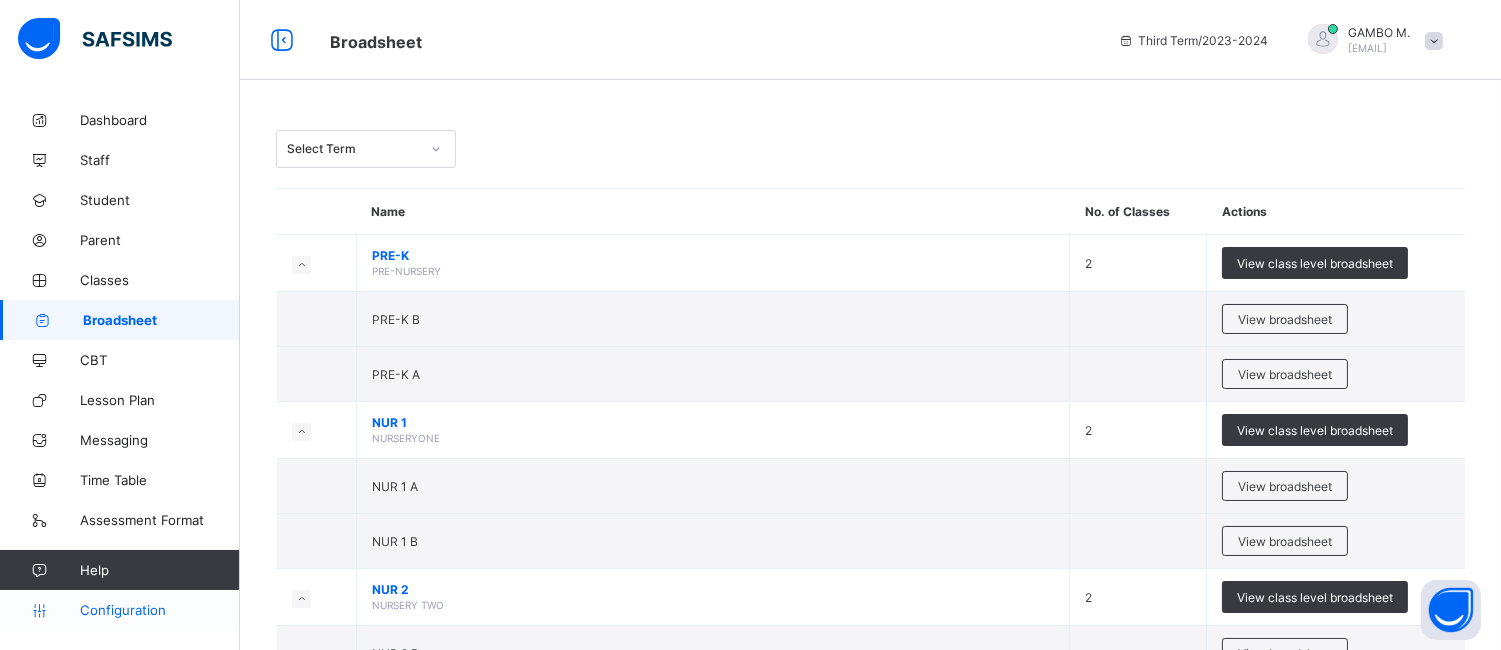 click on "Configuration" at bounding box center (159, 610) 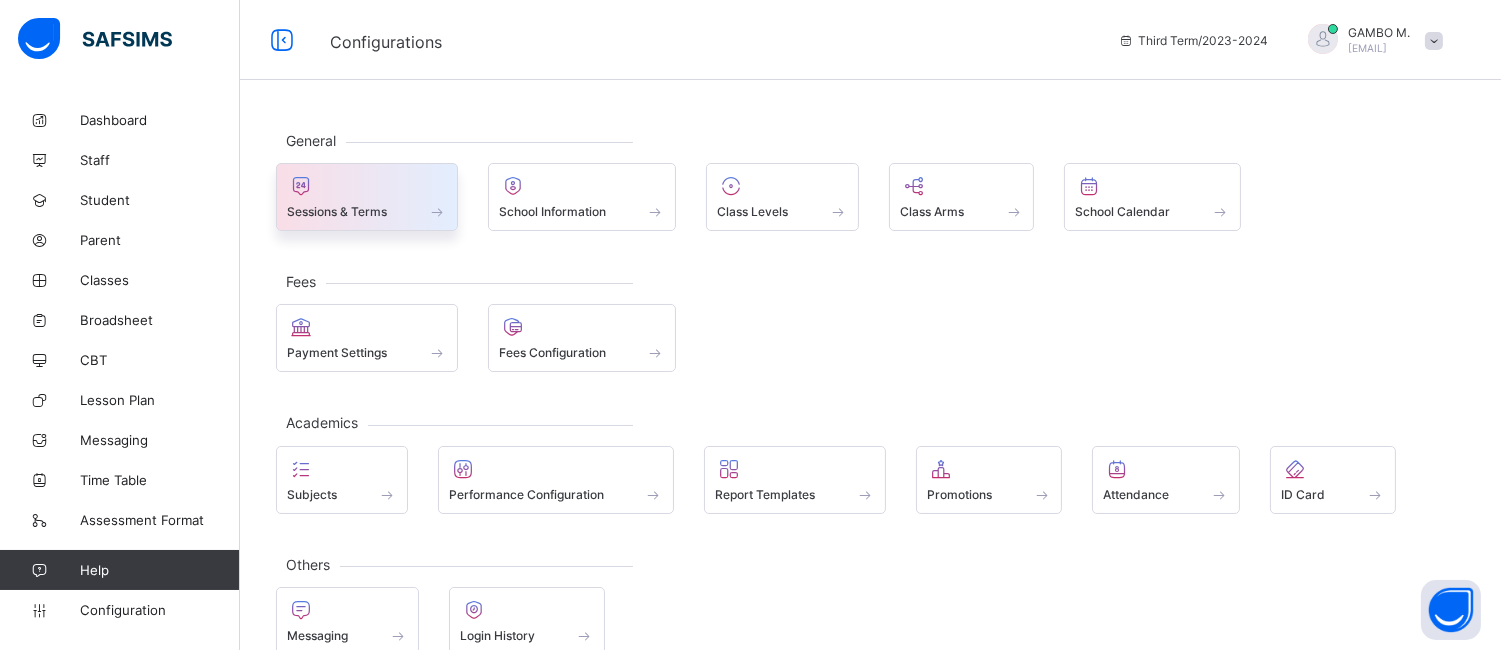 click on "Sessions & Terms" at bounding box center (367, 211) 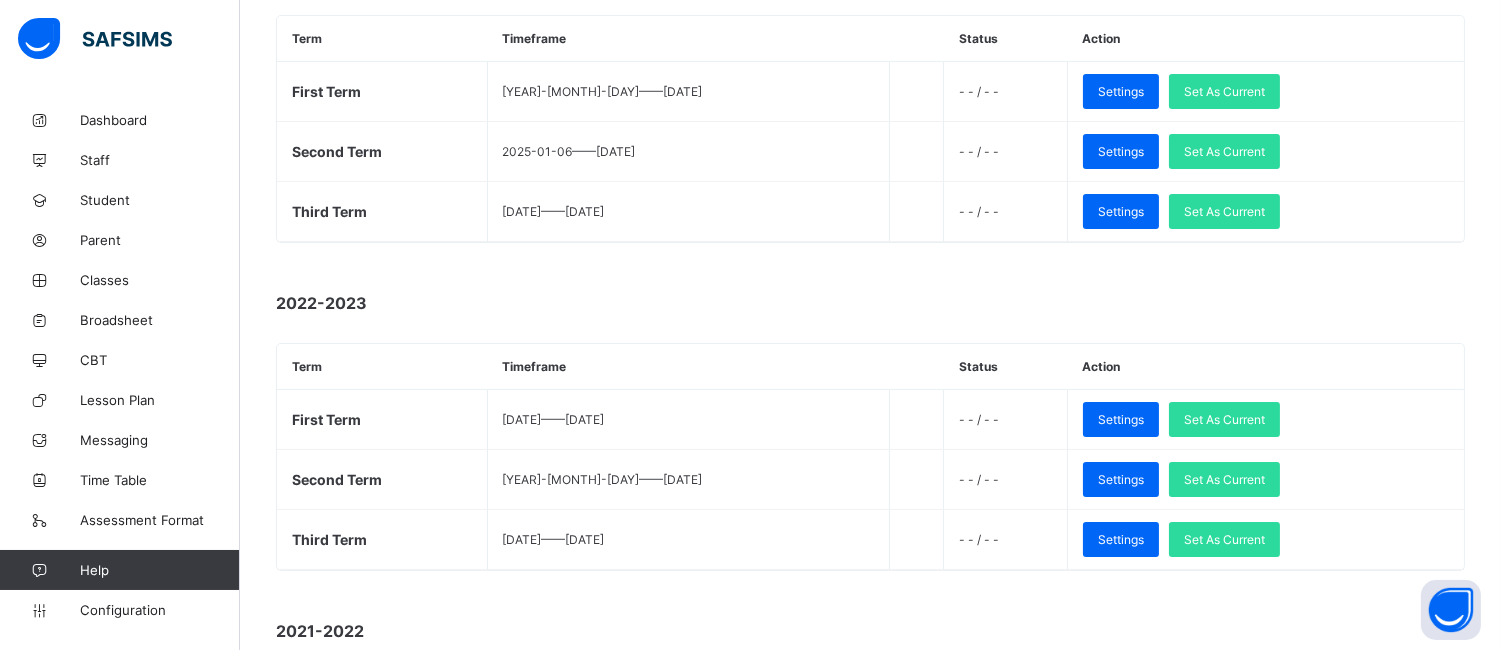 scroll, scrollTop: 715, scrollLeft: 0, axis: vertical 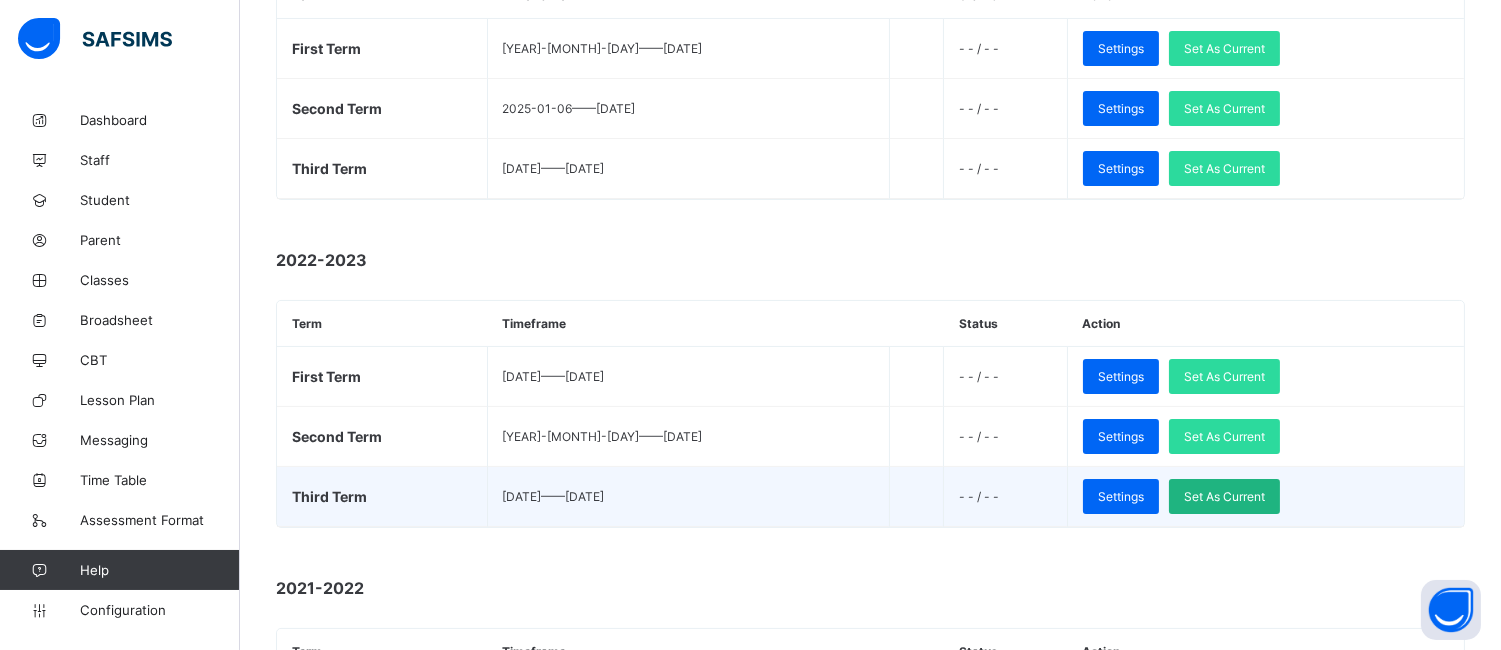 click on "Set As Current" at bounding box center (1224, 496) 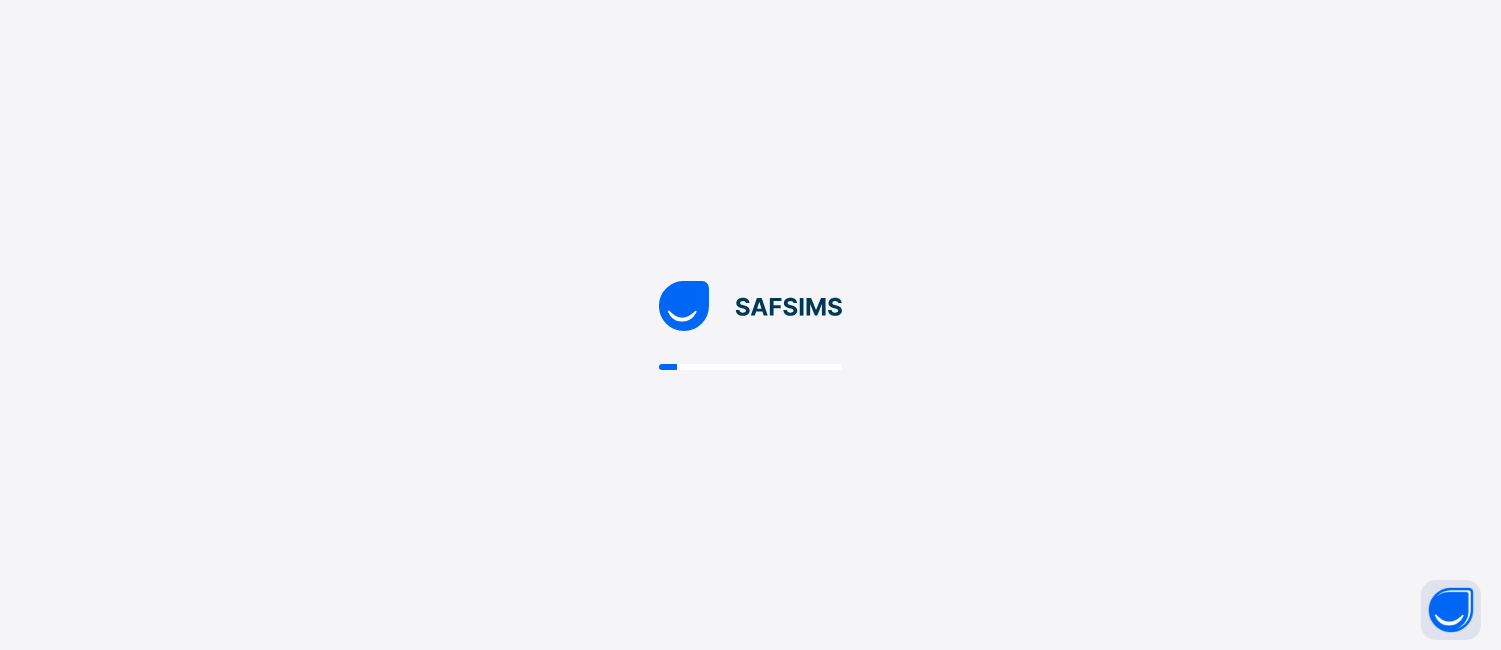scroll, scrollTop: 0, scrollLeft: 0, axis: both 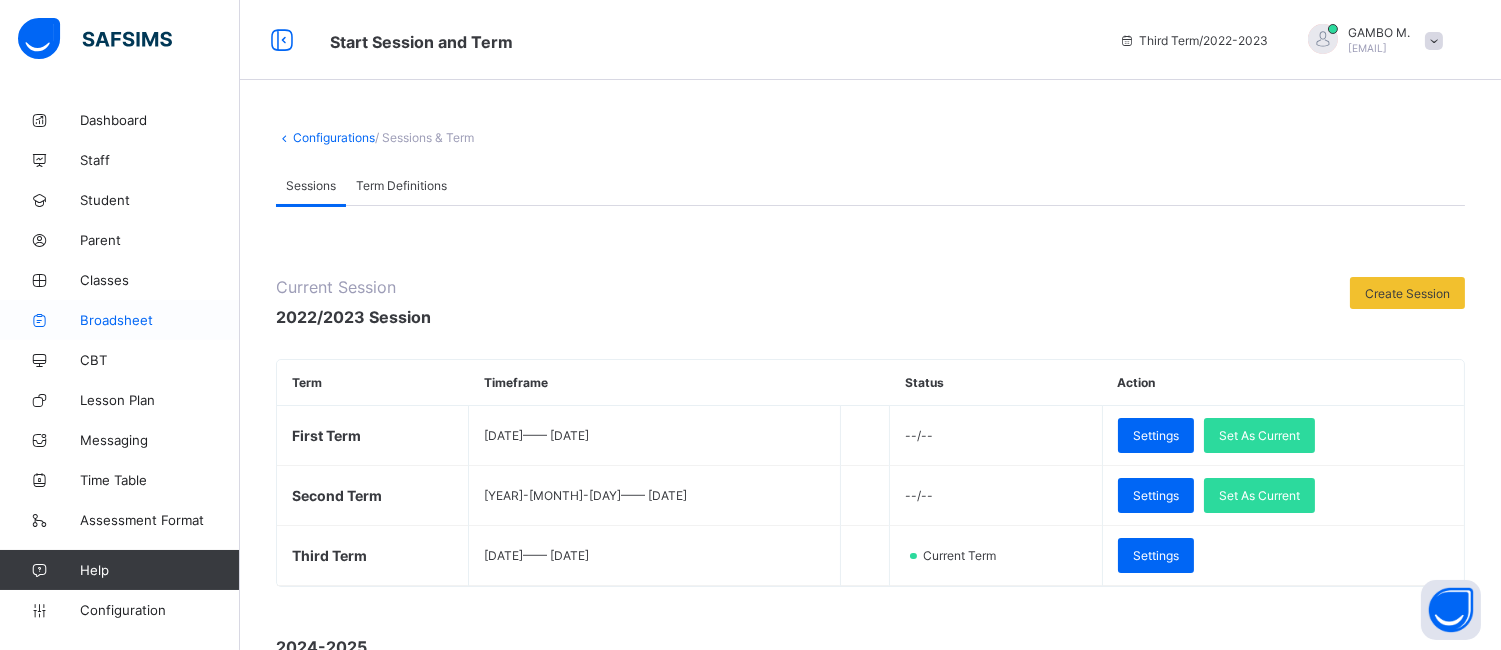 click on "Broadsheet" at bounding box center (160, 320) 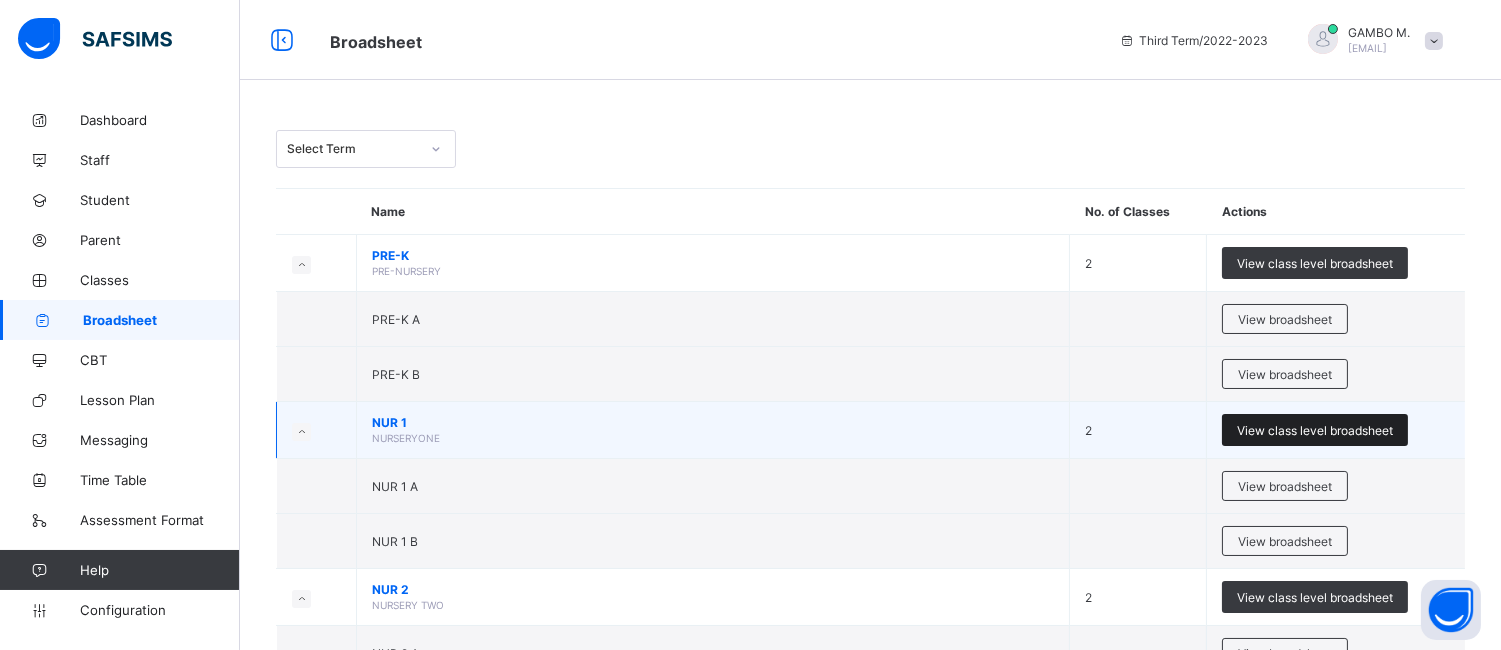 click on "View class level broadsheet" at bounding box center [1315, 430] 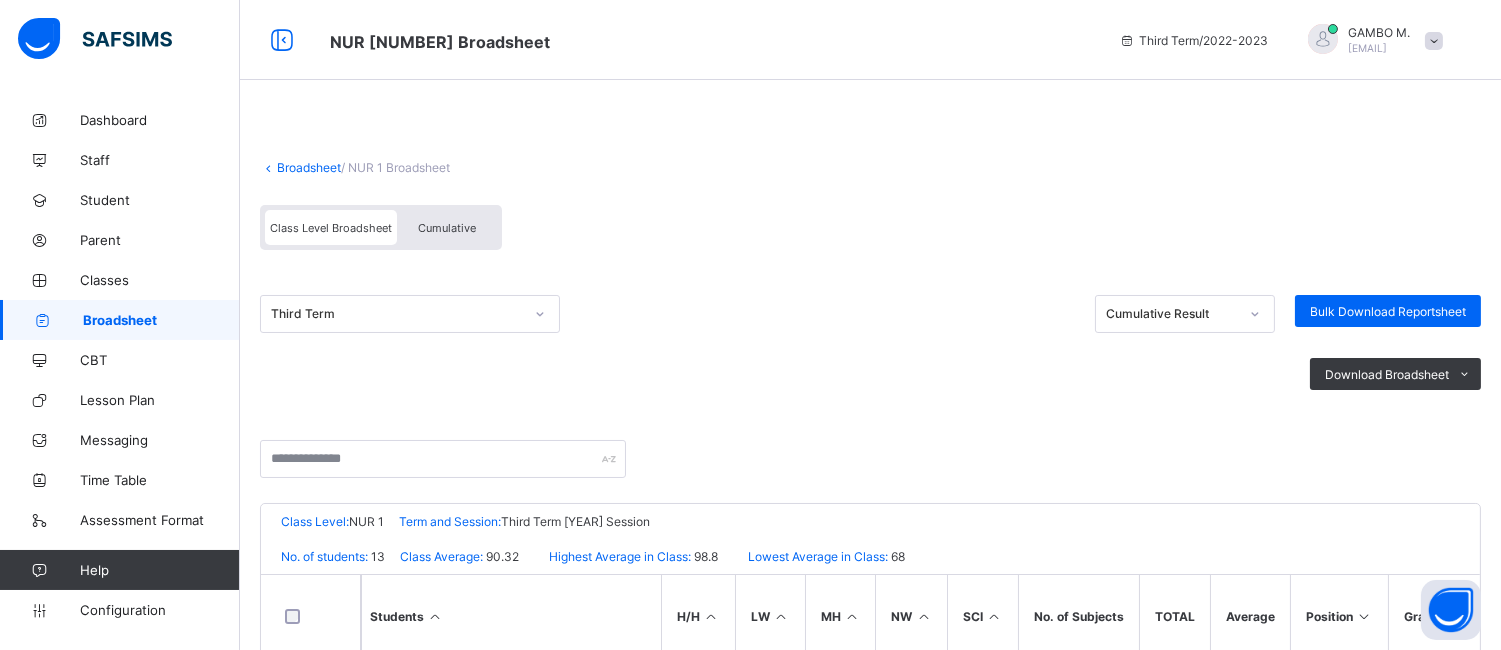 click on "Cumulative" at bounding box center (447, 227) 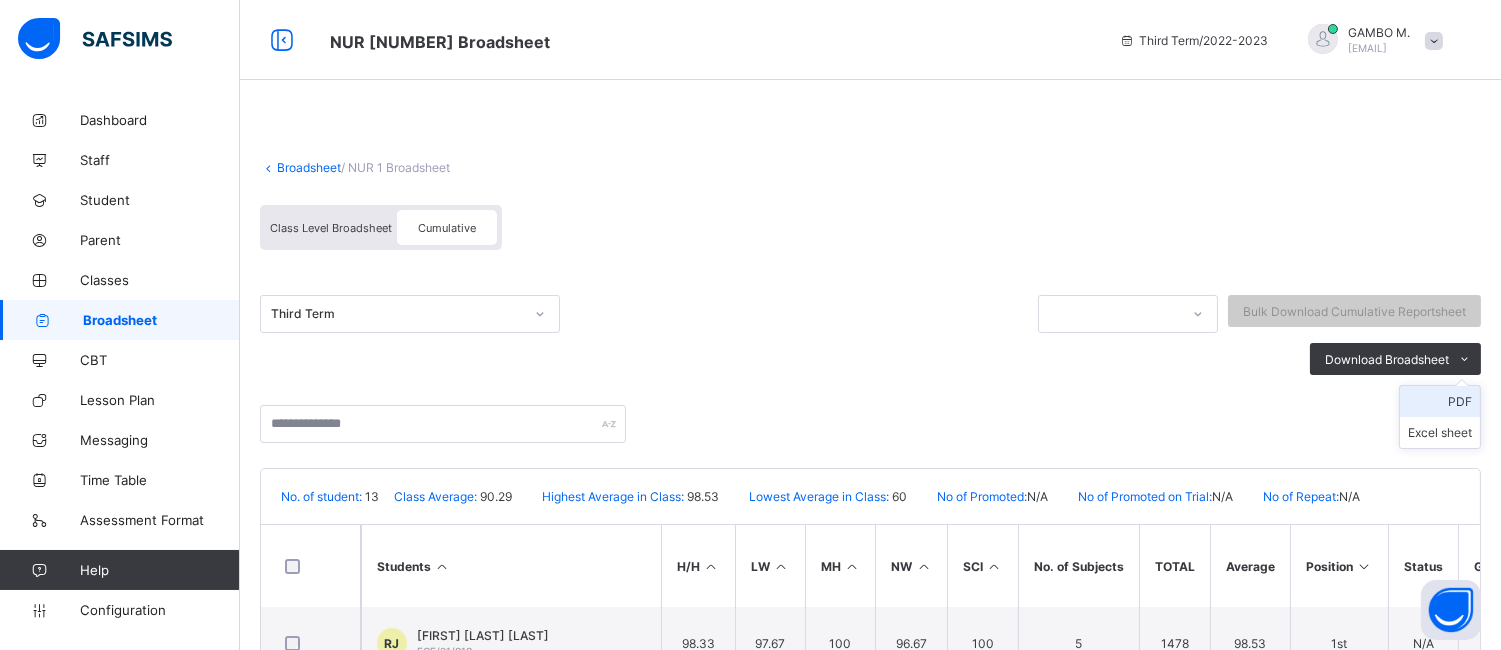 click on "PDF" at bounding box center (1440, 401) 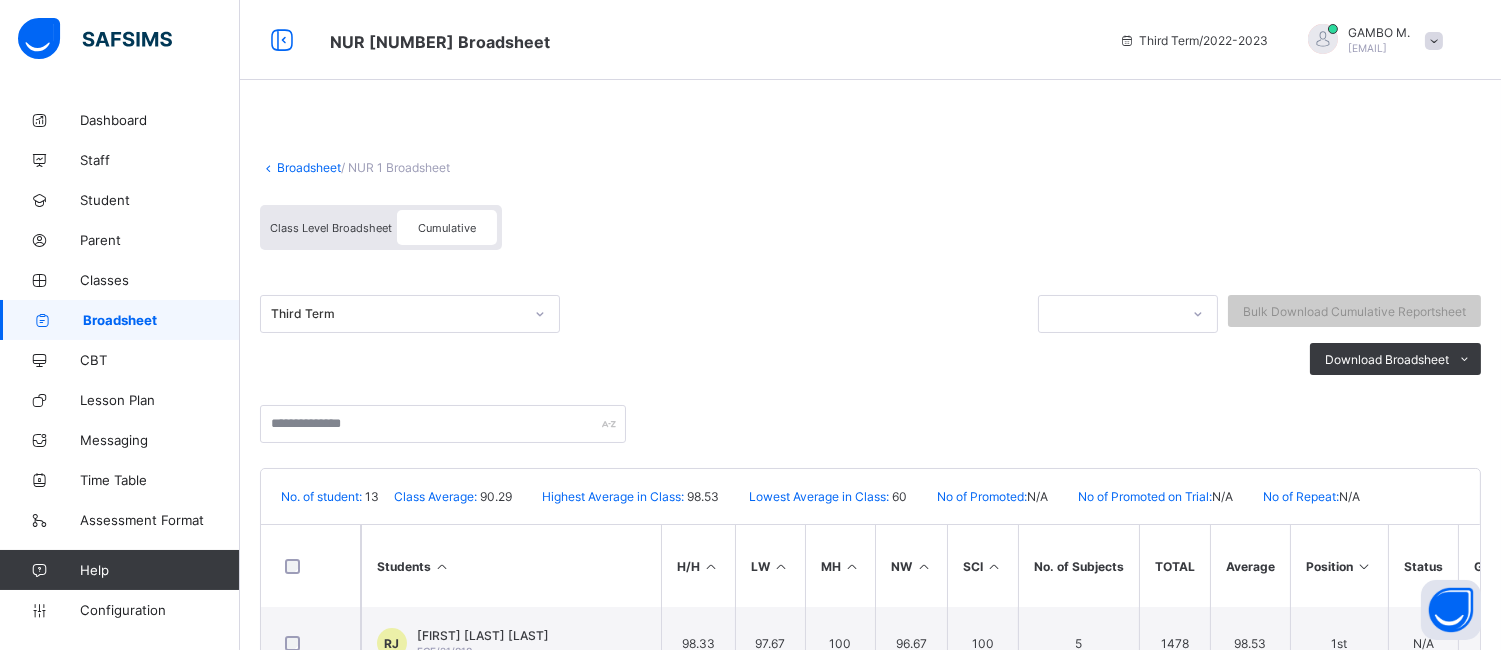 click on "Broadsheet" at bounding box center (309, 167) 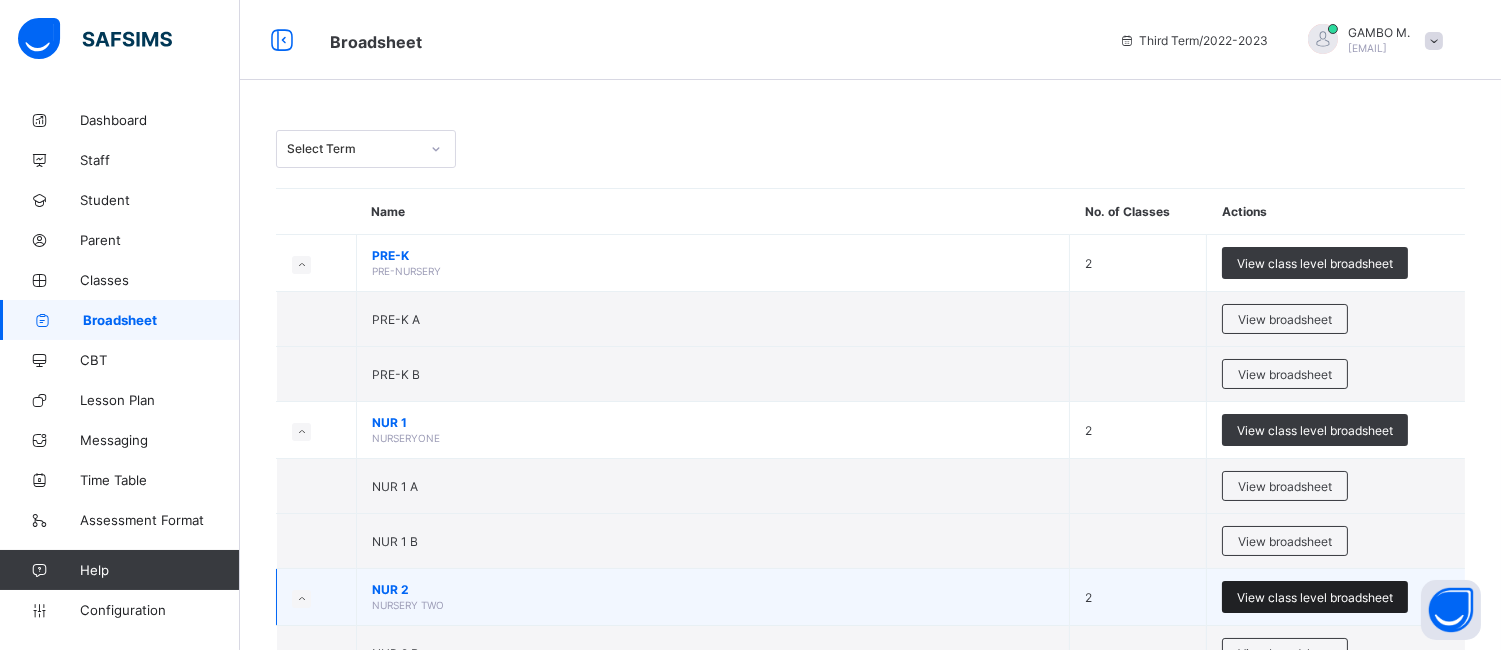 click on "View class level broadsheet" at bounding box center (1315, 597) 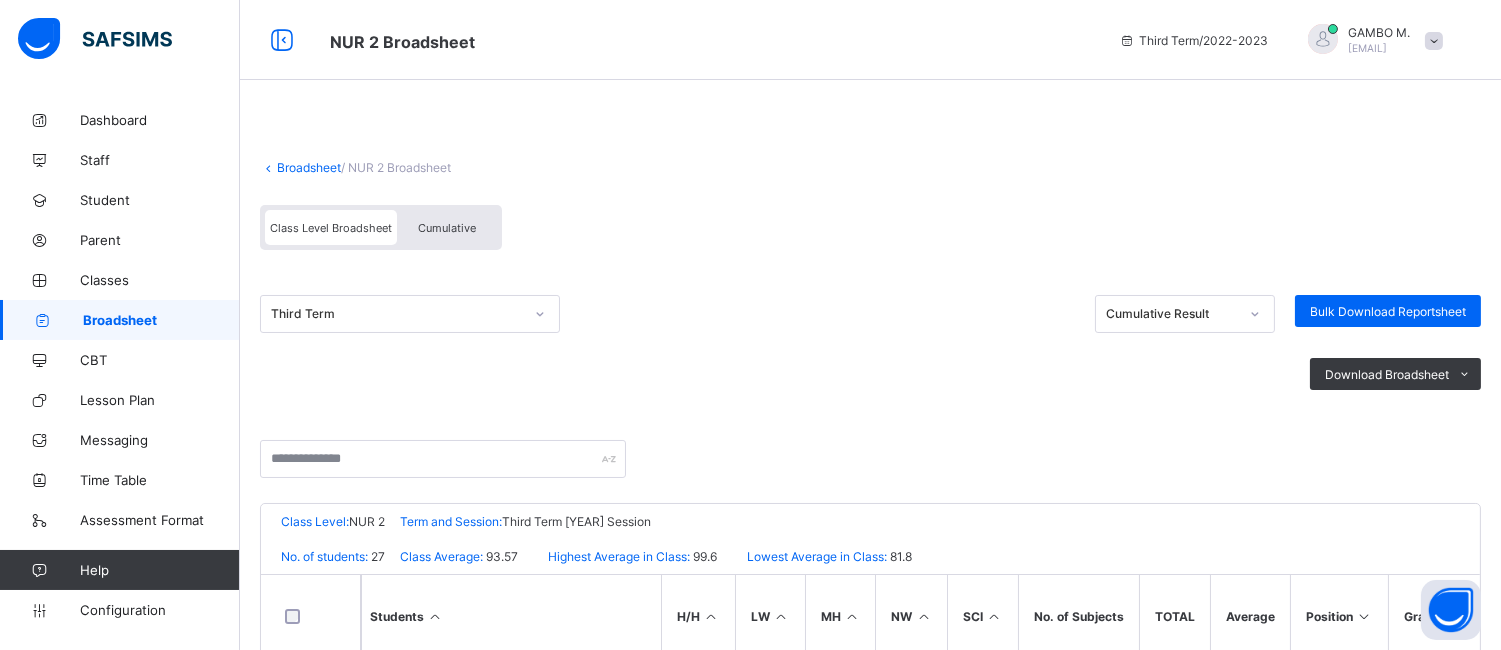 click on "Cumulative" at bounding box center (447, 228) 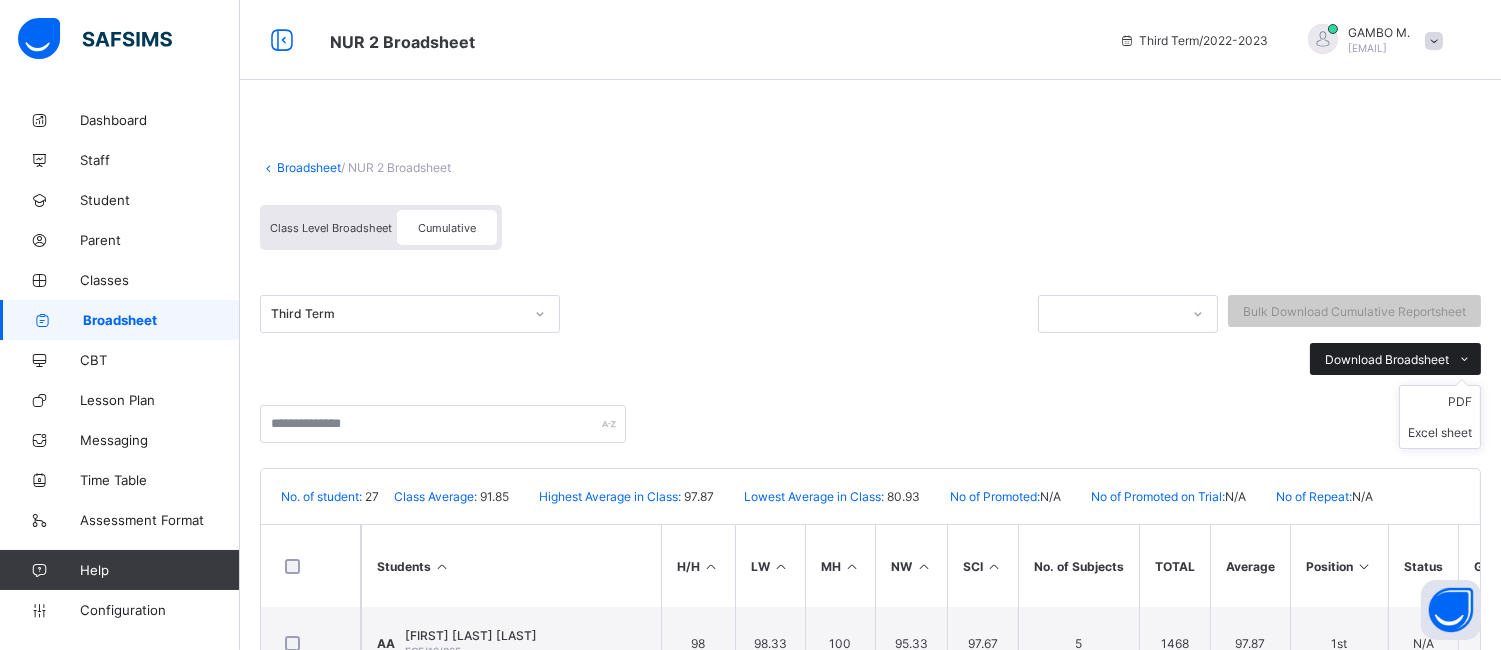 click on "Download Broadsheet" at bounding box center (1387, 359) 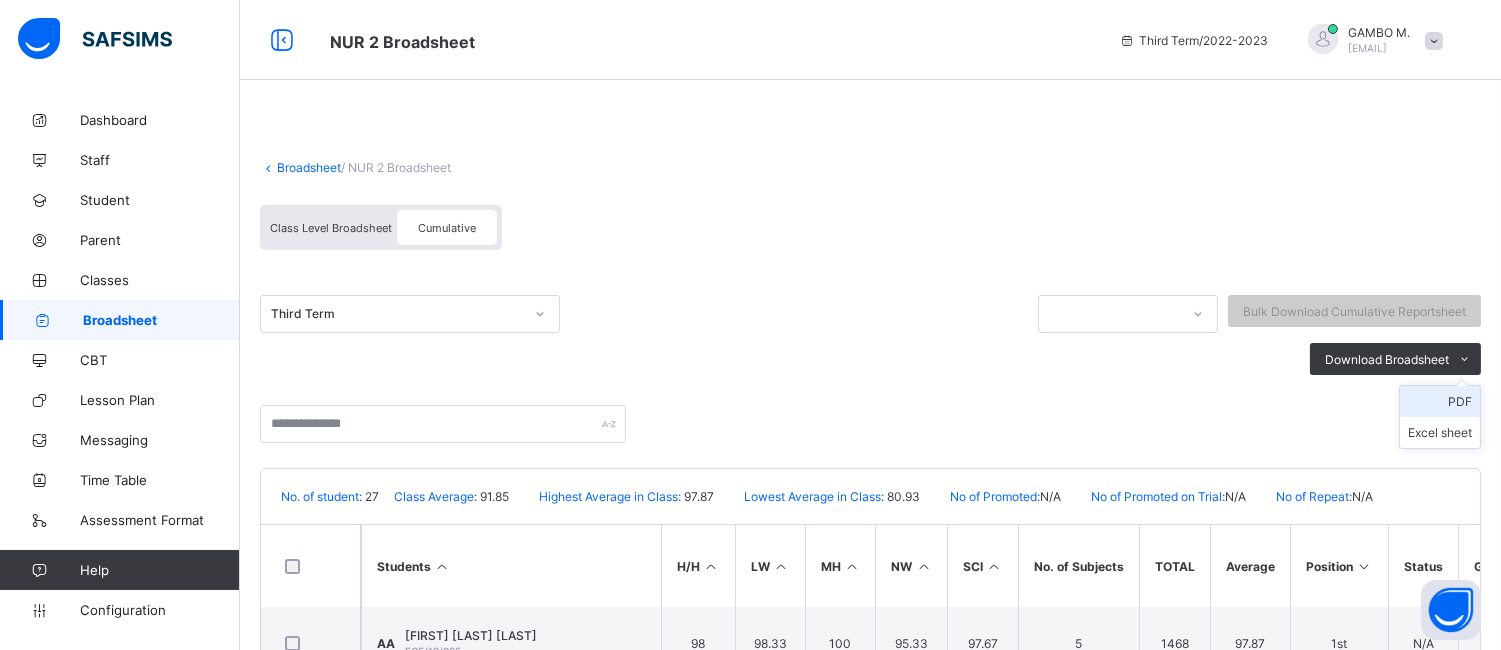 click on "PDF" at bounding box center [1440, 401] 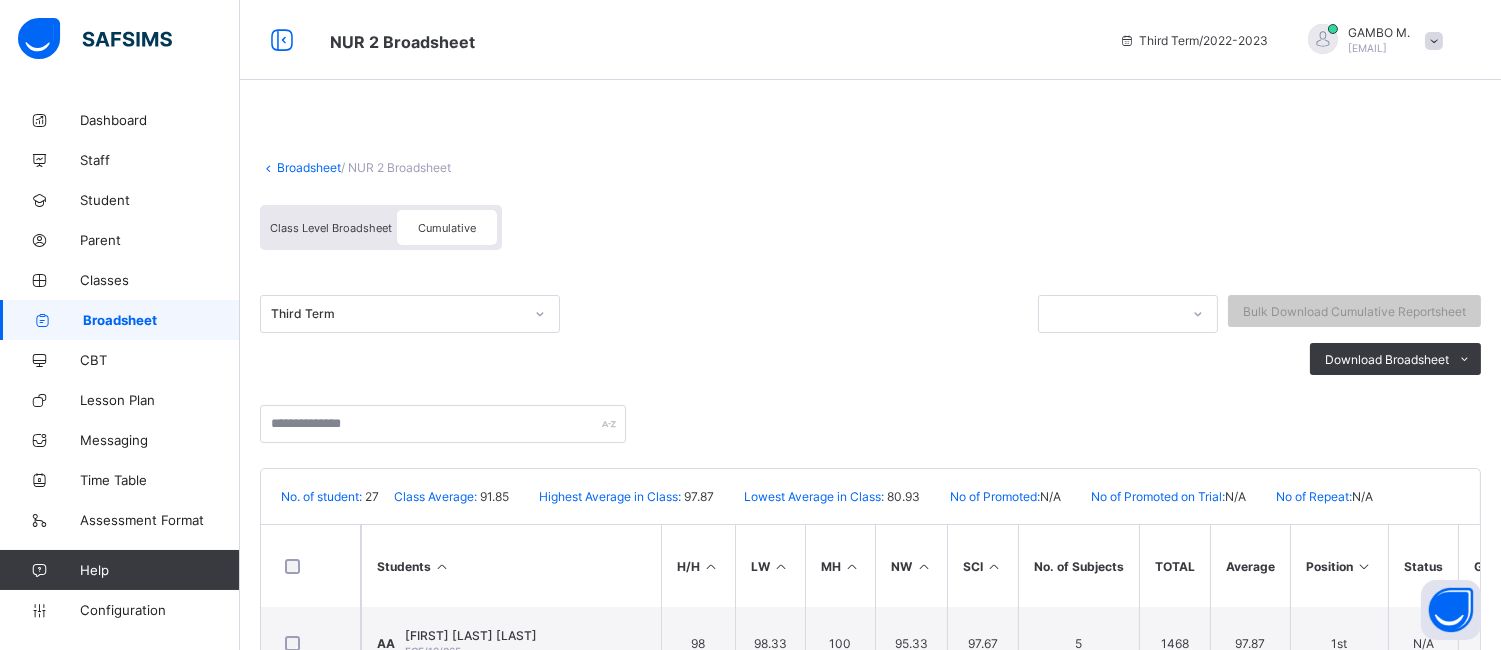 click on "Broadsheet" at bounding box center [309, 167] 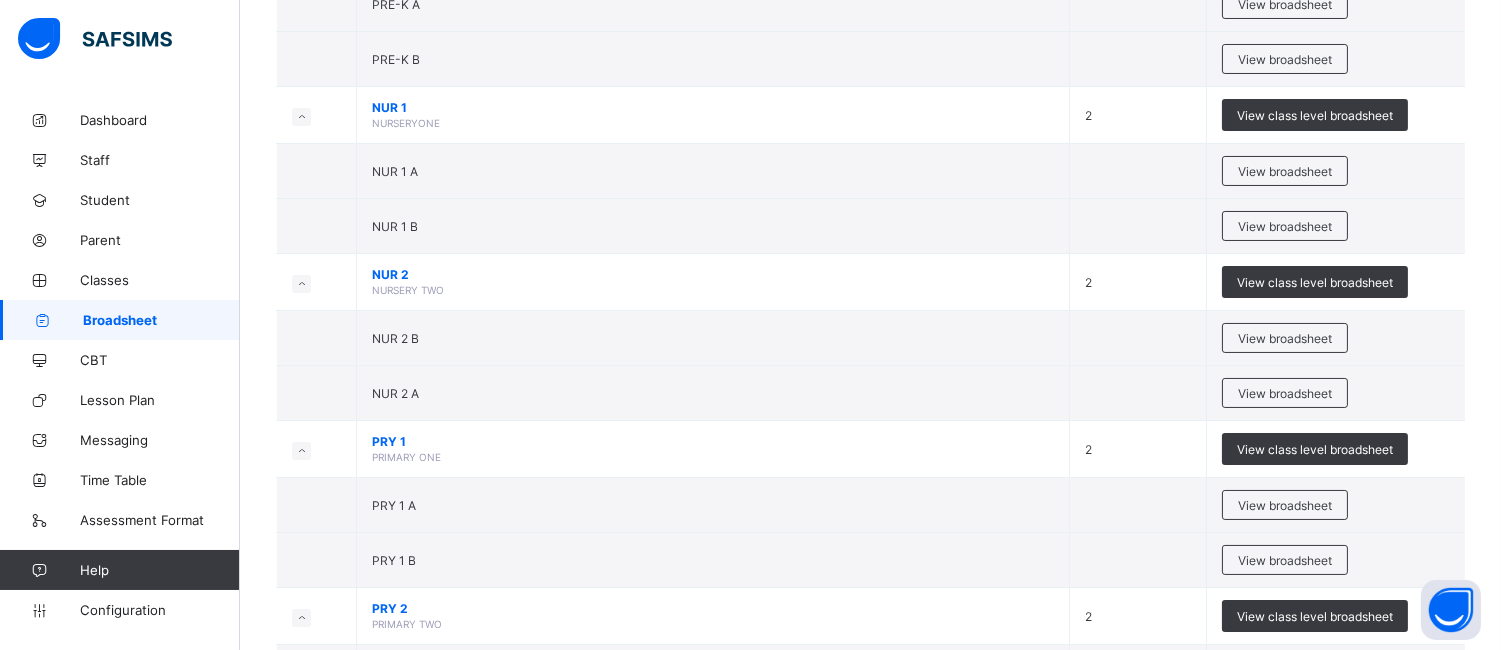 scroll, scrollTop: 321, scrollLeft: 0, axis: vertical 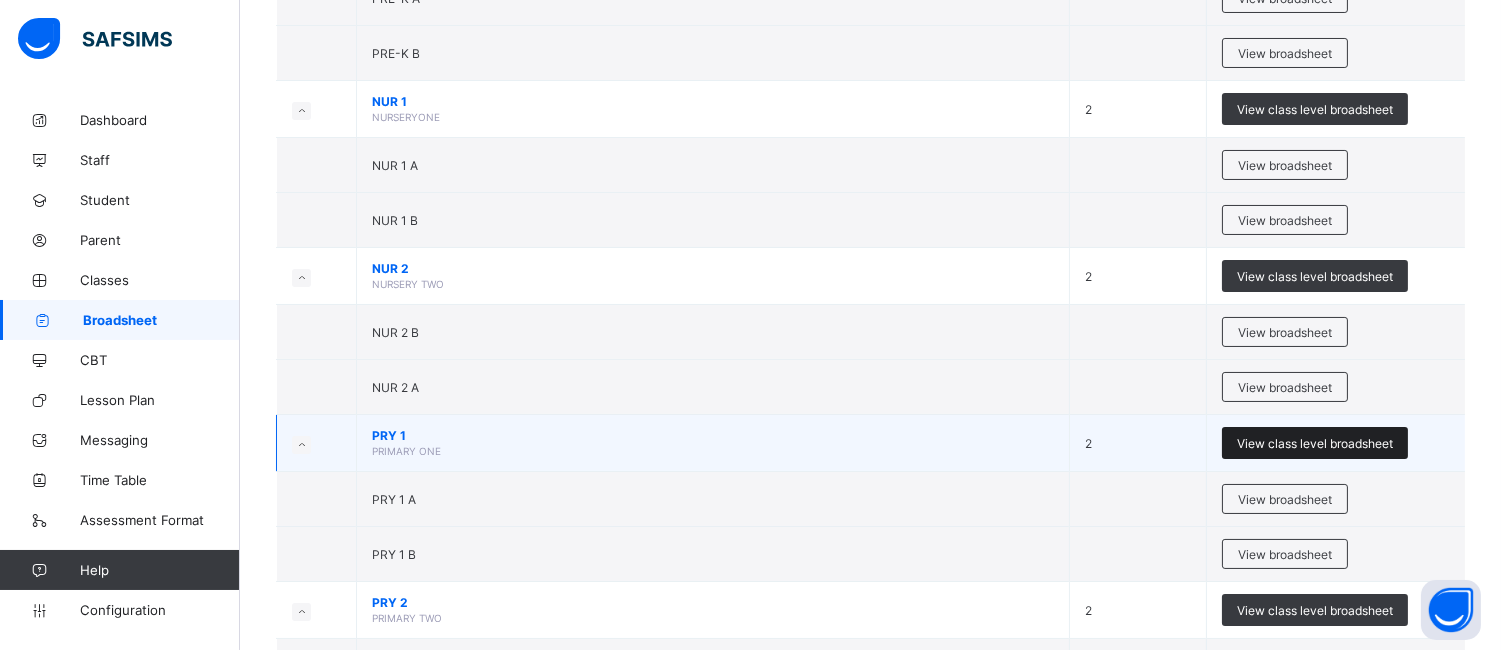 click on "View class level broadsheet" at bounding box center [1315, 443] 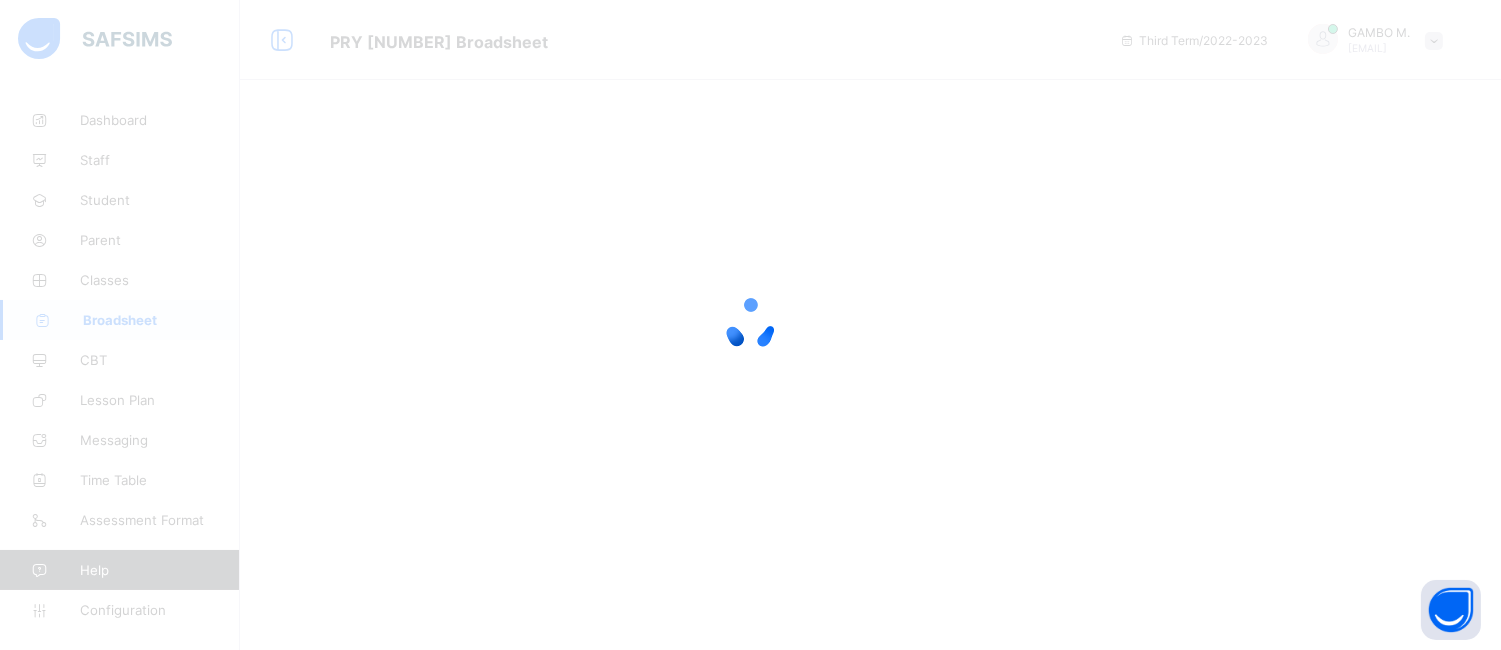 scroll, scrollTop: 0, scrollLeft: 0, axis: both 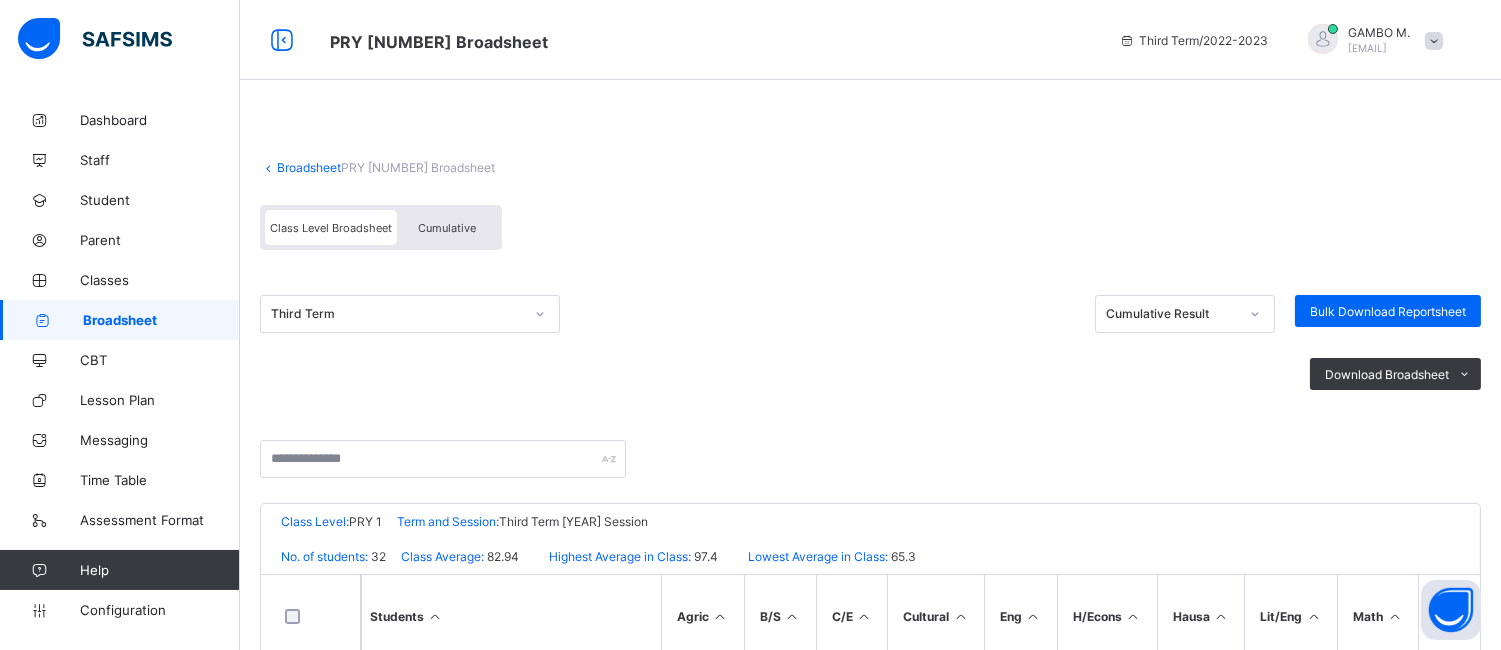 click on "Cumulative" at bounding box center (447, 227) 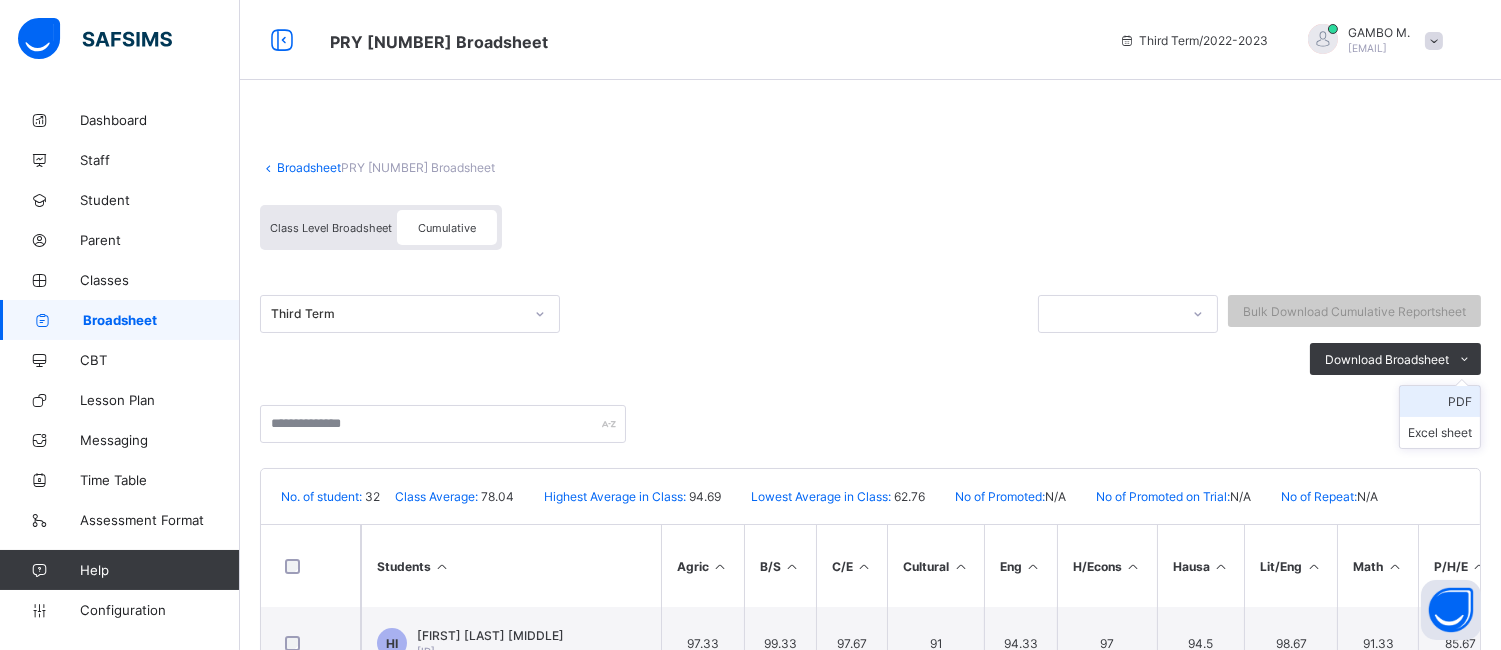 click on "PDF" at bounding box center [1440, 401] 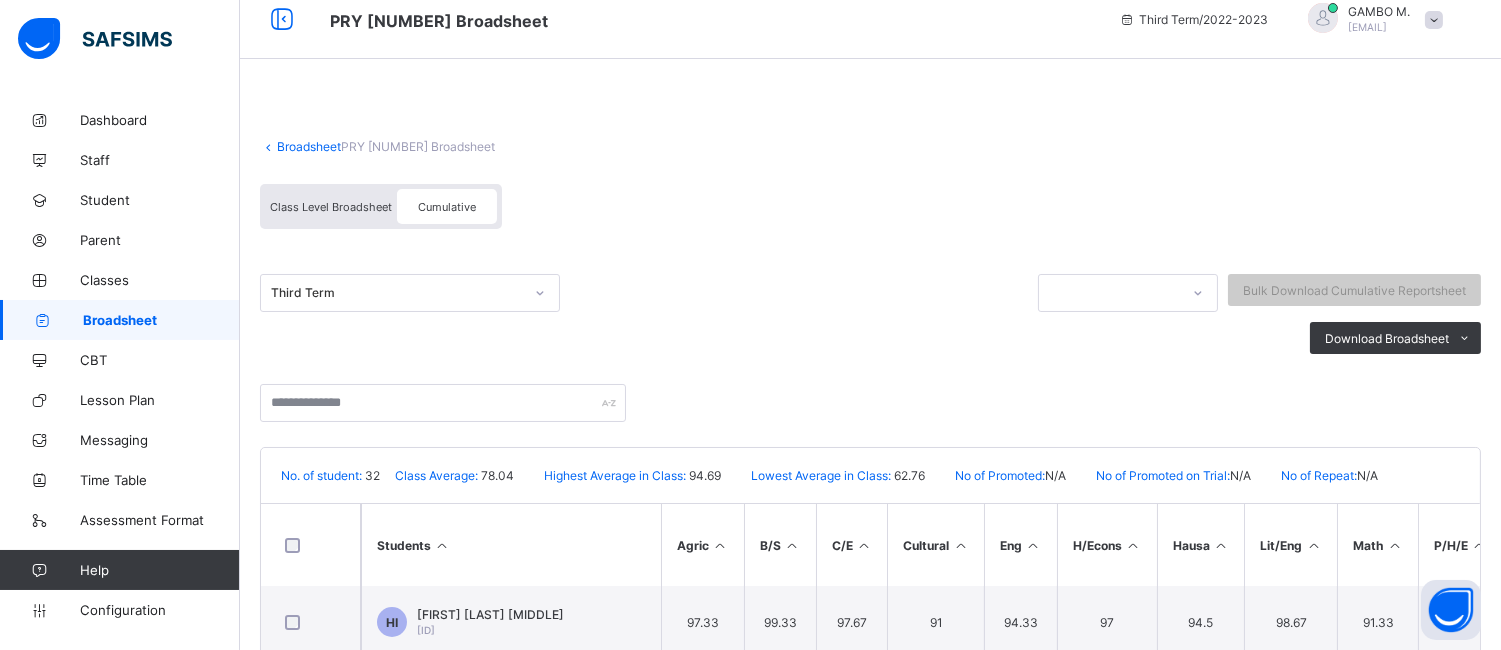 scroll, scrollTop: 0, scrollLeft: 0, axis: both 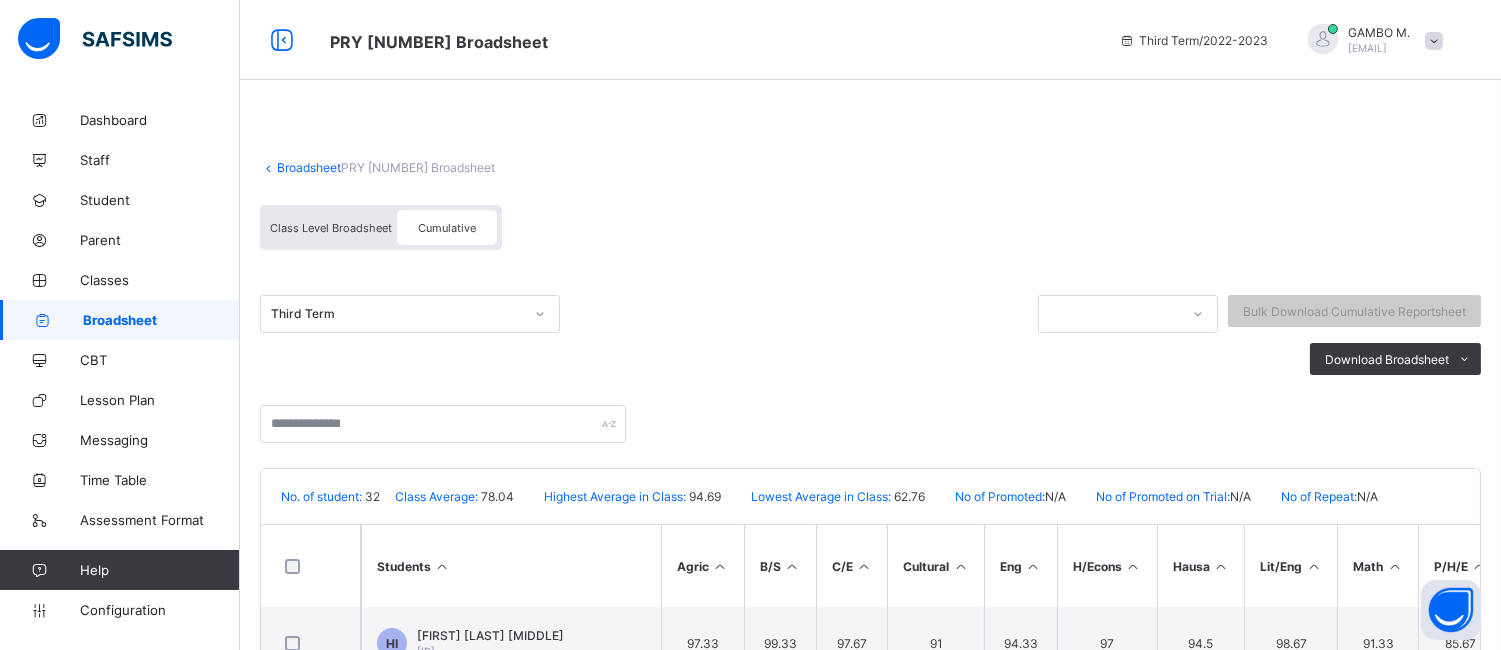 click on "Broadsheet" at bounding box center (309, 167) 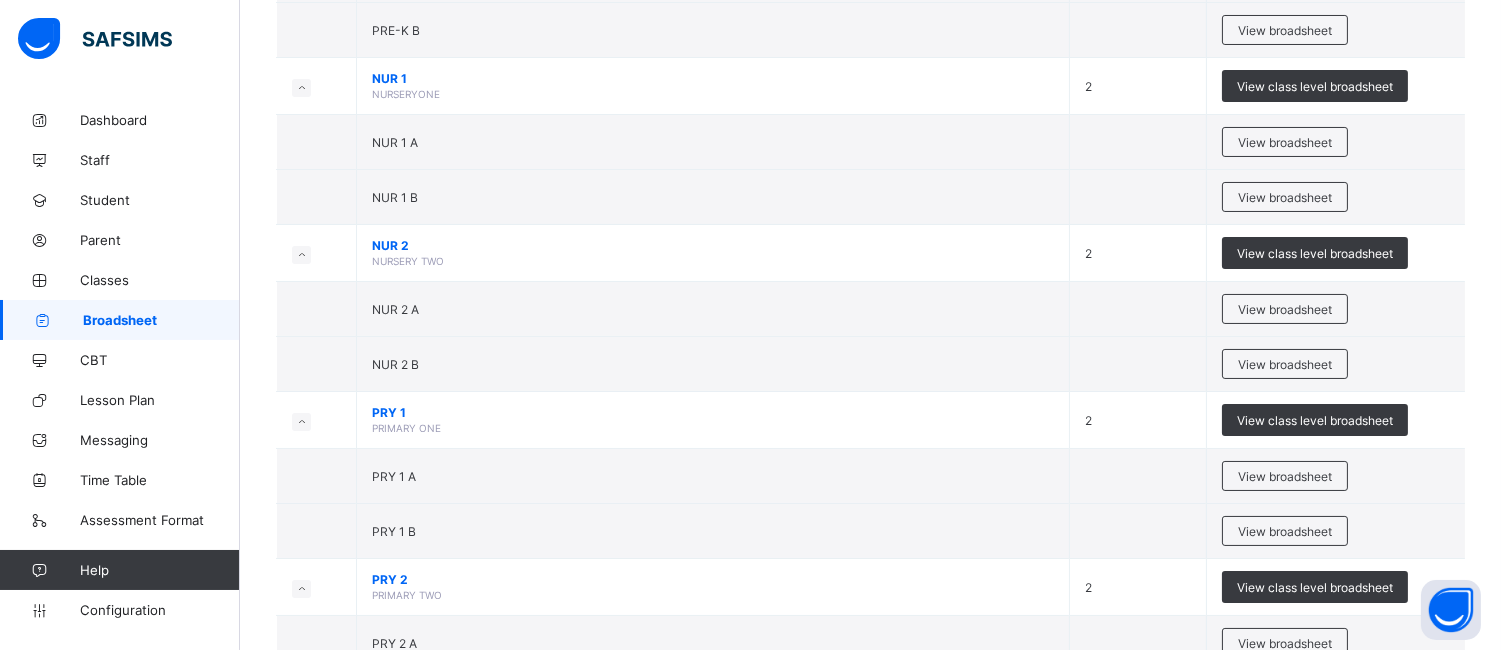 scroll, scrollTop: 622, scrollLeft: 0, axis: vertical 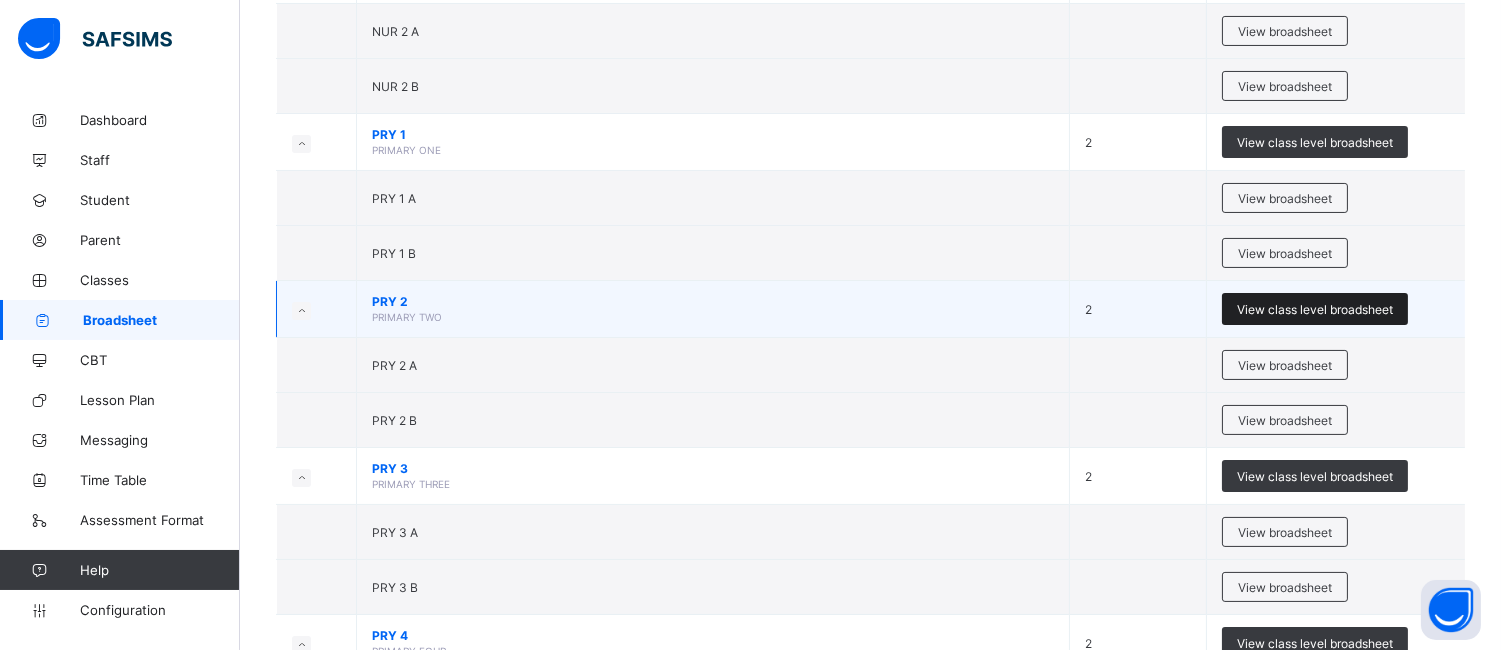 click on "View class level broadsheet" at bounding box center (1315, 309) 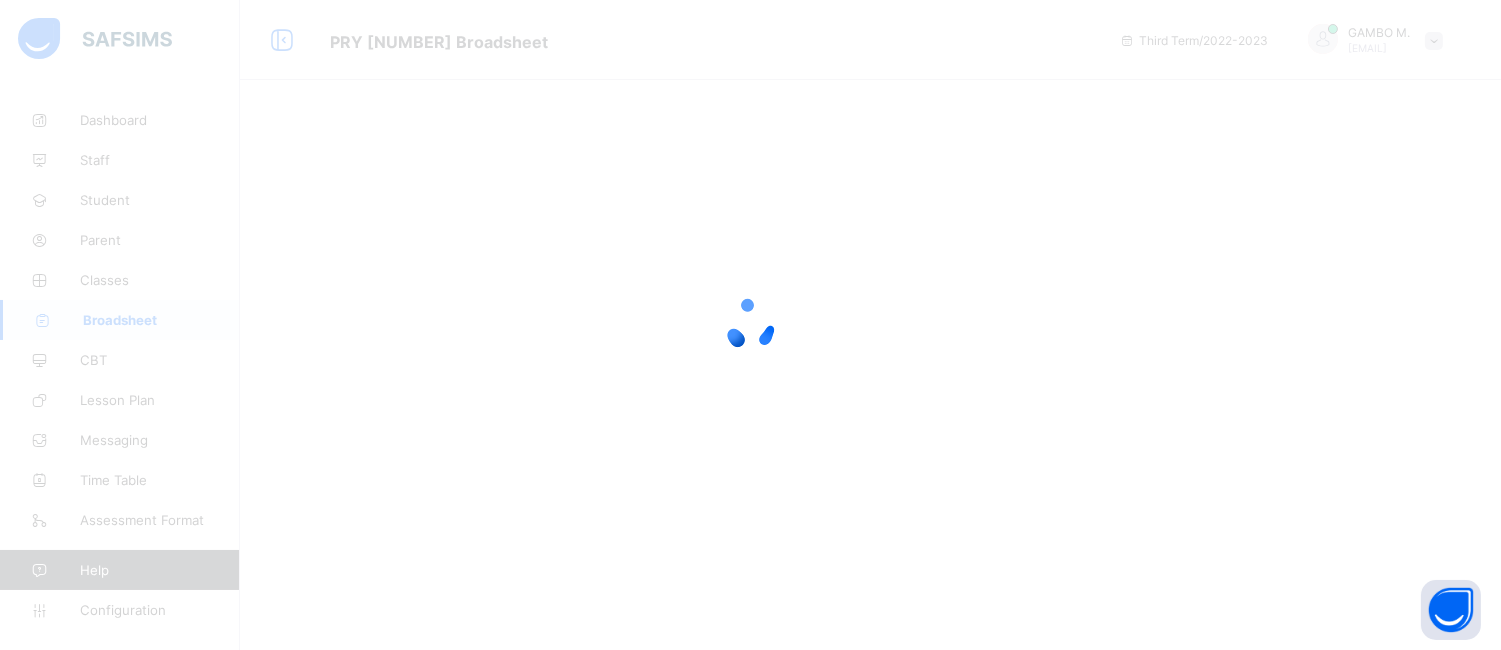 scroll, scrollTop: 0, scrollLeft: 0, axis: both 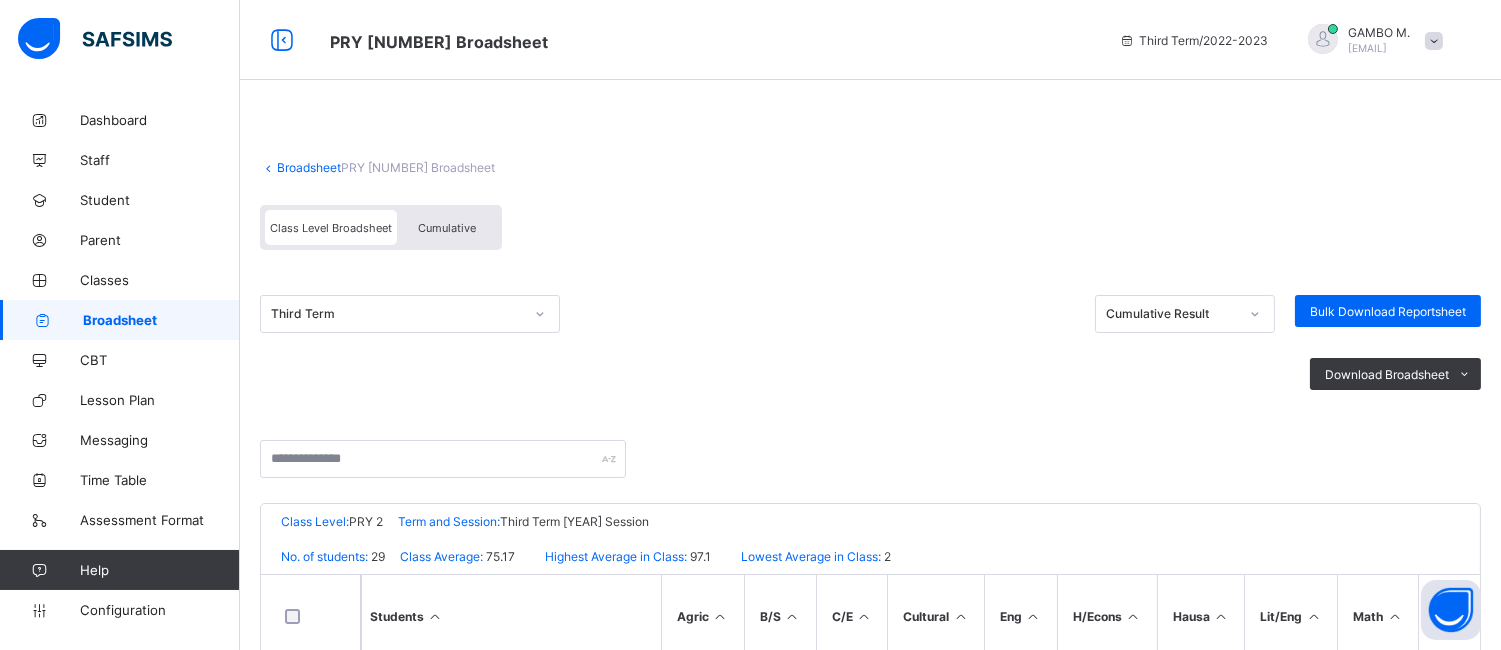 click on "Cumulative" at bounding box center (447, 228) 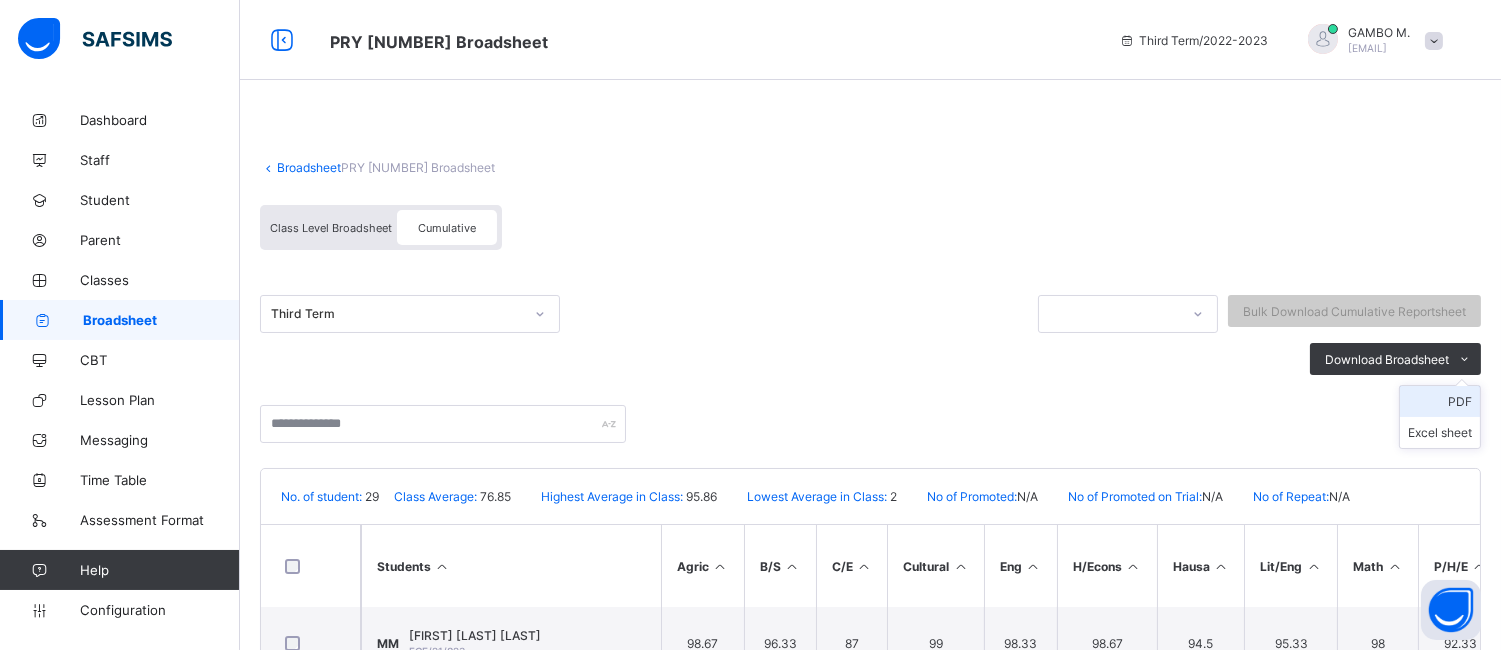 click on "PDF" at bounding box center (1440, 401) 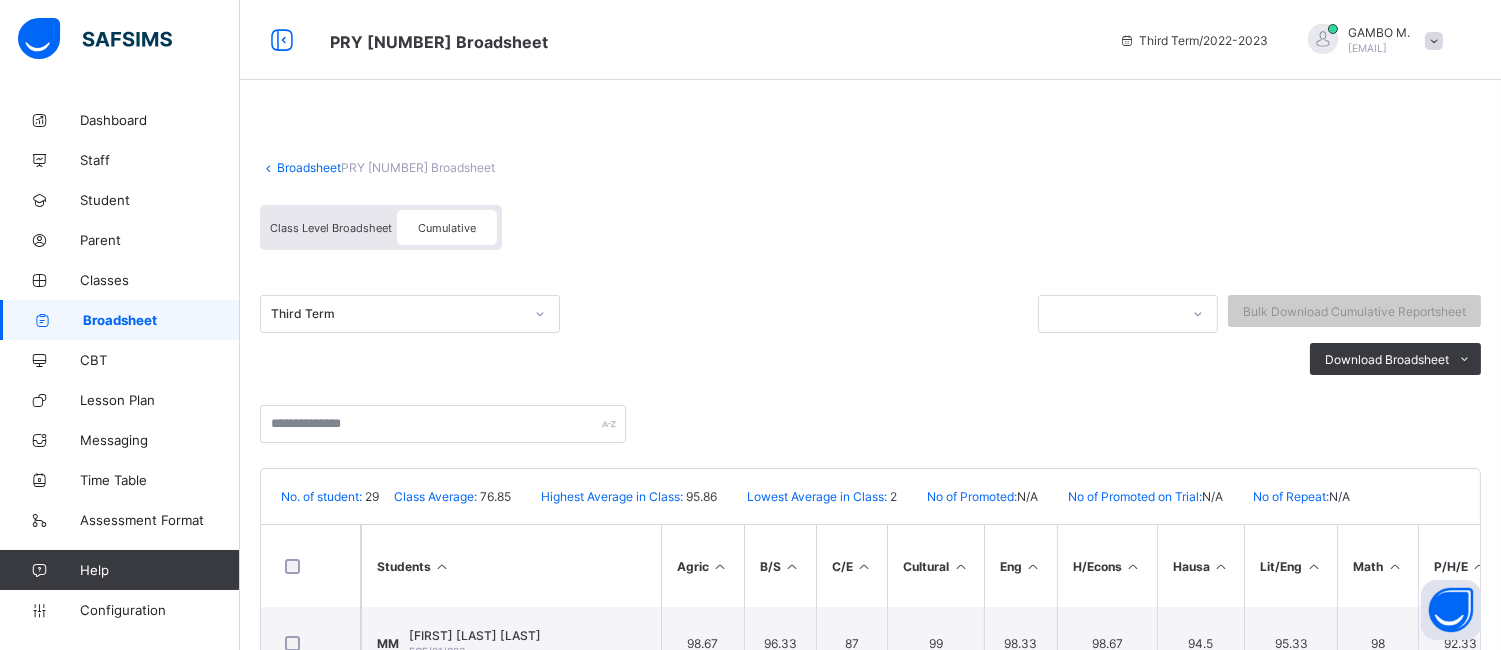 click on "Broadsheet" at bounding box center [309, 167] 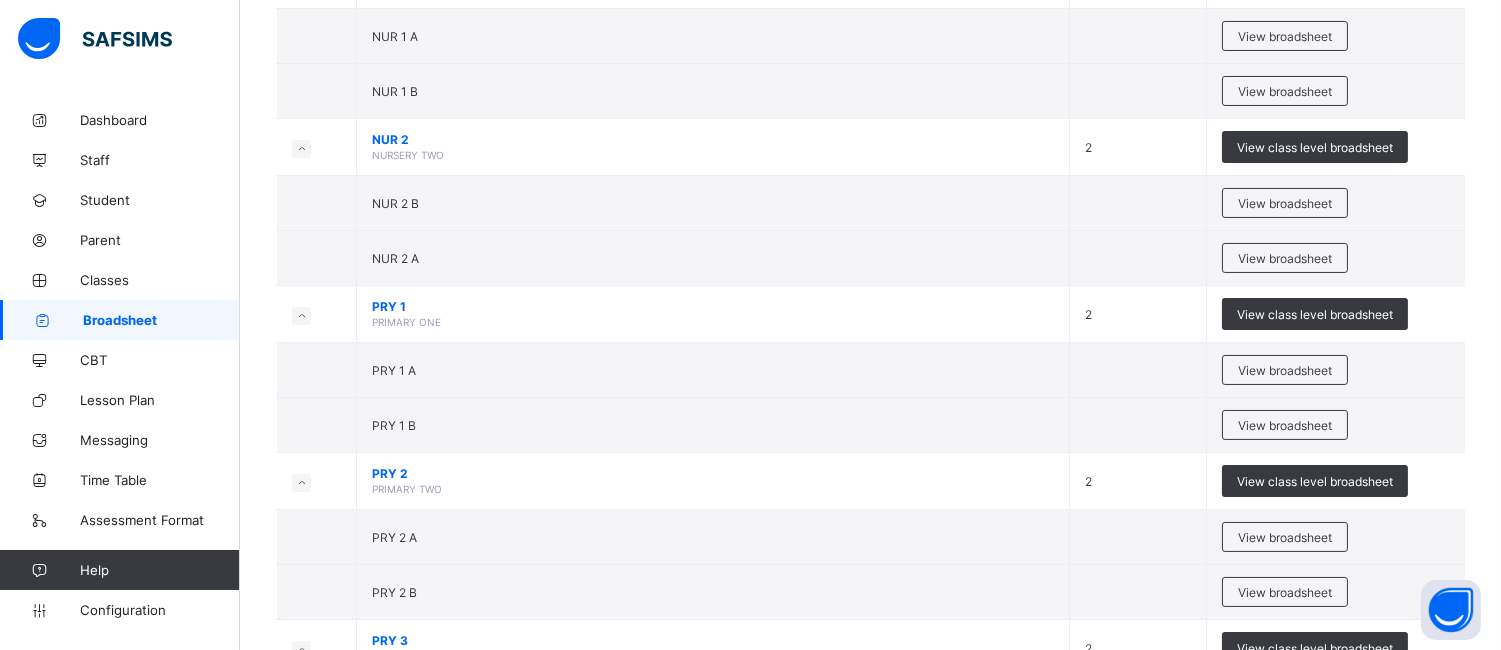 scroll, scrollTop: 464, scrollLeft: 0, axis: vertical 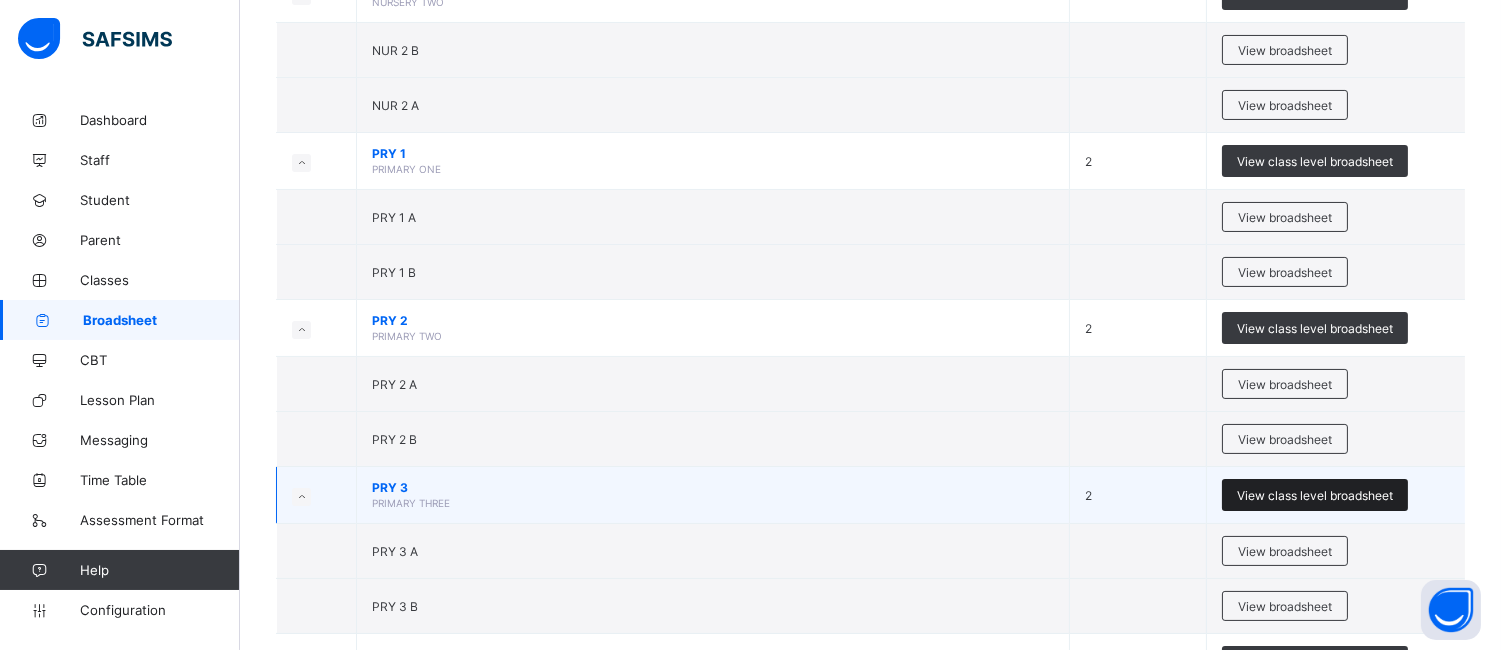 click on "View class level broadsheet" at bounding box center [1315, 495] 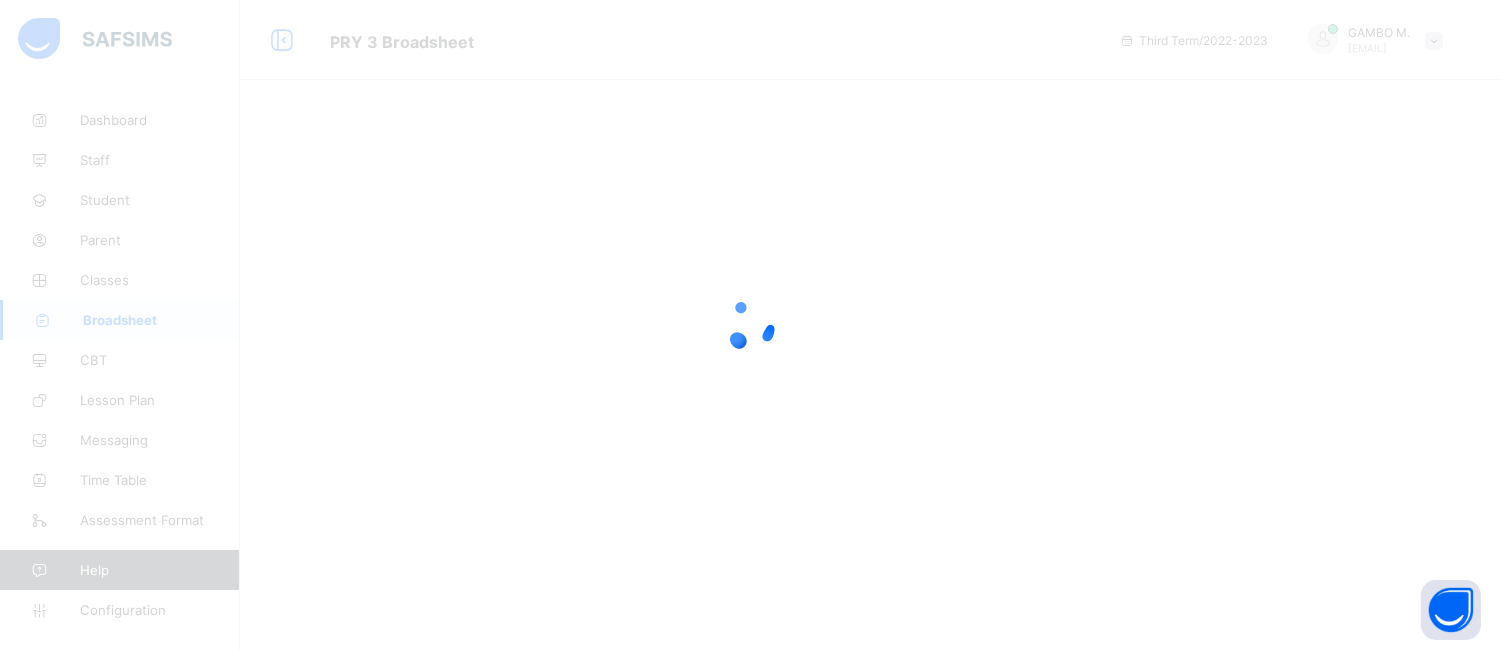 scroll, scrollTop: 0, scrollLeft: 0, axis: both 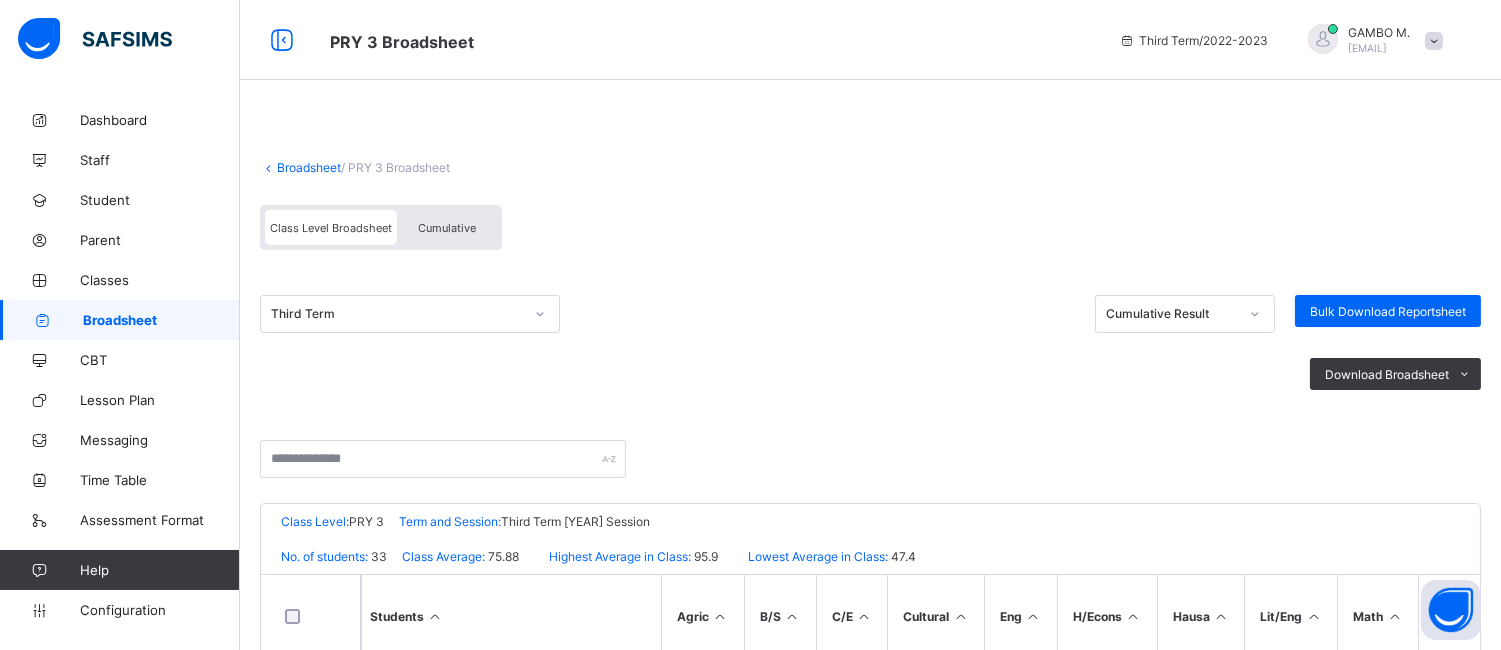 click on "Cumulative" at bounding box center [447, 228] 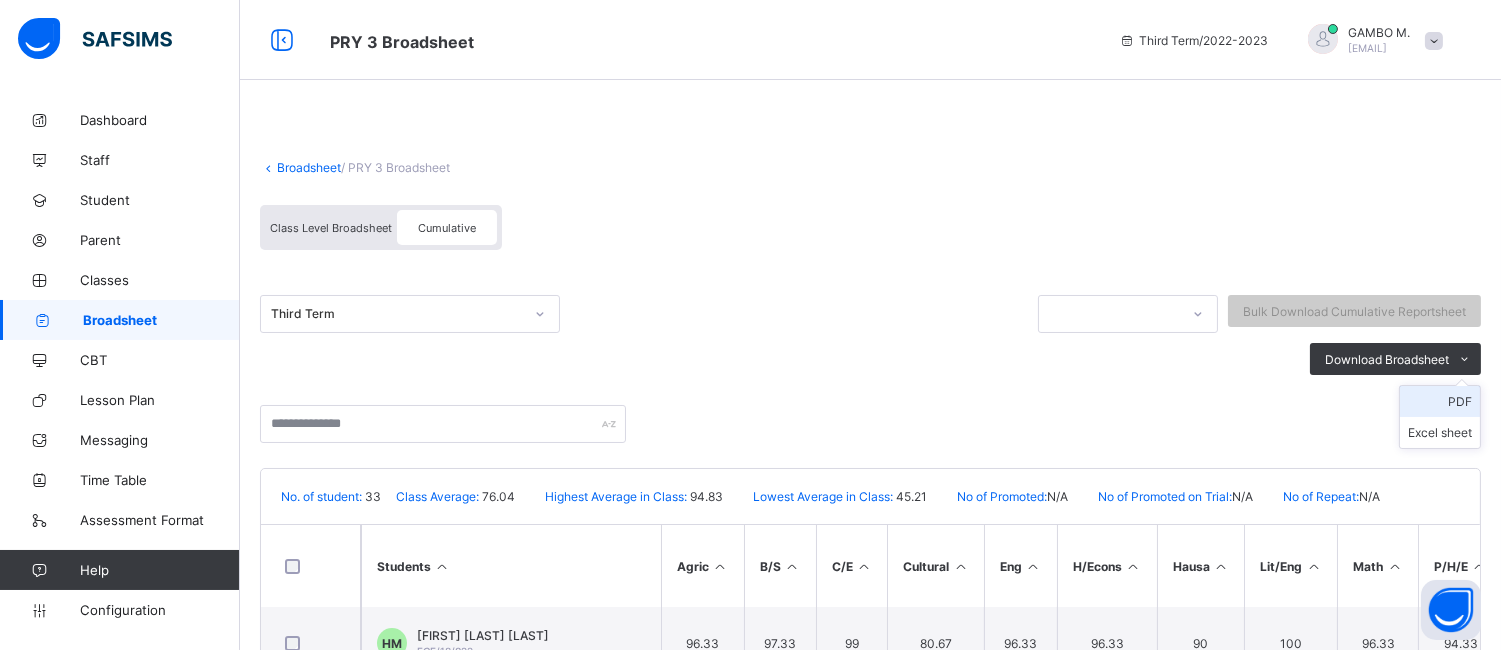 click on "PDF" at bounding box center [1440, 401] 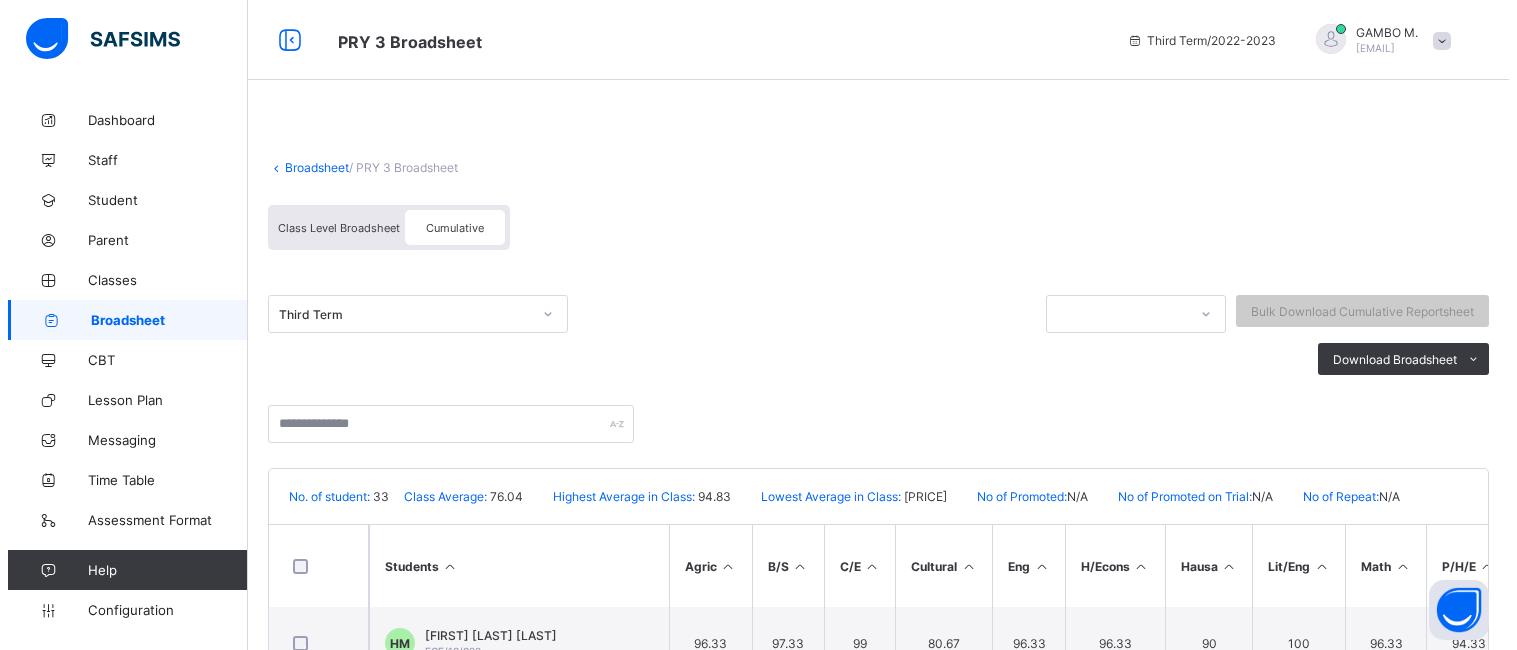 scroll, scrollTop: 0, scrollLeft: 0, axis: both 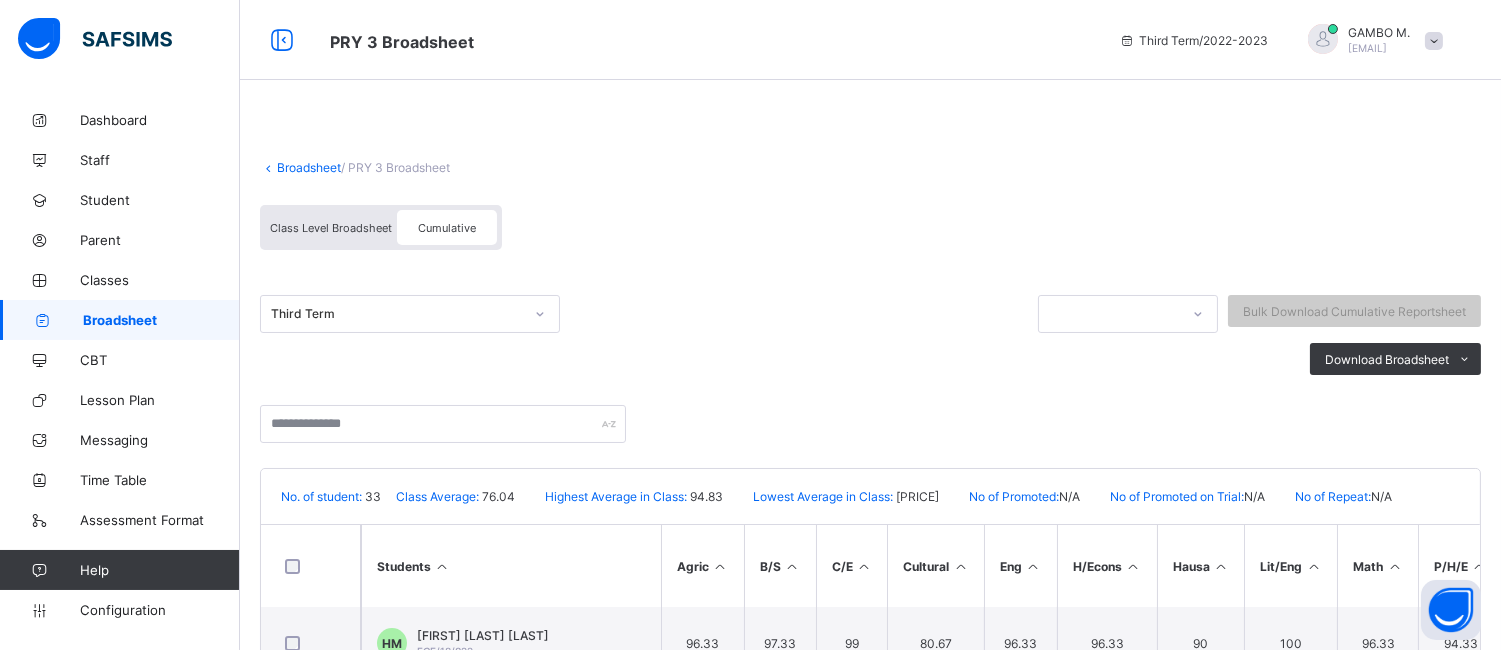click on "Broadsheet" at bounding box center (309, 167) 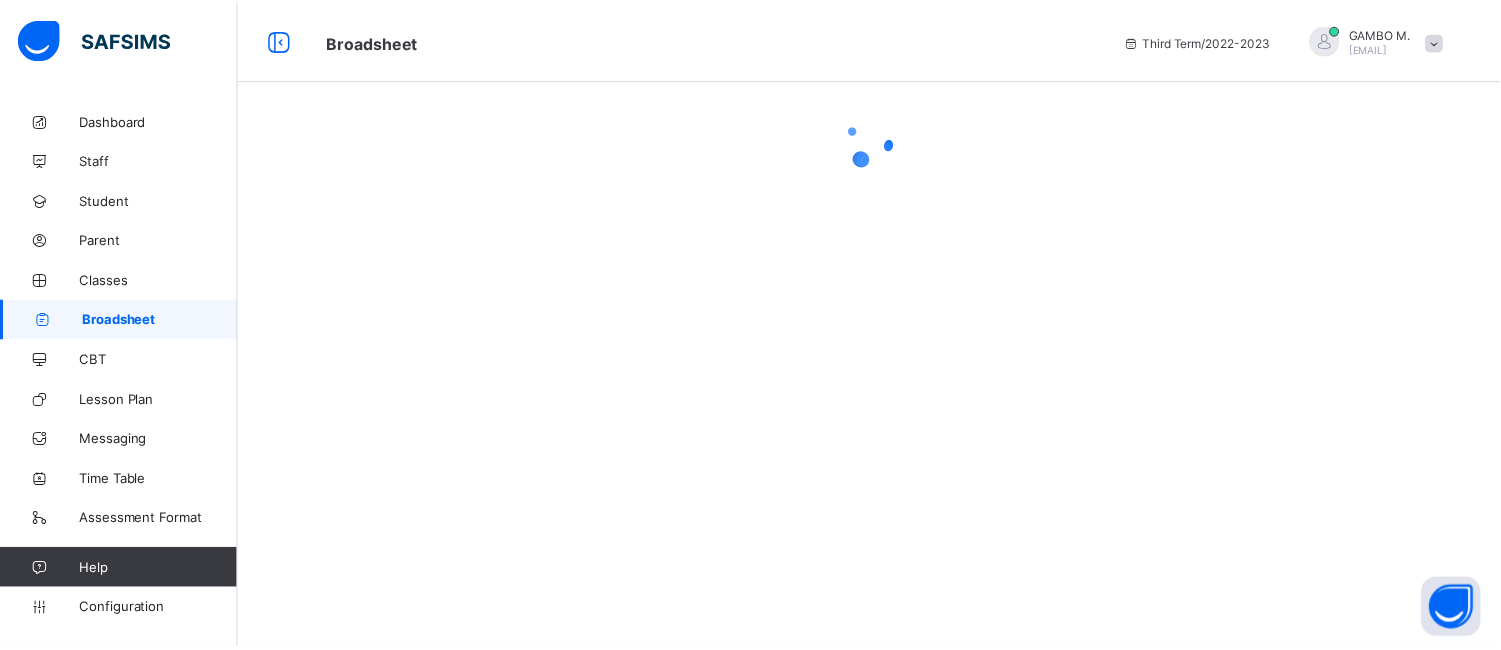 scroll, scrollTop: 0, scrollLeft: 0, axis: both 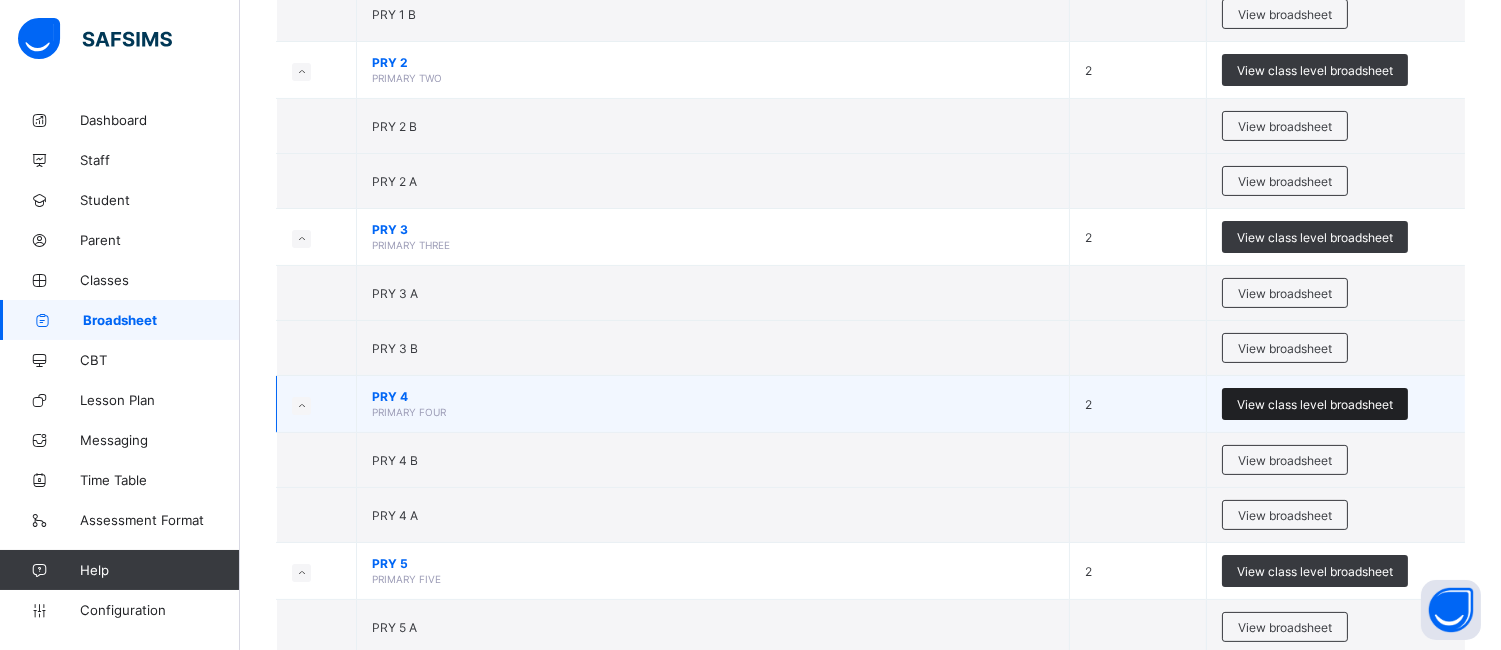 click on "View class level broadsheet" at bounding box center (1315, 404) 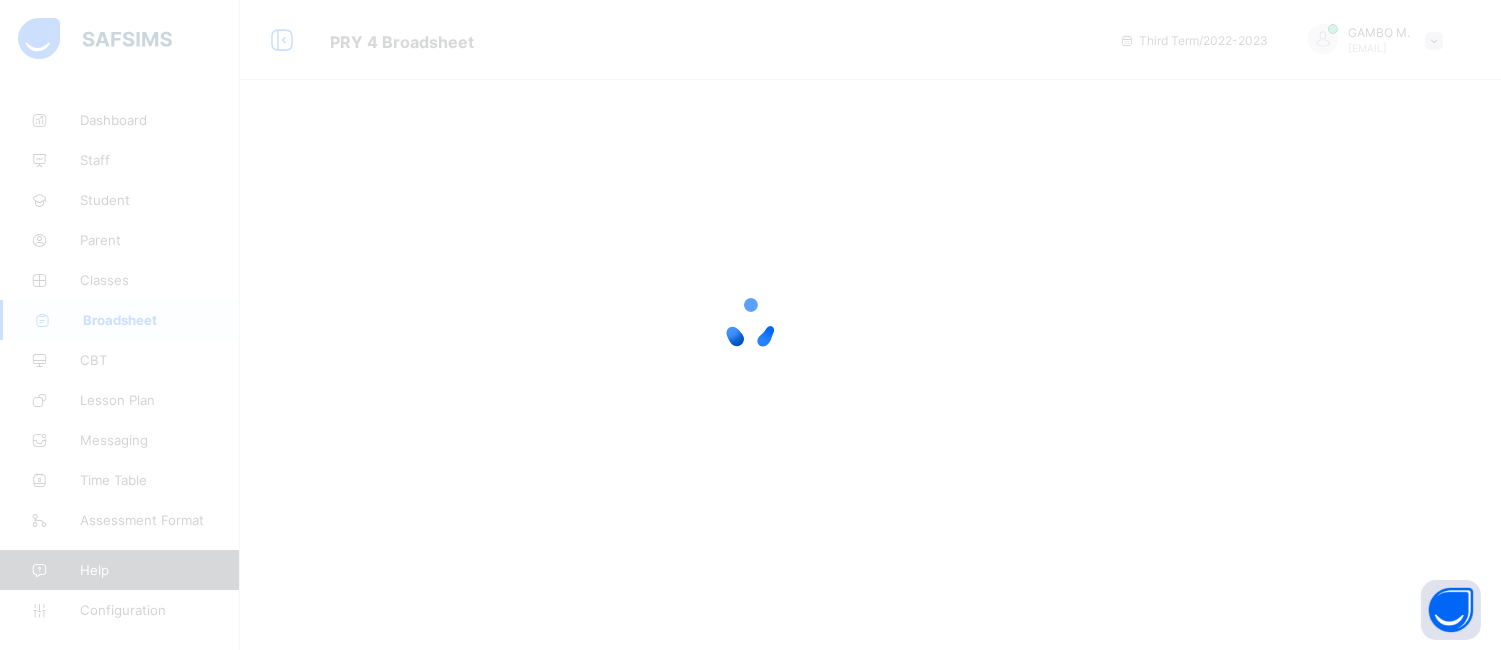 scroll, scrollTop: 0, scrollLeft: 0, axis: both 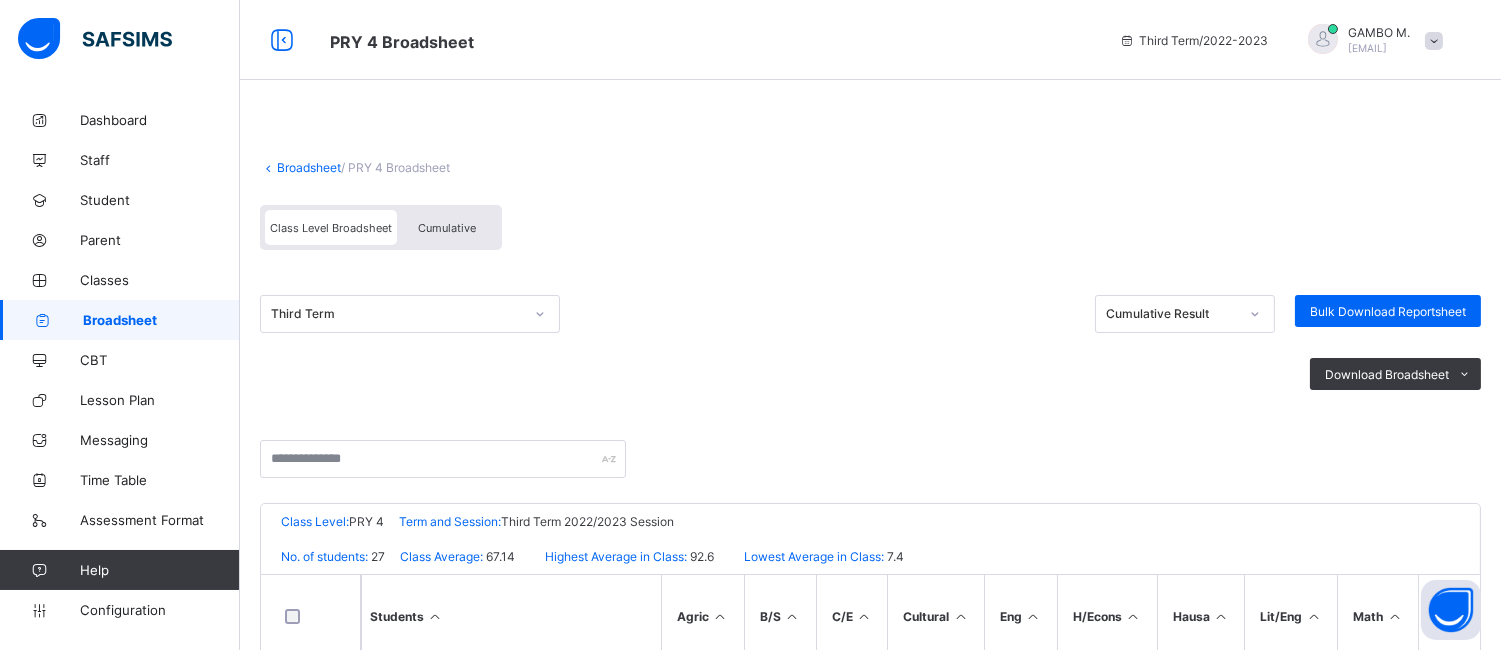 click on "Cumulative" at bounding box center (447, 227) 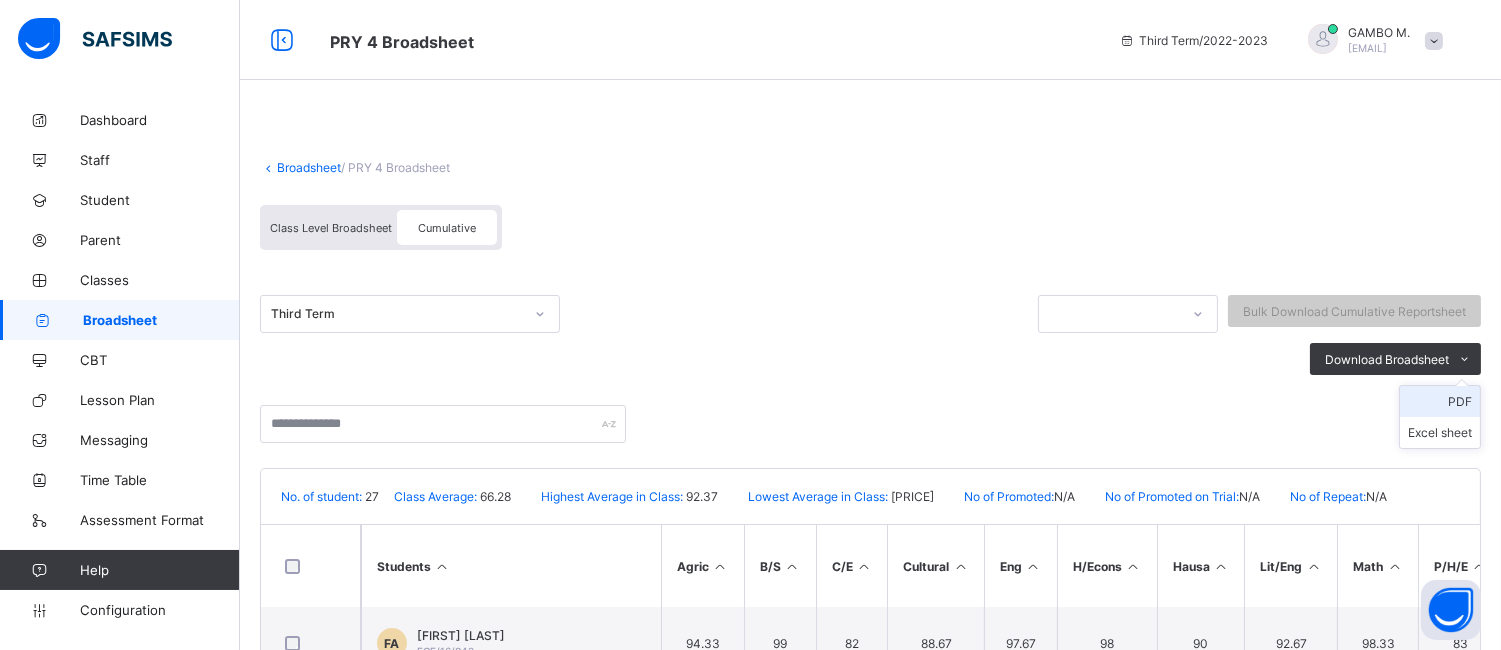 click on "PDF" at bounding box center [1440, 401] 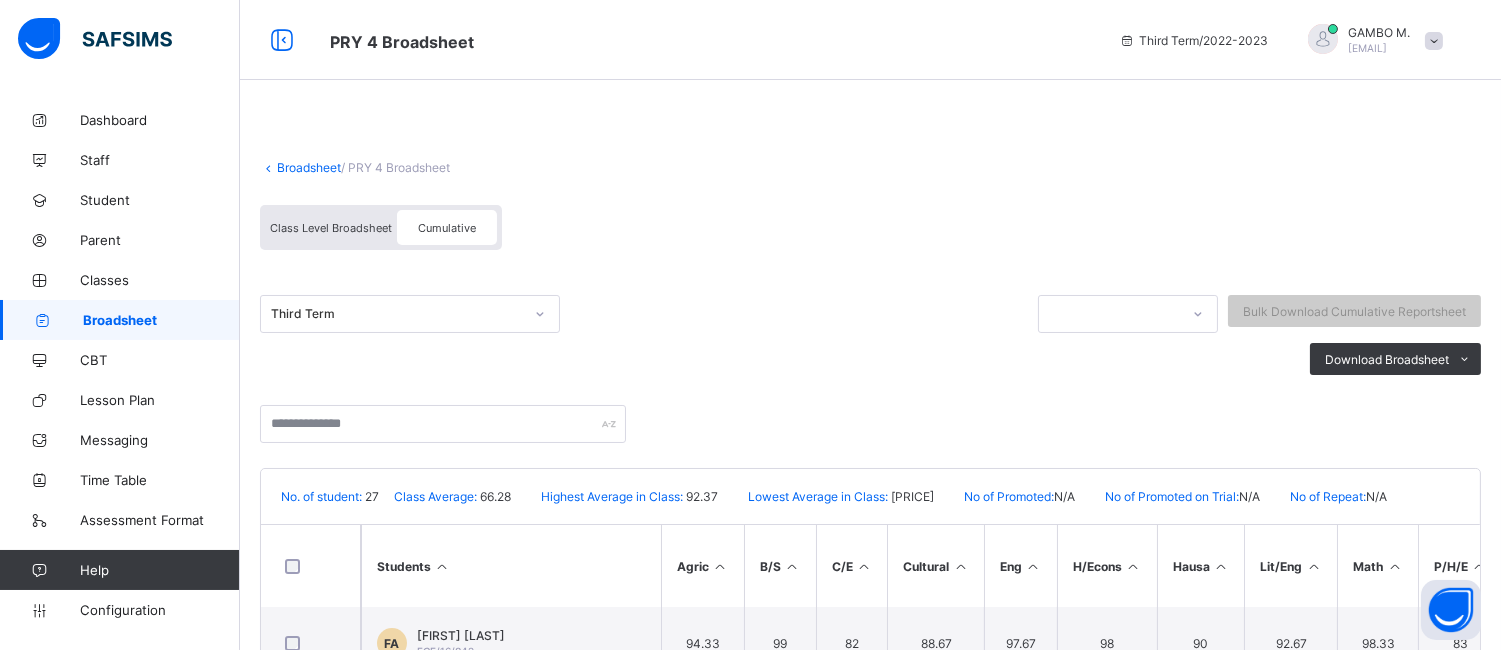 click on "Broadsheet" at bounding box center (309, 167) 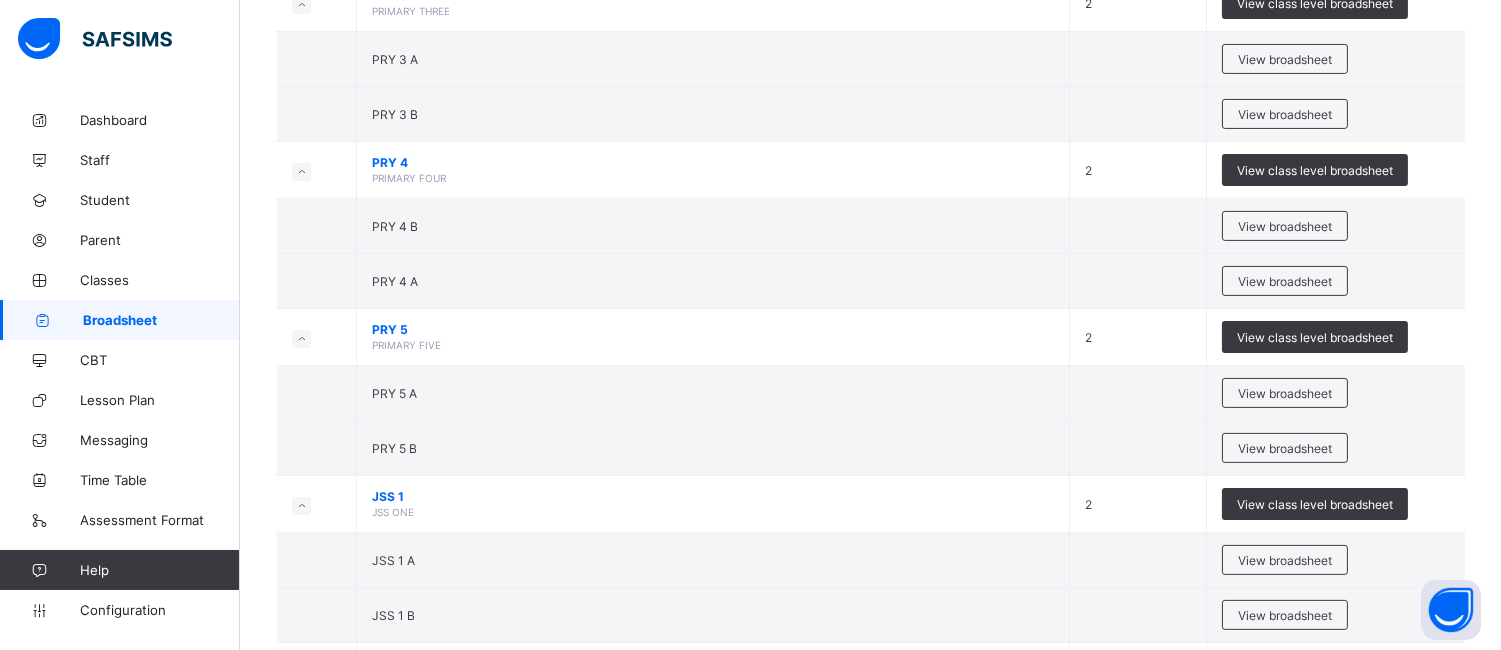 scroll, scrollTop: 1101, scrollLeft: 0, axis: vertical 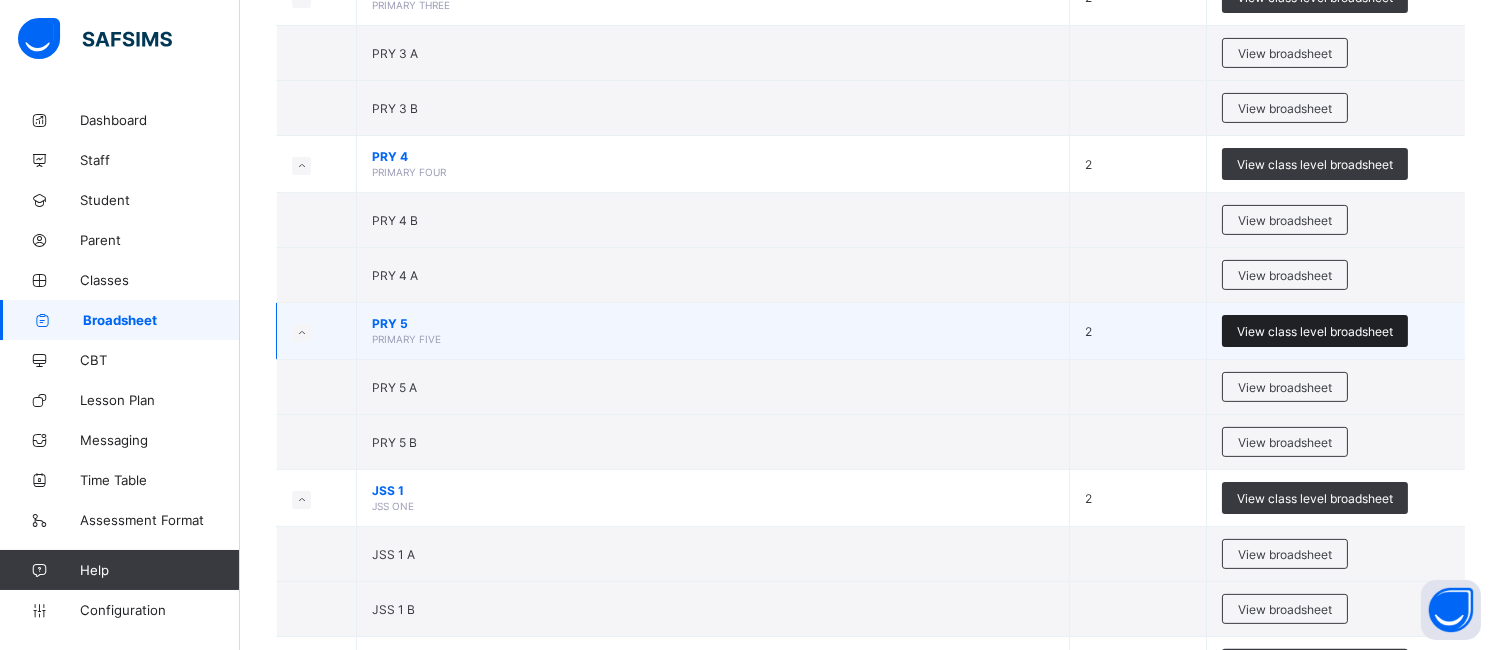 click on "View class level broadsheet" at bounding box center (1315, 331) 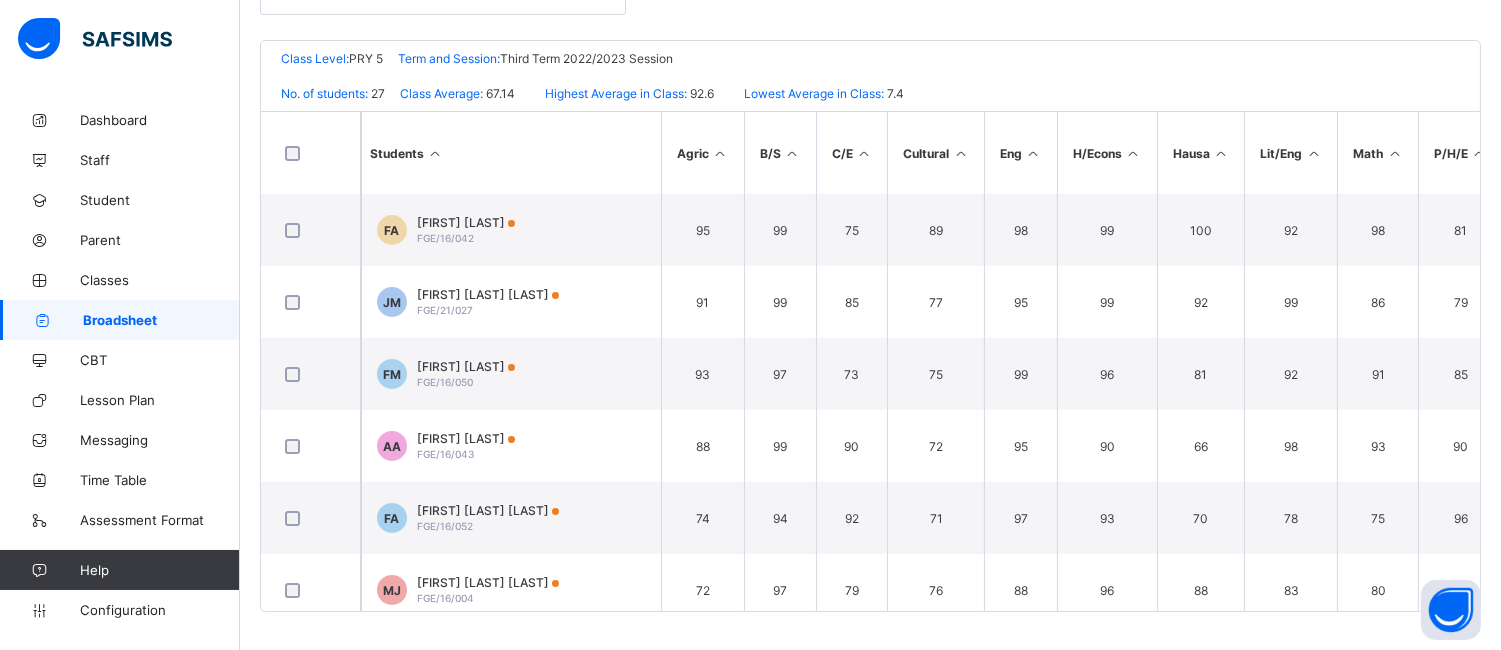 scroll, scrollTop: 0, scrollLeft: 0, axis: both 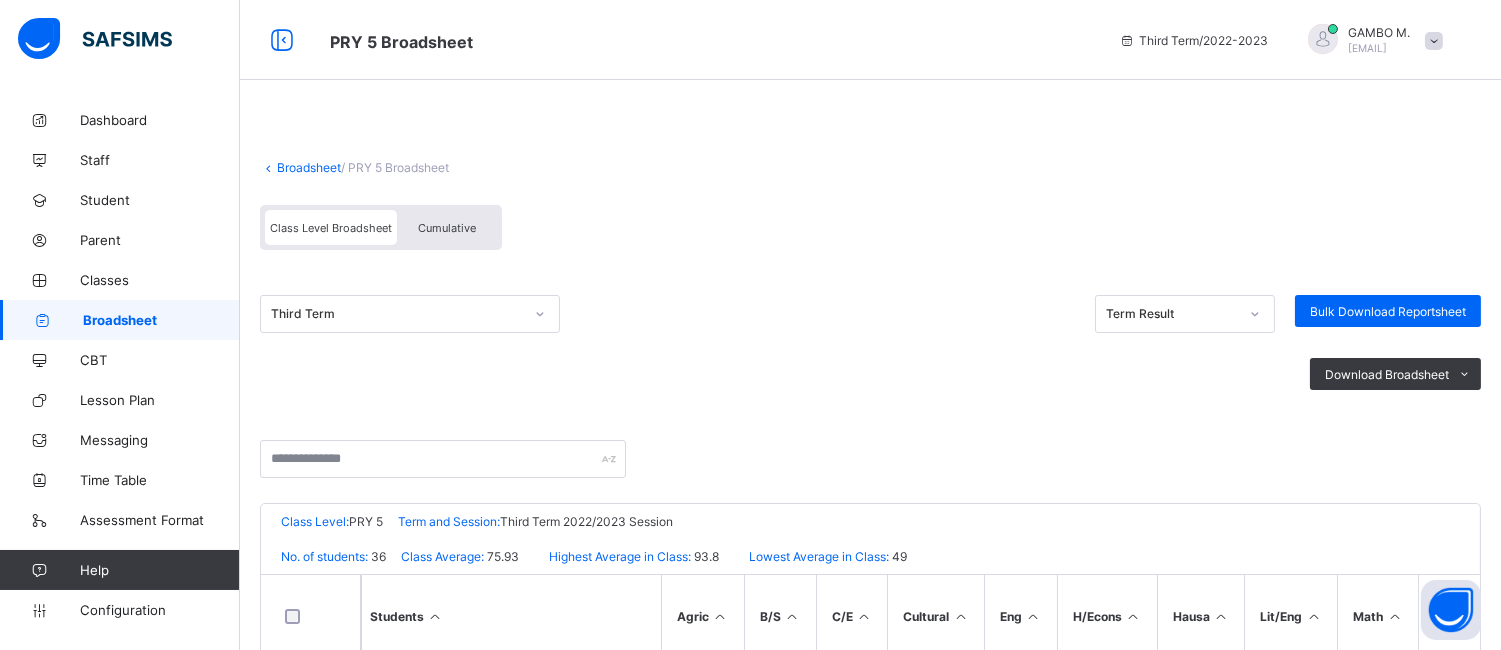 click on "Cumulative" at bounding box center (447, 228) 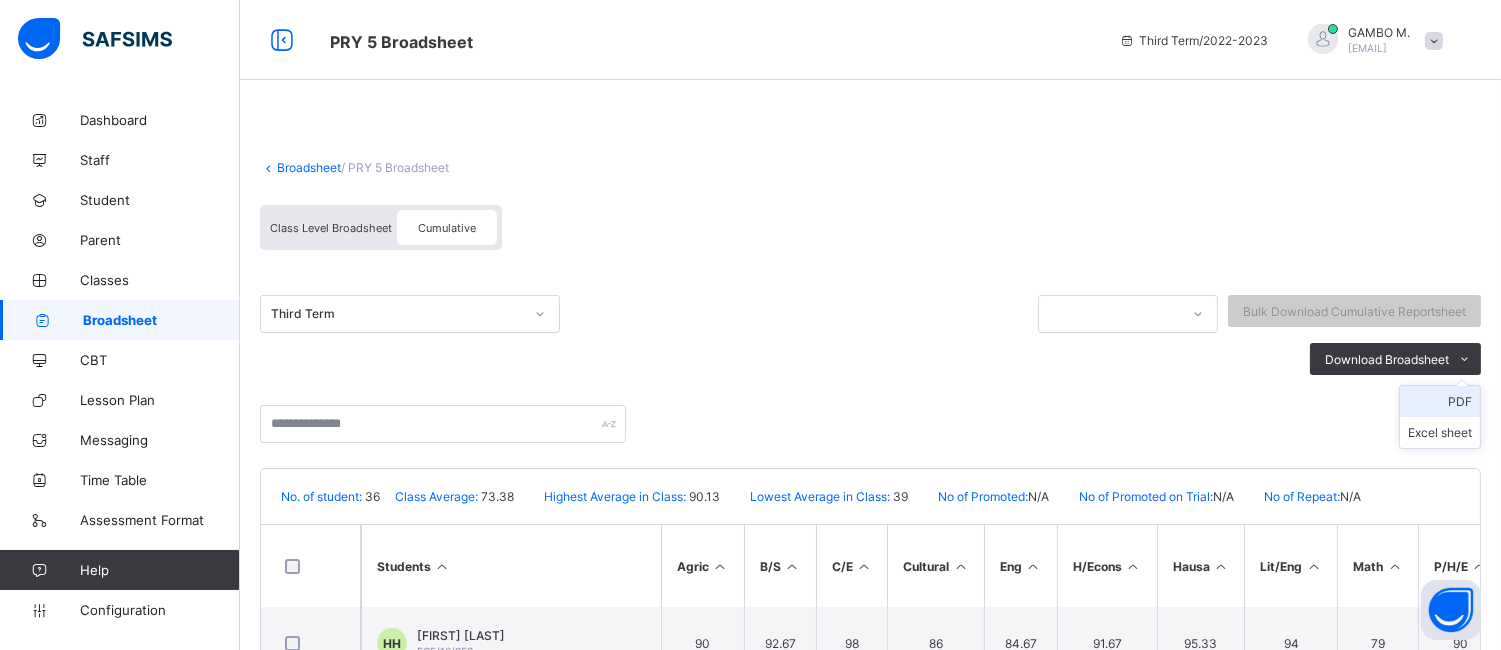 click on "PDF" at bounding box center (1440, 401) 